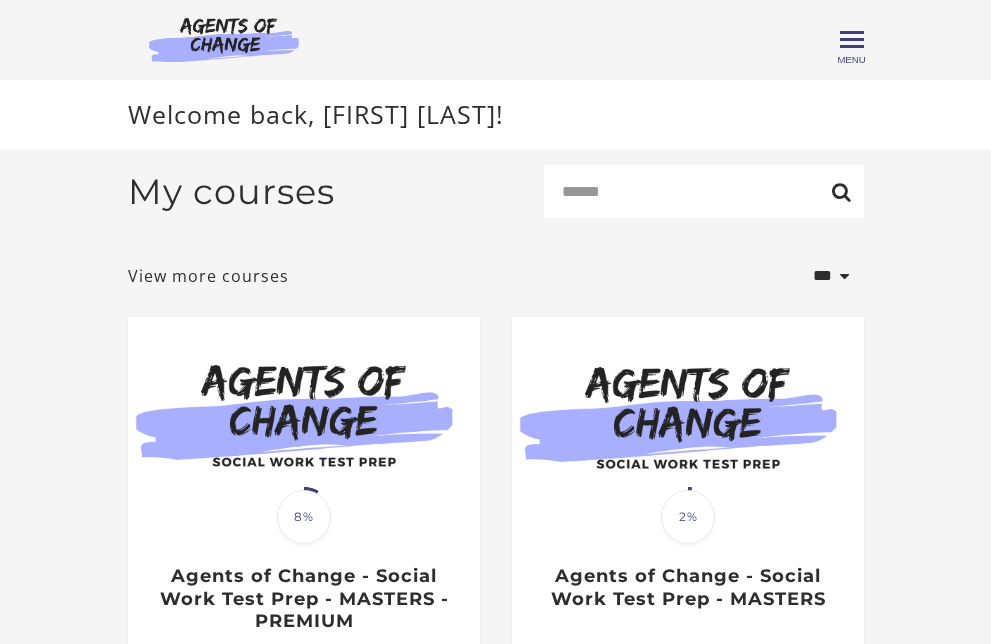 scroll, scrollTop: 0, scrollLeft: 0, axis: both 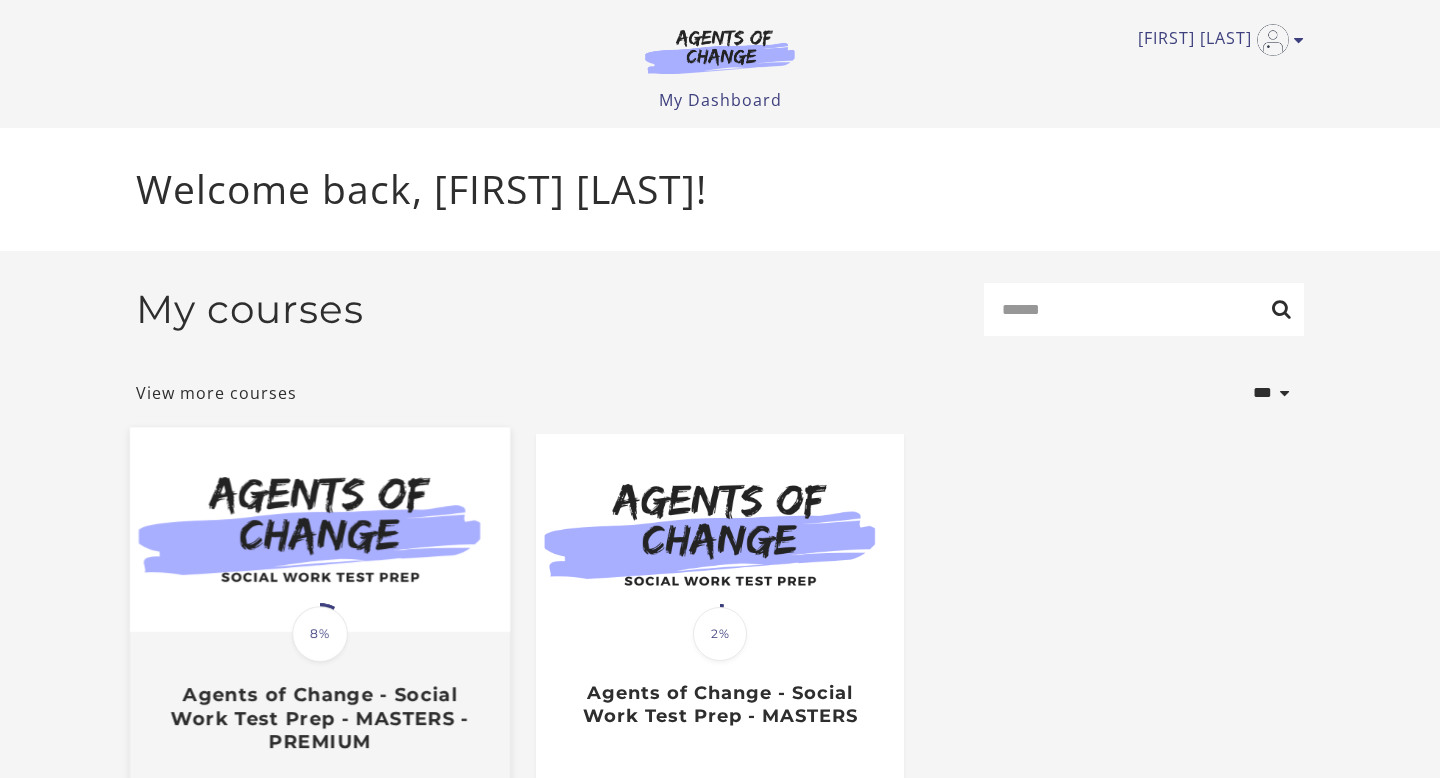 click on "Agents of Change - Social Work Test Prep - MASTERS - PREMIUM" at bounding box center [320, 719] 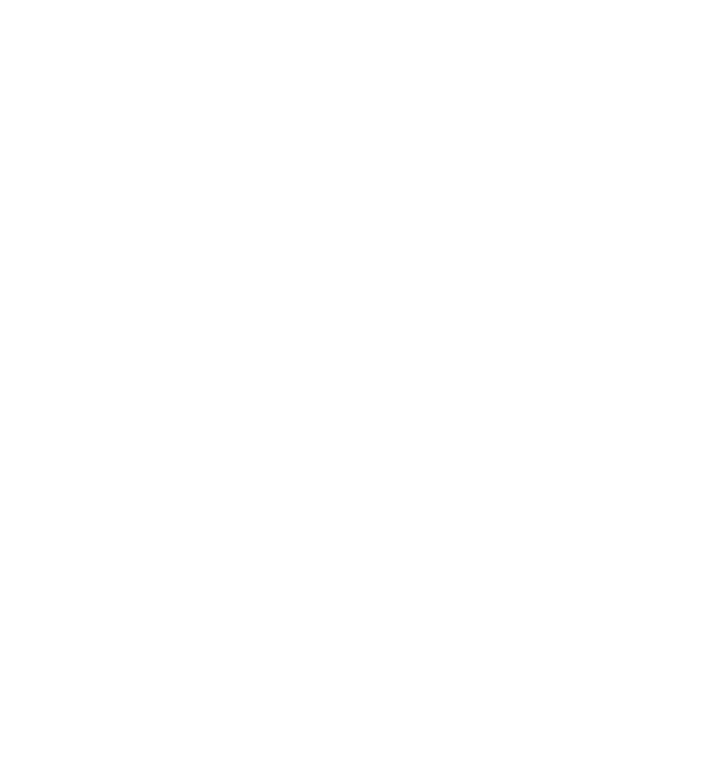 scroll, scrollTop: 0, scrollLeft: 0, axis: both 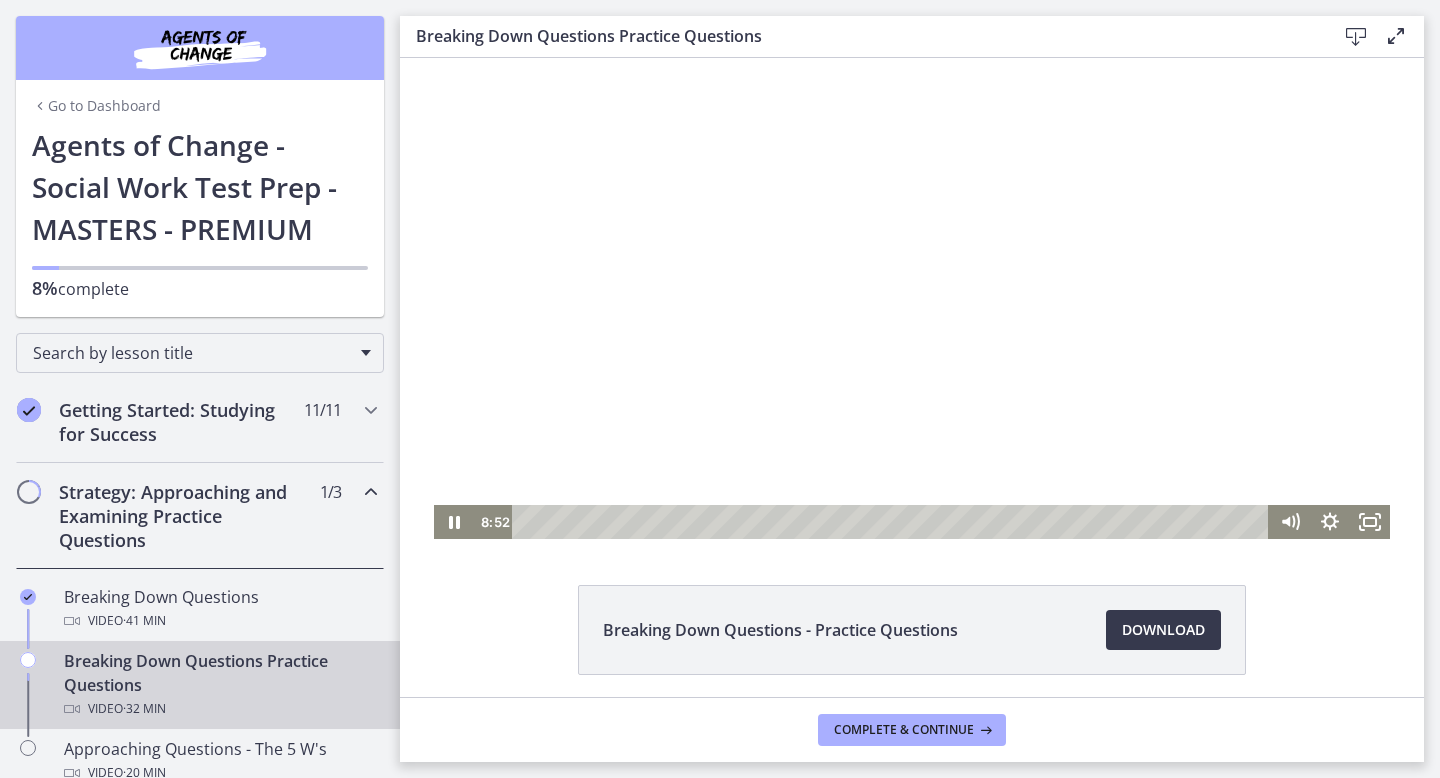 click at bounding box center [912, 298] 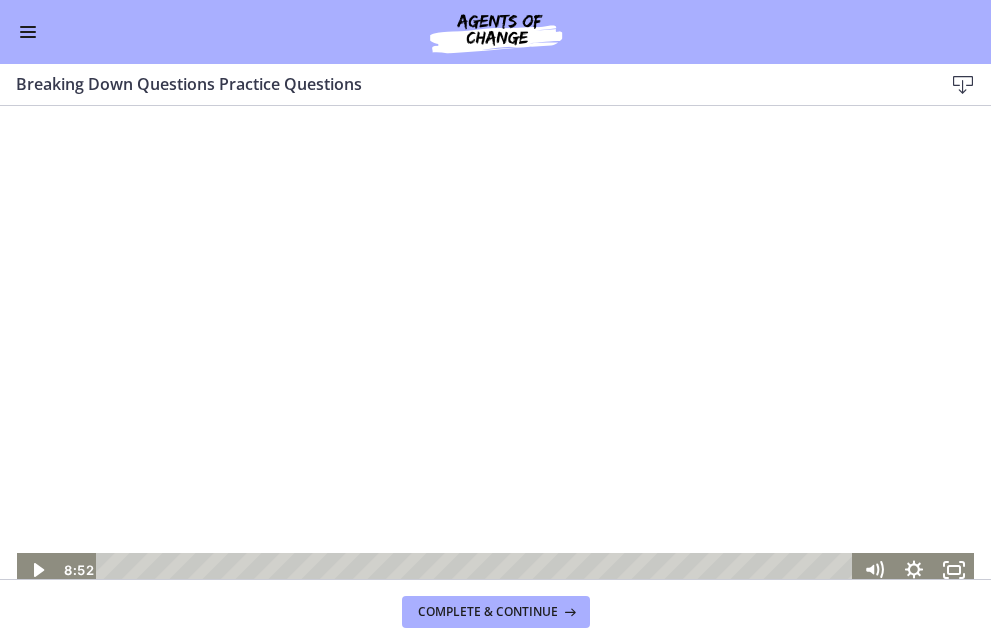 click at bounding box center (28, 32) 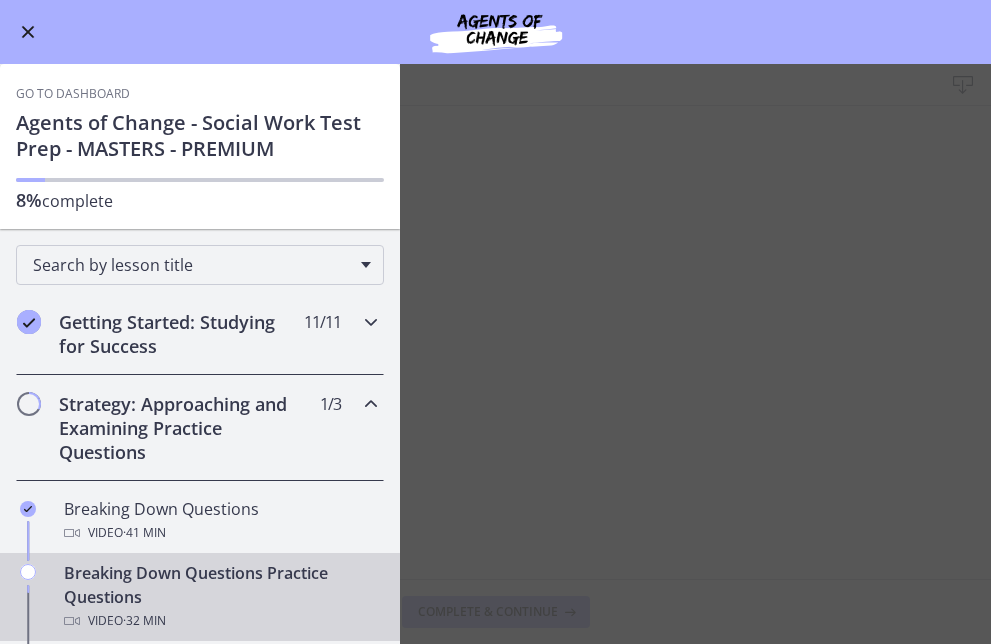 click on "Getting Started: Studying for Success" at bounding box center (181, 334) 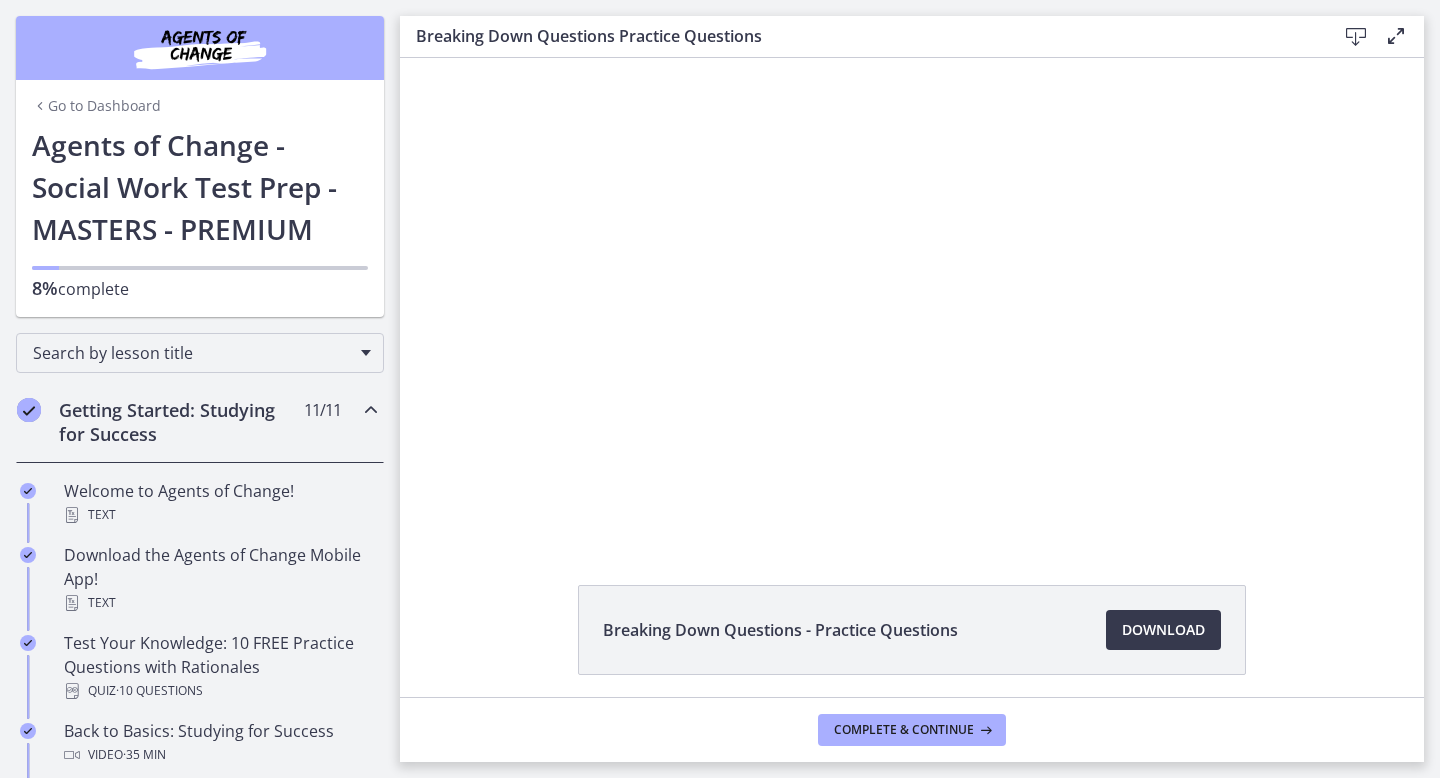 click on "Getting Started: Studying for Success" at bounding box center (181, 422) 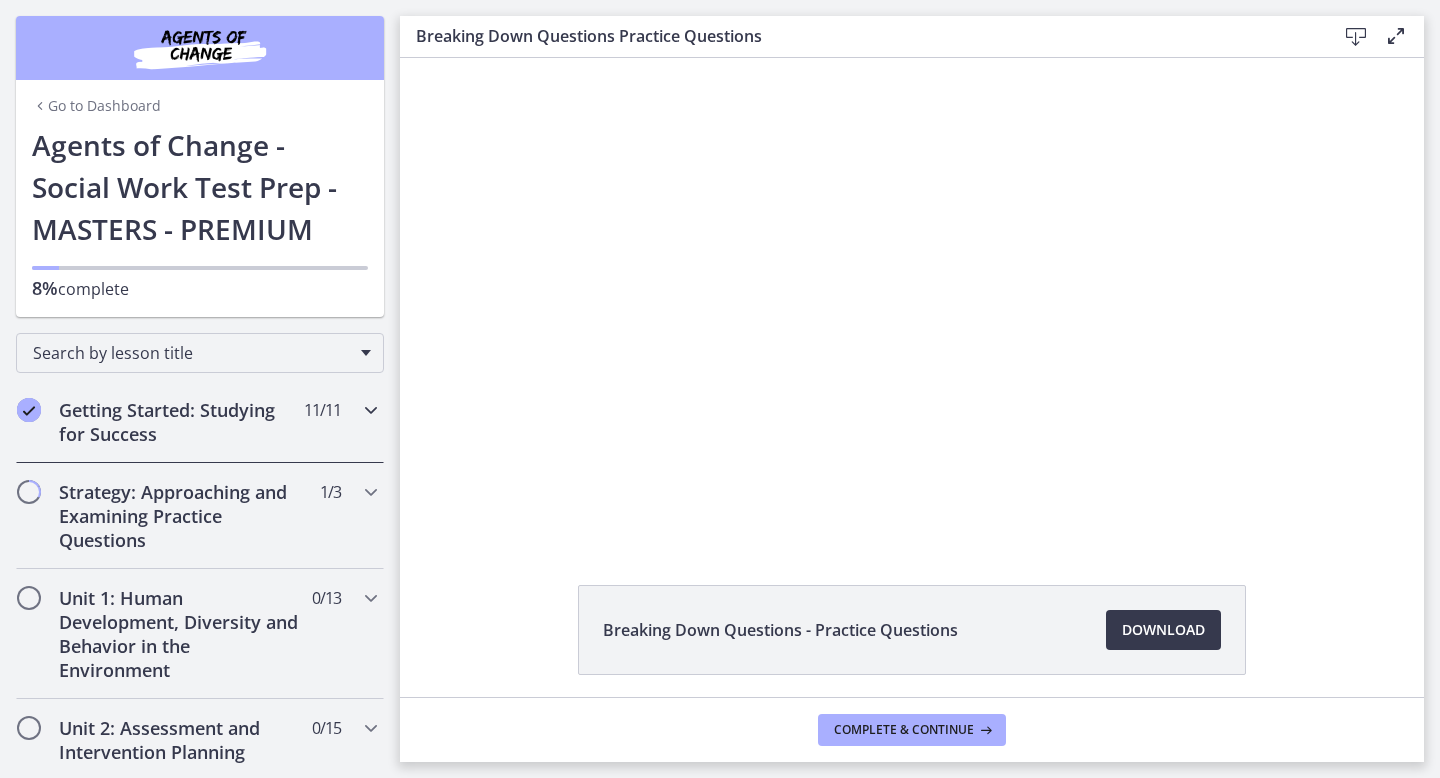 click on "Getting Started: Studying for Success" at bounding box center (181, 422) 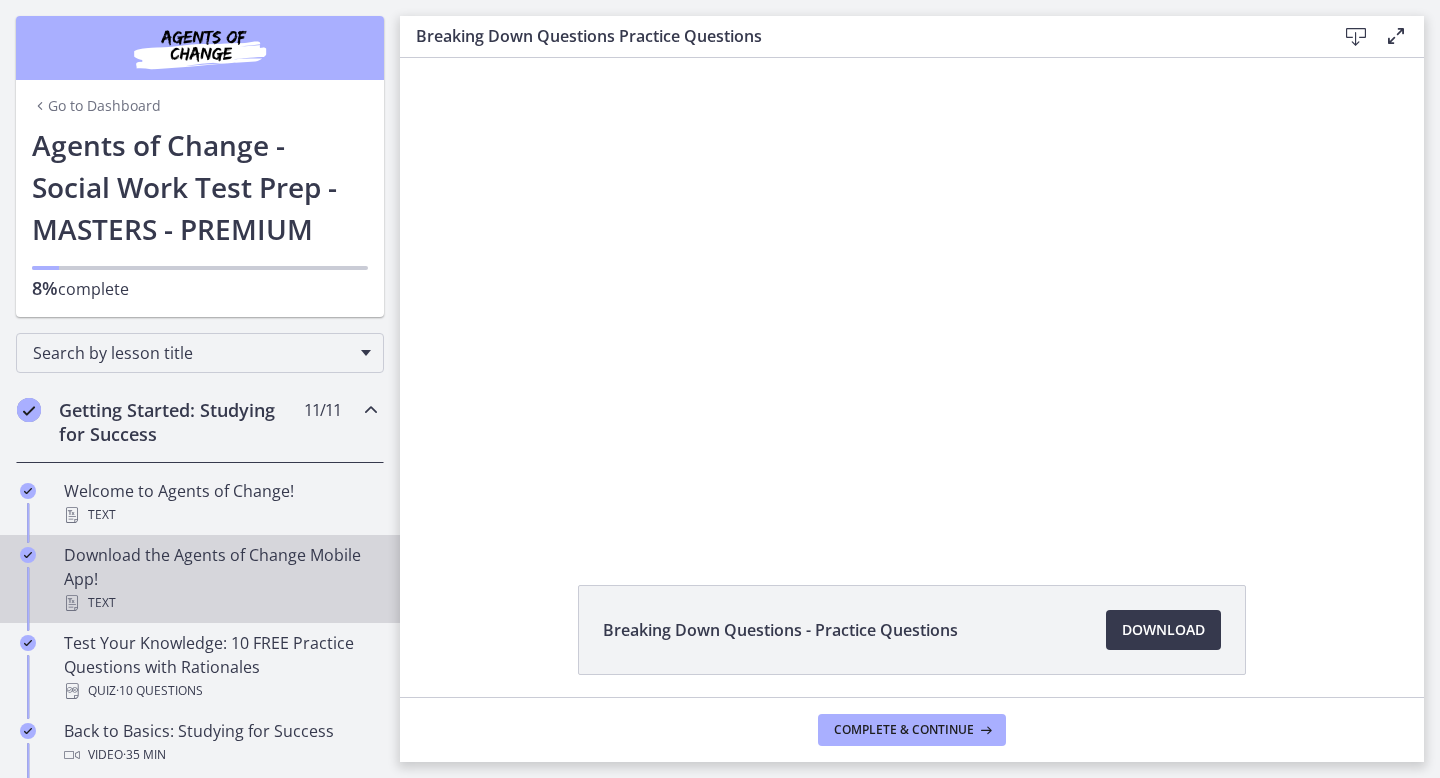 click on "Download the Agents of Change Mobile App!
Text" at bounding box center (220, 579) 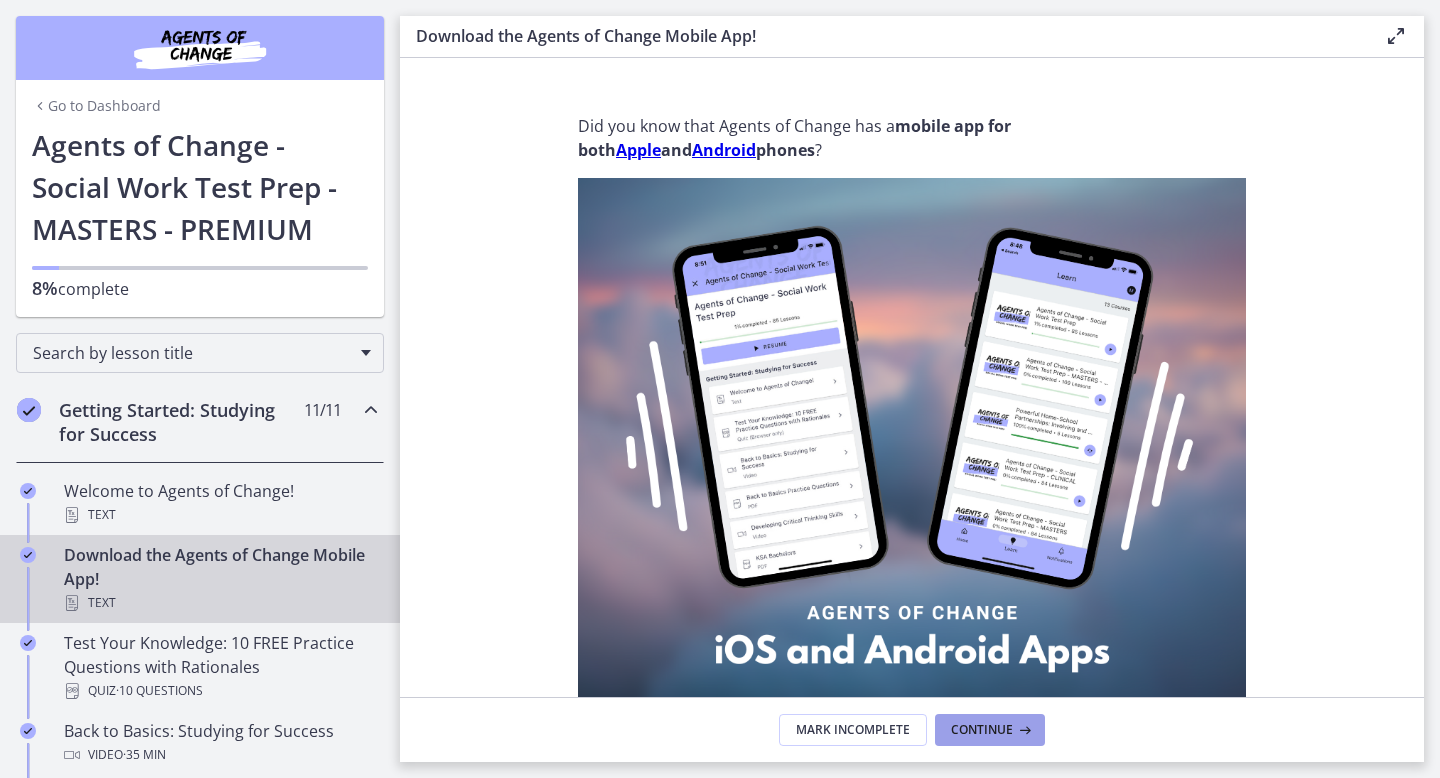 click on "Continue" at bounding box center (982, 730) 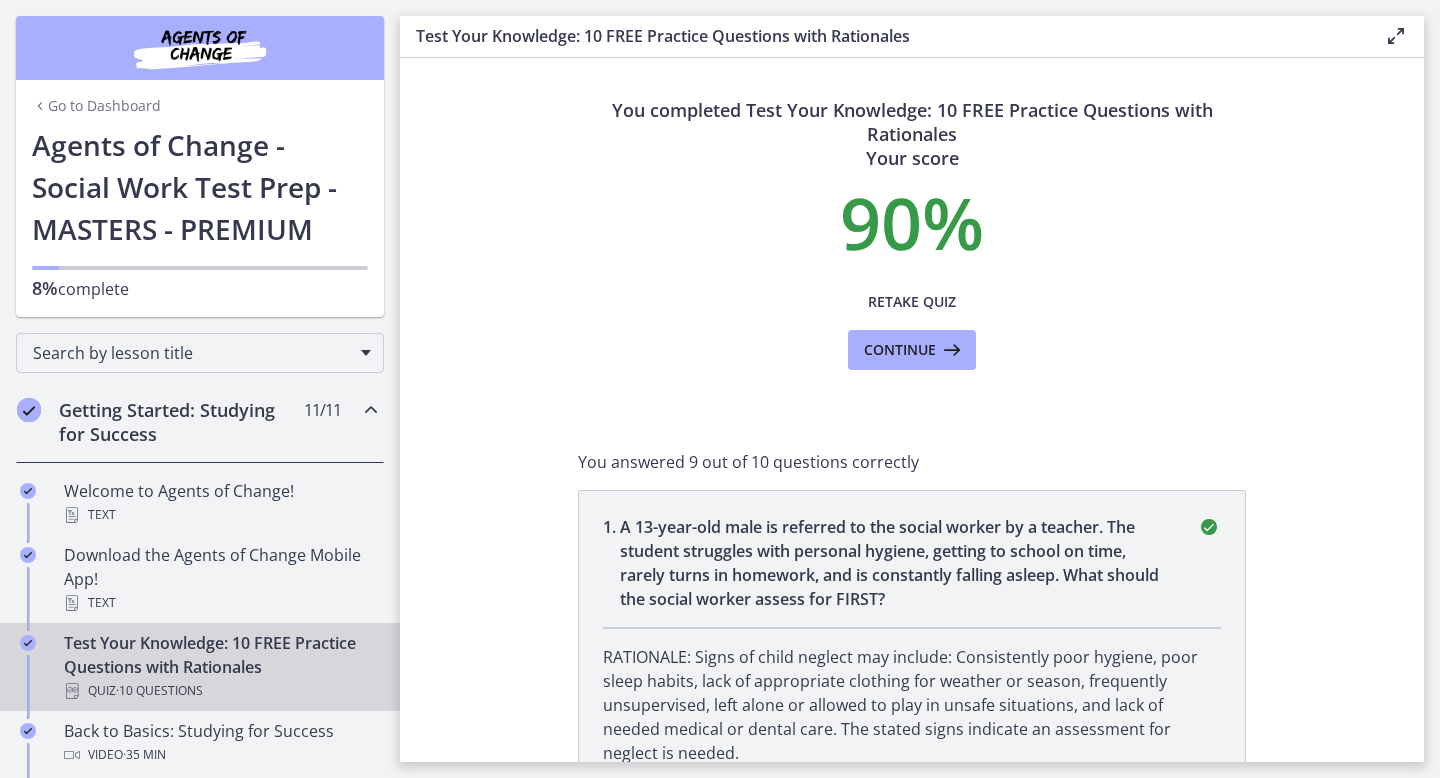 click on "You completed Test Your Knowledge: 10 FREE Practice Questions with Rationales
Your score
90 %
Retake Quiz
Continue
You answered 9 out of 10 questions correctly
1 .
A 13-year-old male is referred to the social worker by a teacher. The student struggles with personal hygiene, getting to school on time, rarely turns in homework, and is constantly falling asleep. What should the social worker assess for FIRST?
2 .
3 ." at bounding box center (912, 410) 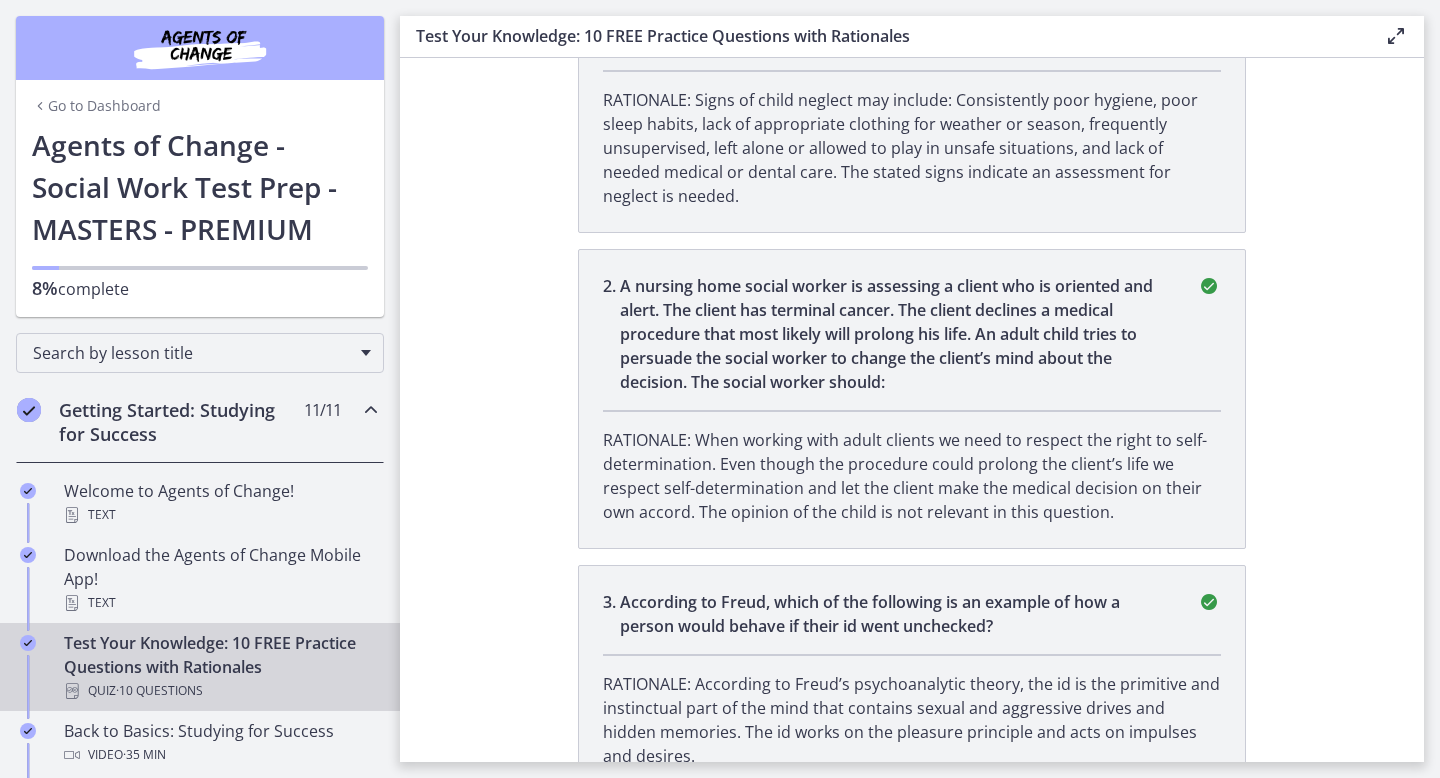 scroll, scrollTop: 560, scrollLeft: 0, axis: vertical 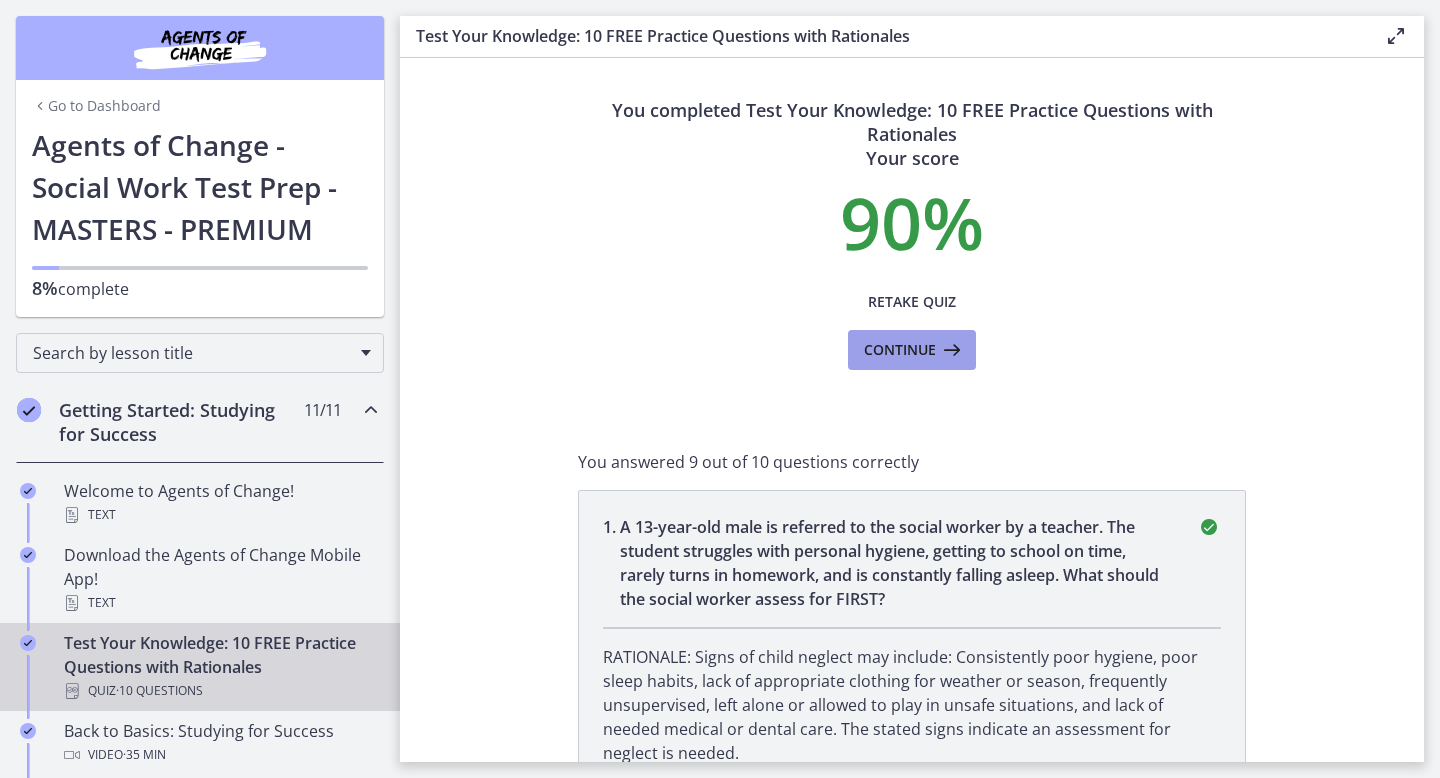 click at bounding box center [950, 350] 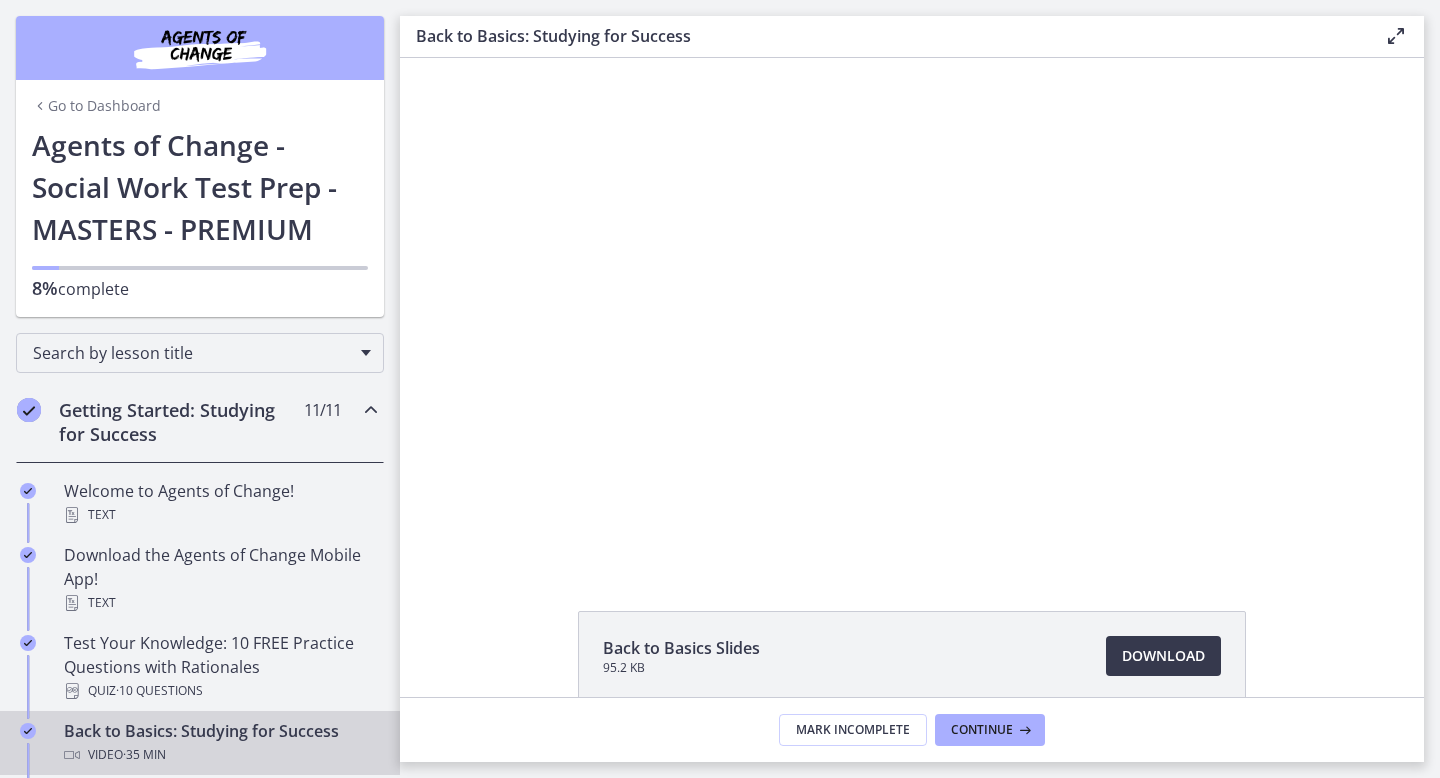 scroll, scrollTop: 0, scrollLeft: 0, axis: both 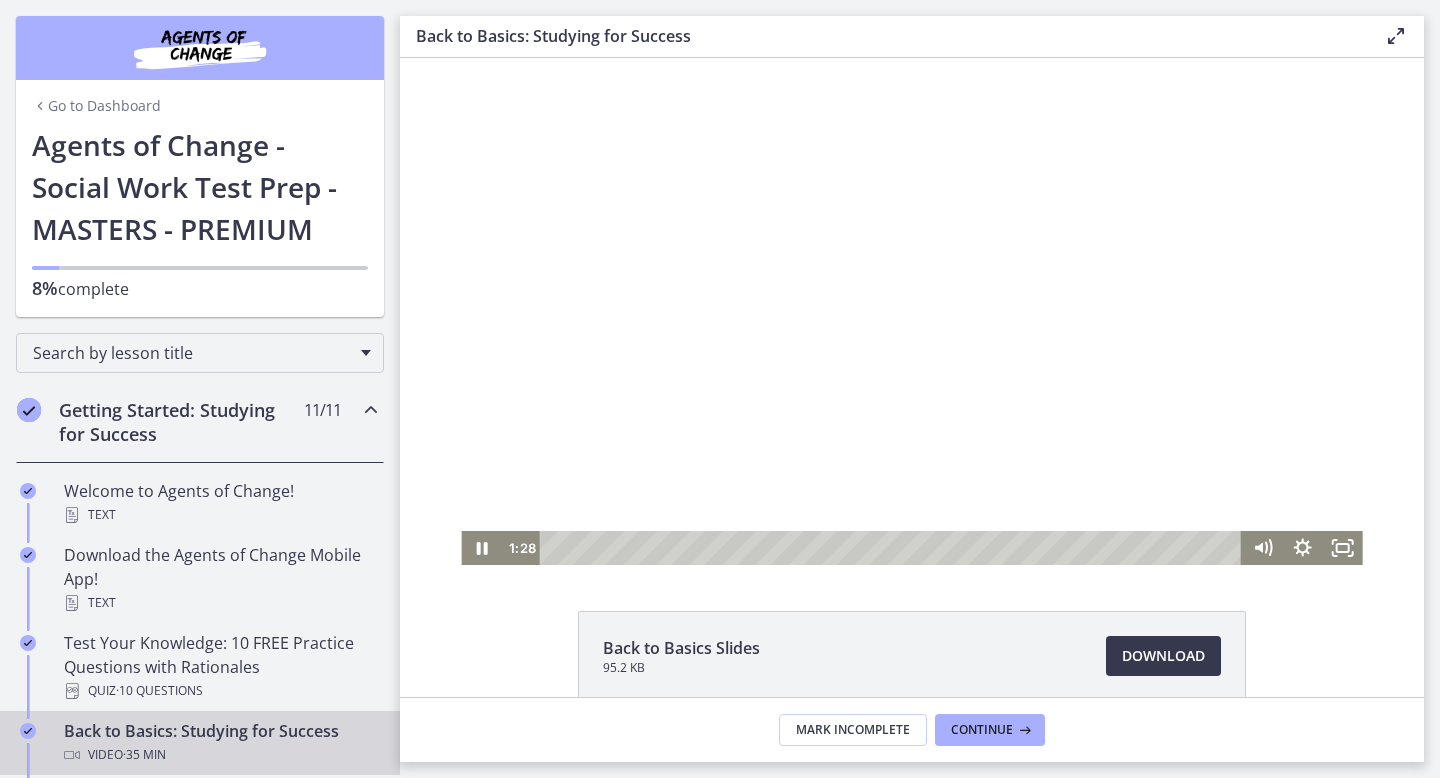 click at bounding box center (911, 311) 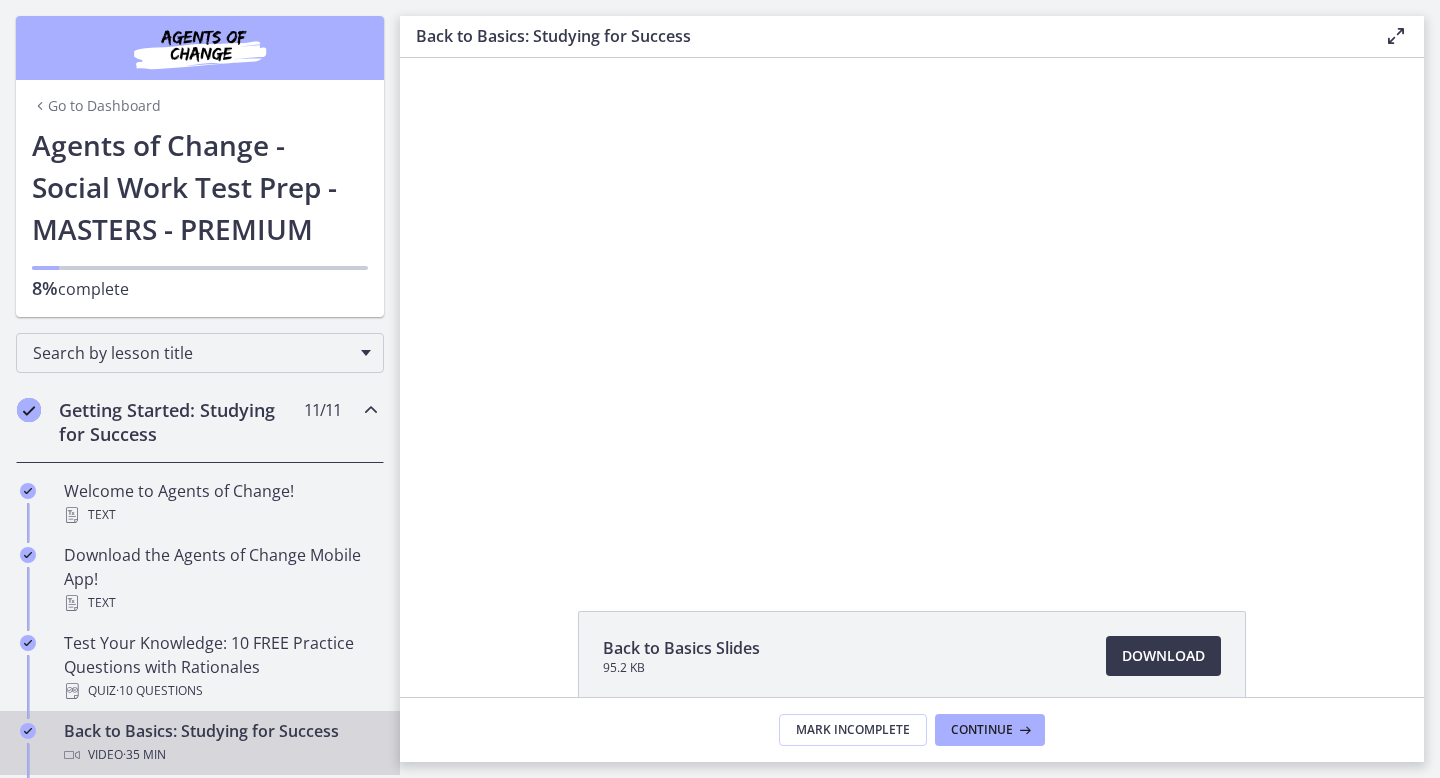 type 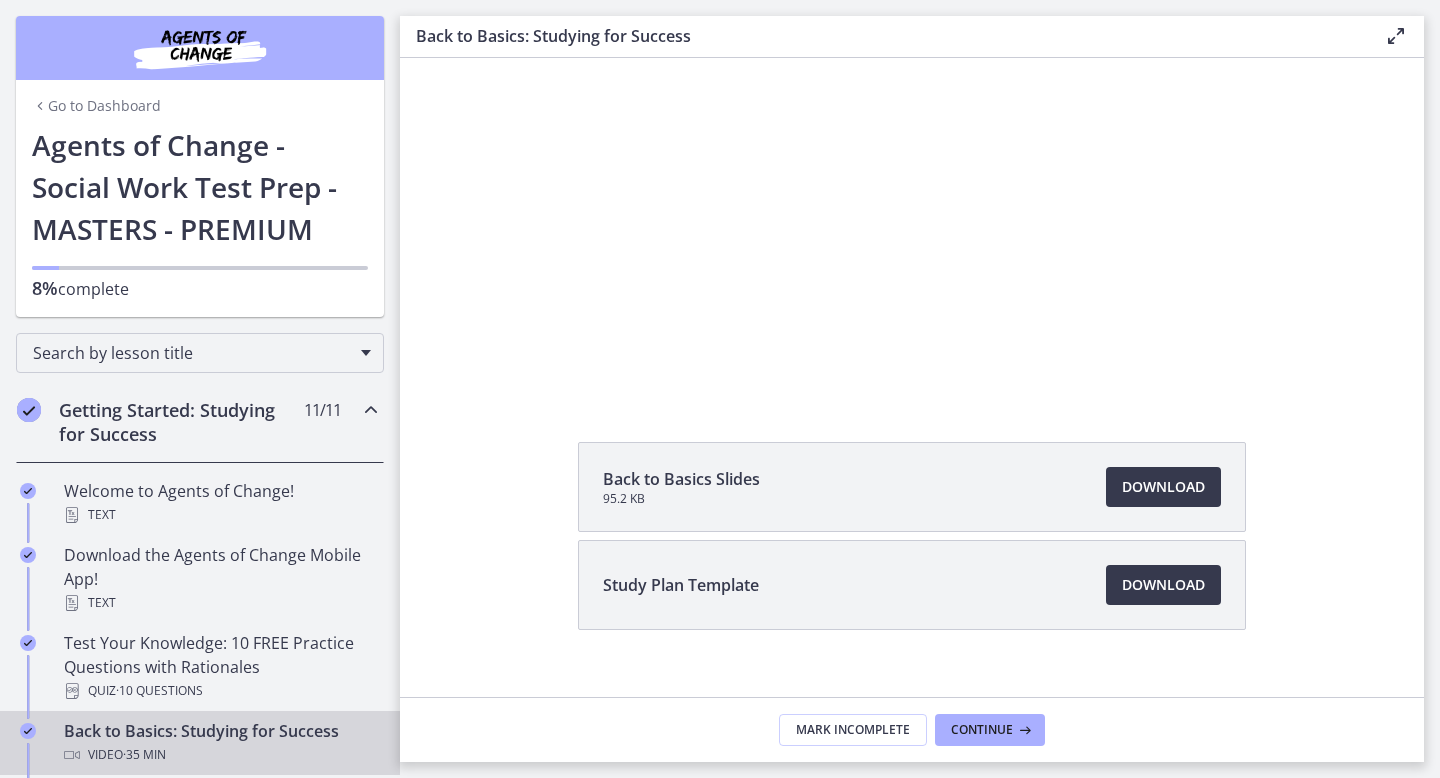 scroll, scrollTop: 198, scrollLeft: 0, axis: vertical 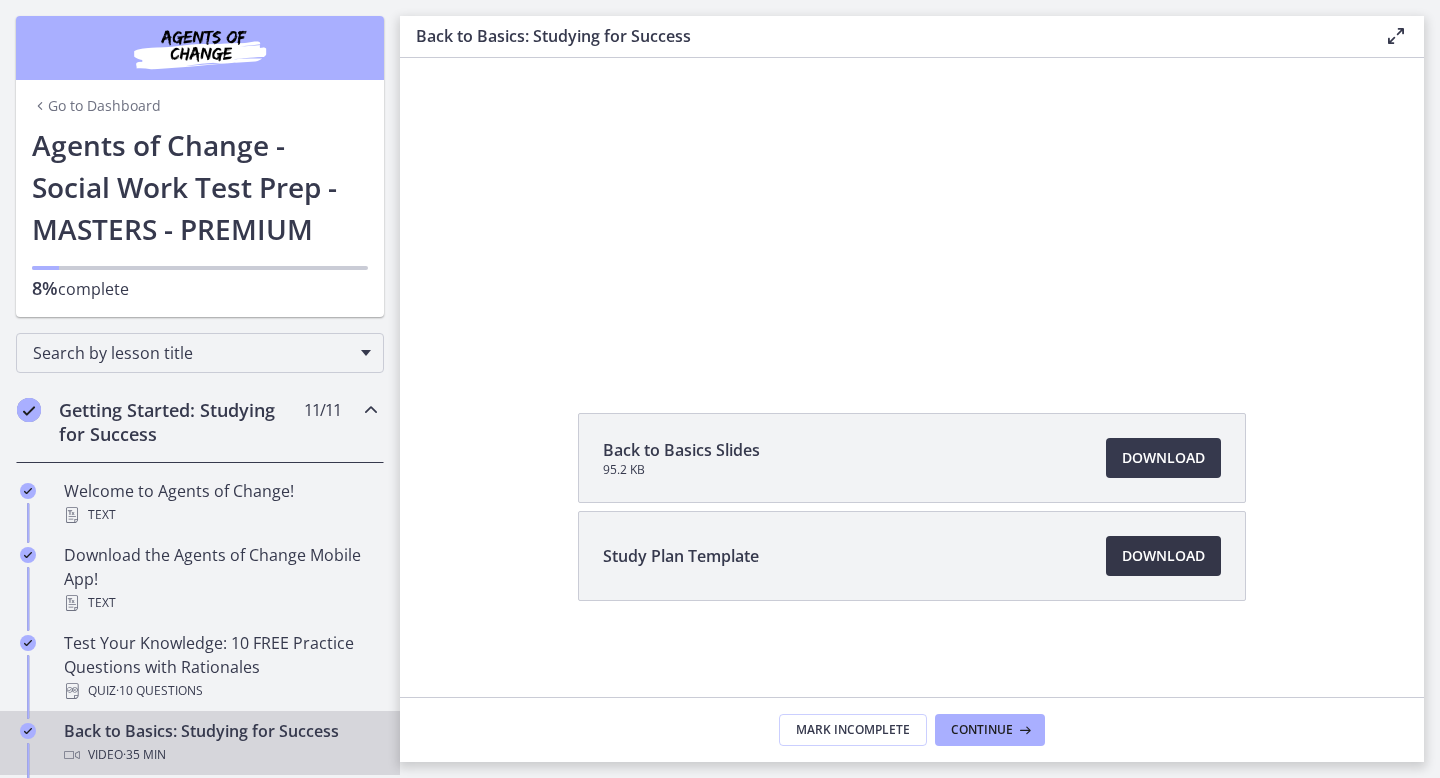 click on "Download
Opens in a new window" at bounding box center [1163, 556] 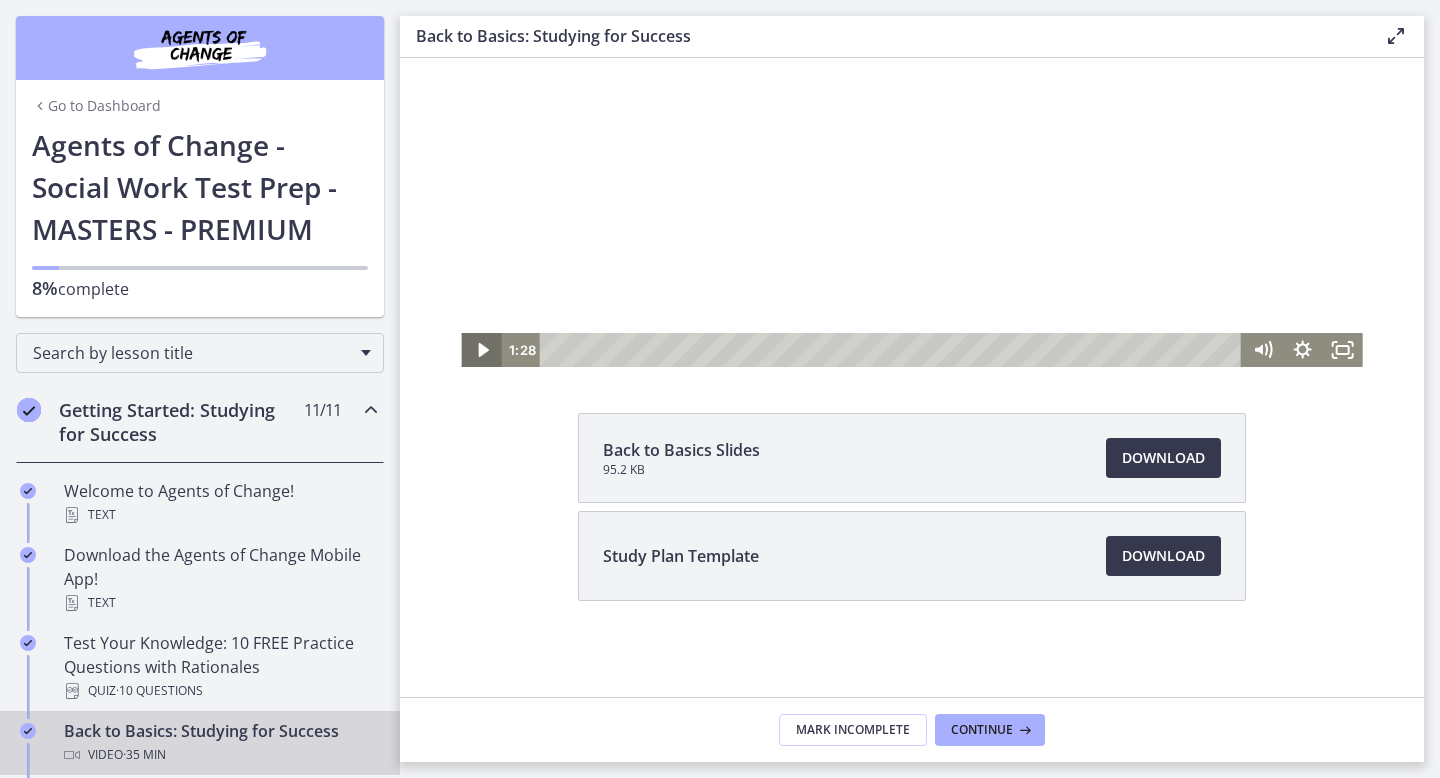 click at bounding box center [481, 350] 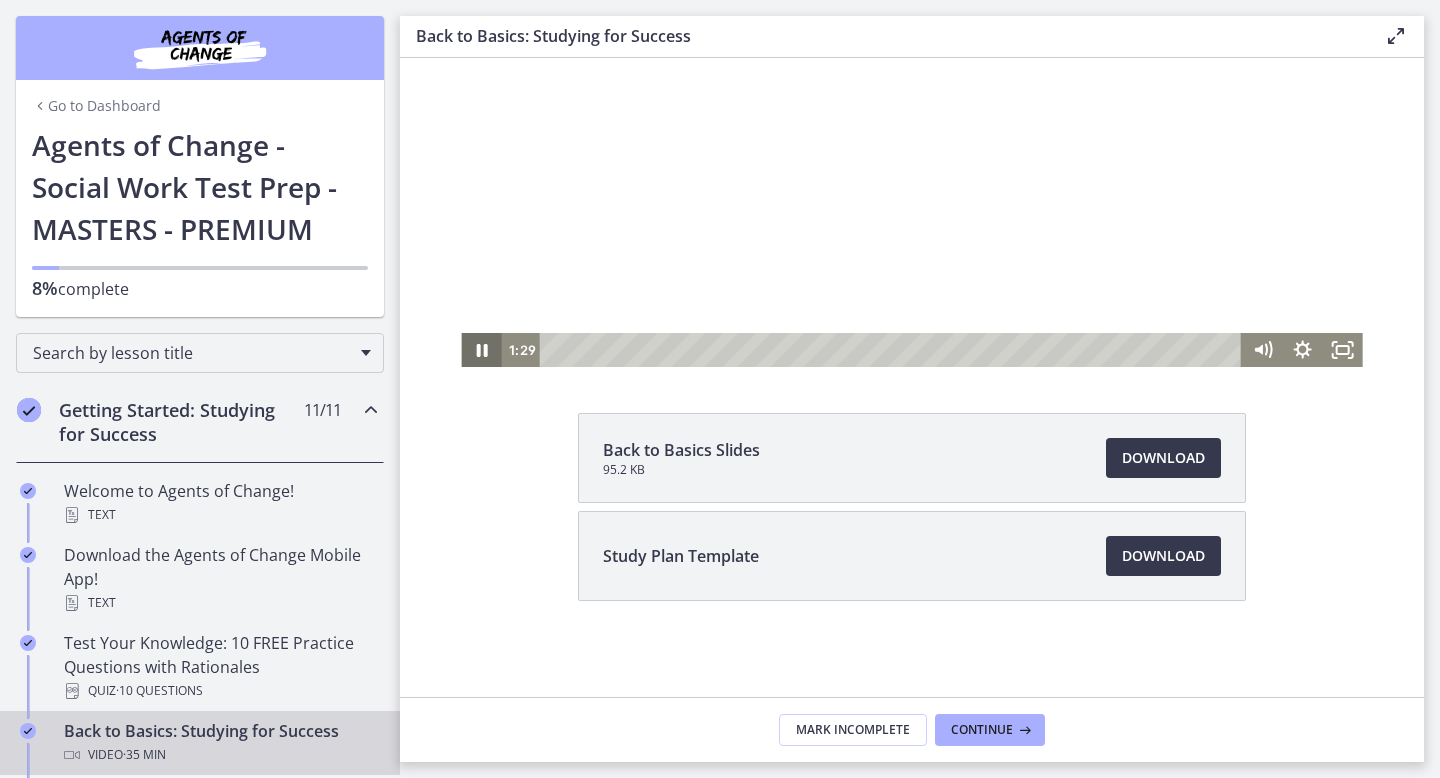 click 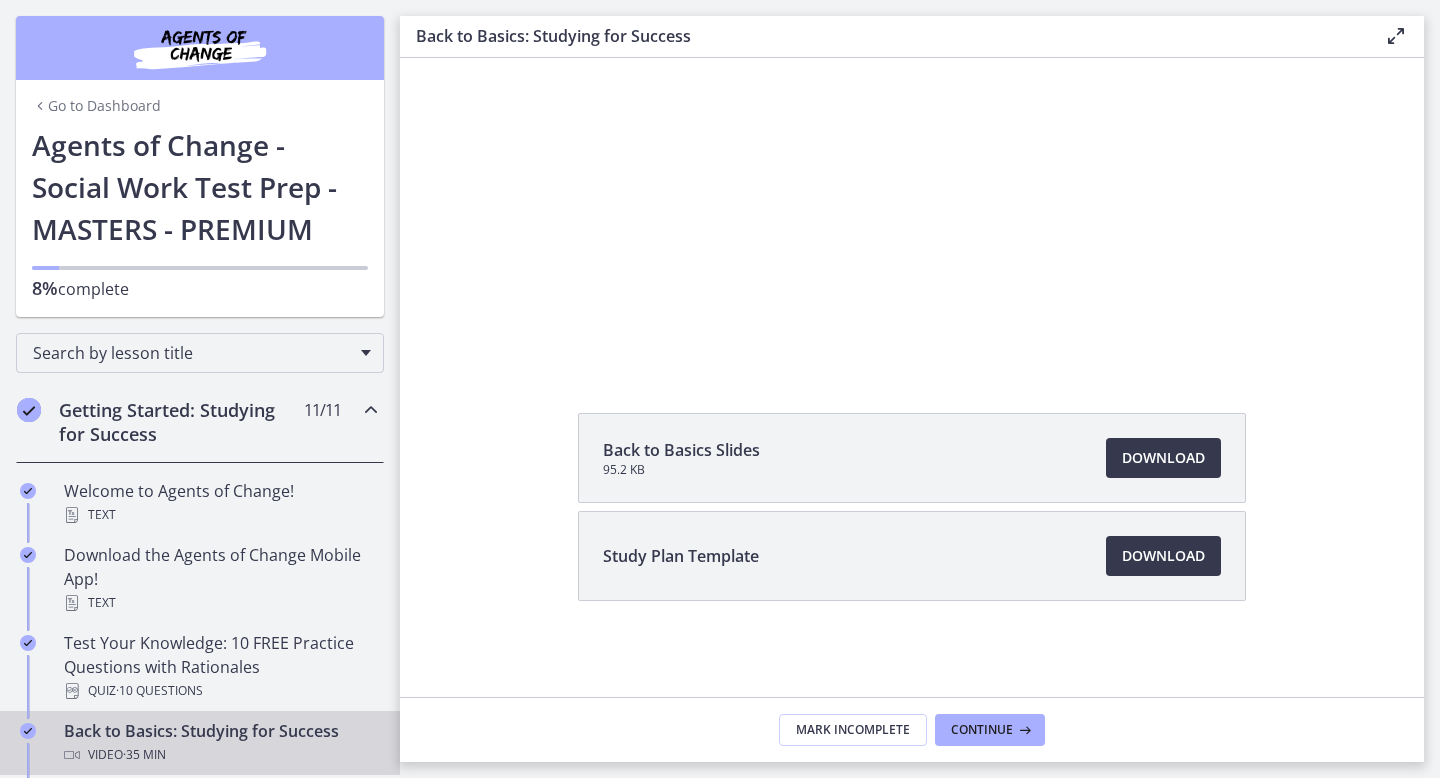 click on "Click for sound
@keyframes VOLUME_SMALL_WAVE_FLASH {
0% { opacity: 0; }
33% { opacity: 1; }
66% { opacity: 1; }
100% { opacity: 0; }
}
@keyframes VOLUME_LARGE_WAVE_FLASH {
0% { opacity: 0; }
33% { opacity: 1; }
66% { opacity: 1; }
100% { opacity: 0; }
}
.volume__small-wave {
animation: VOLUME_SMALL_WAVE_FLASH 2s infinite;
opacity: 0;
}
.volume__large-wave {
animation: VOLUME_LARGE_WAVE_FLASH 2s infinite .3s;
opacity: 0;
}
1:29 31:50" at bounding box center [912, 113] 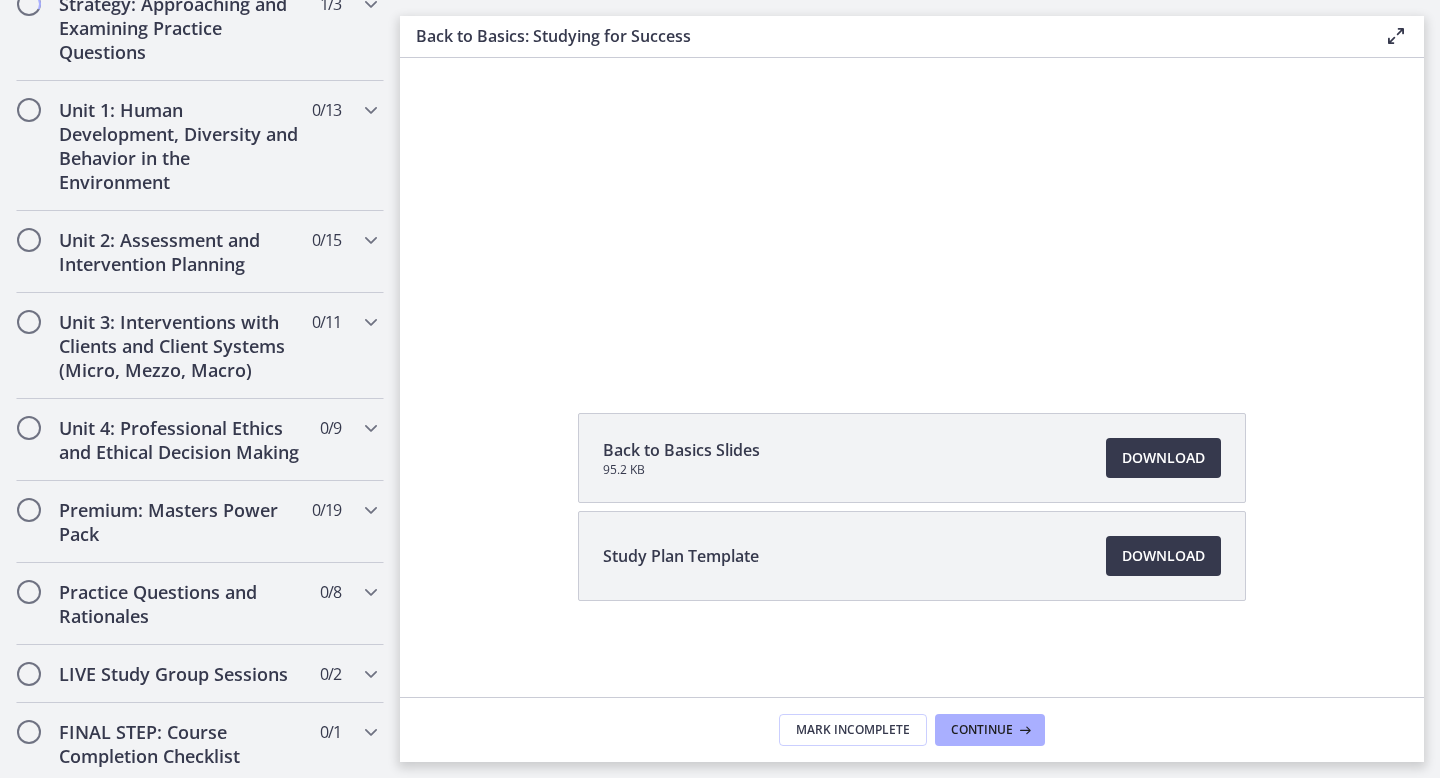 scroll, scrollTop: 1320, scrollLeft: 0, axis: vertical 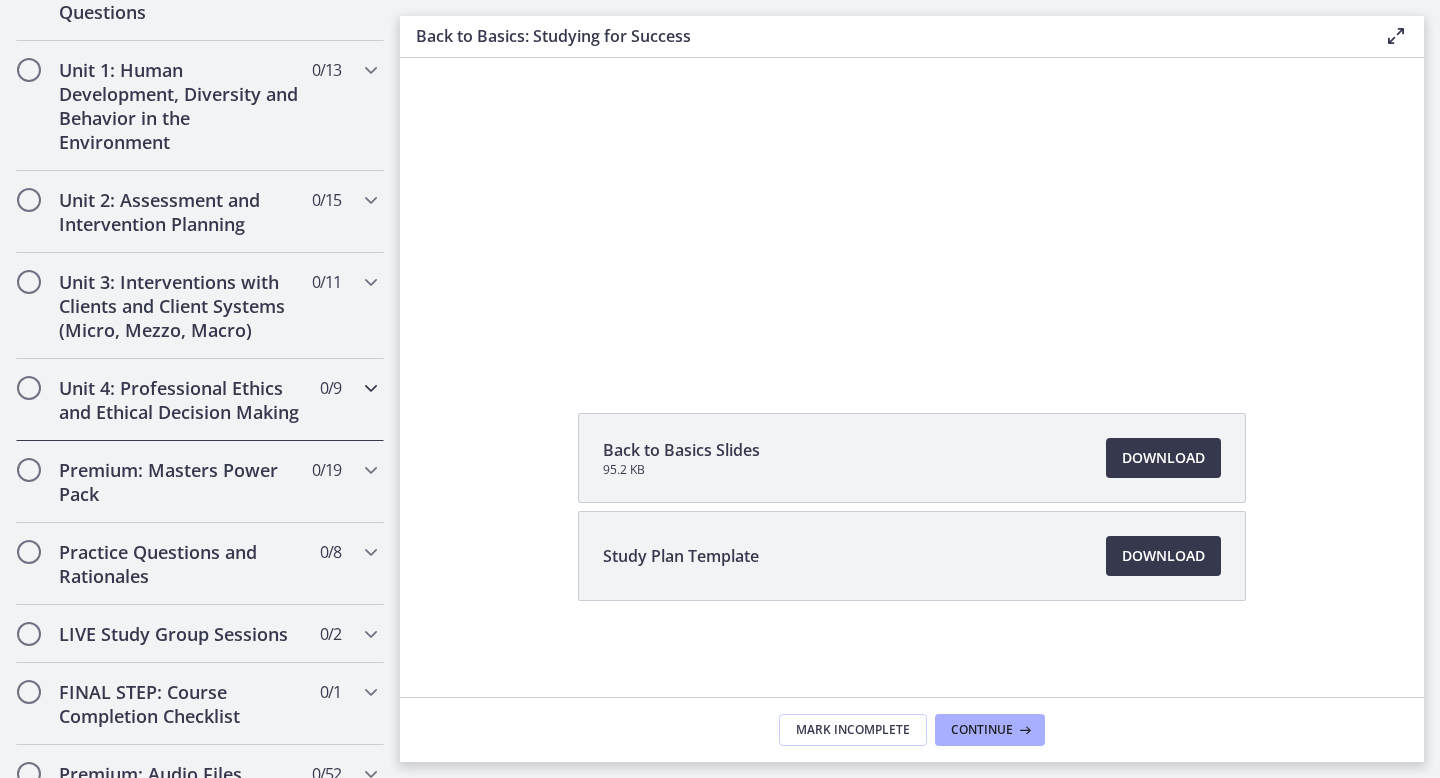 click on "Unit 4: Professional Ethics and Ethical Decision Making
0  /  9
Completed" at bounding box center (200, 400) 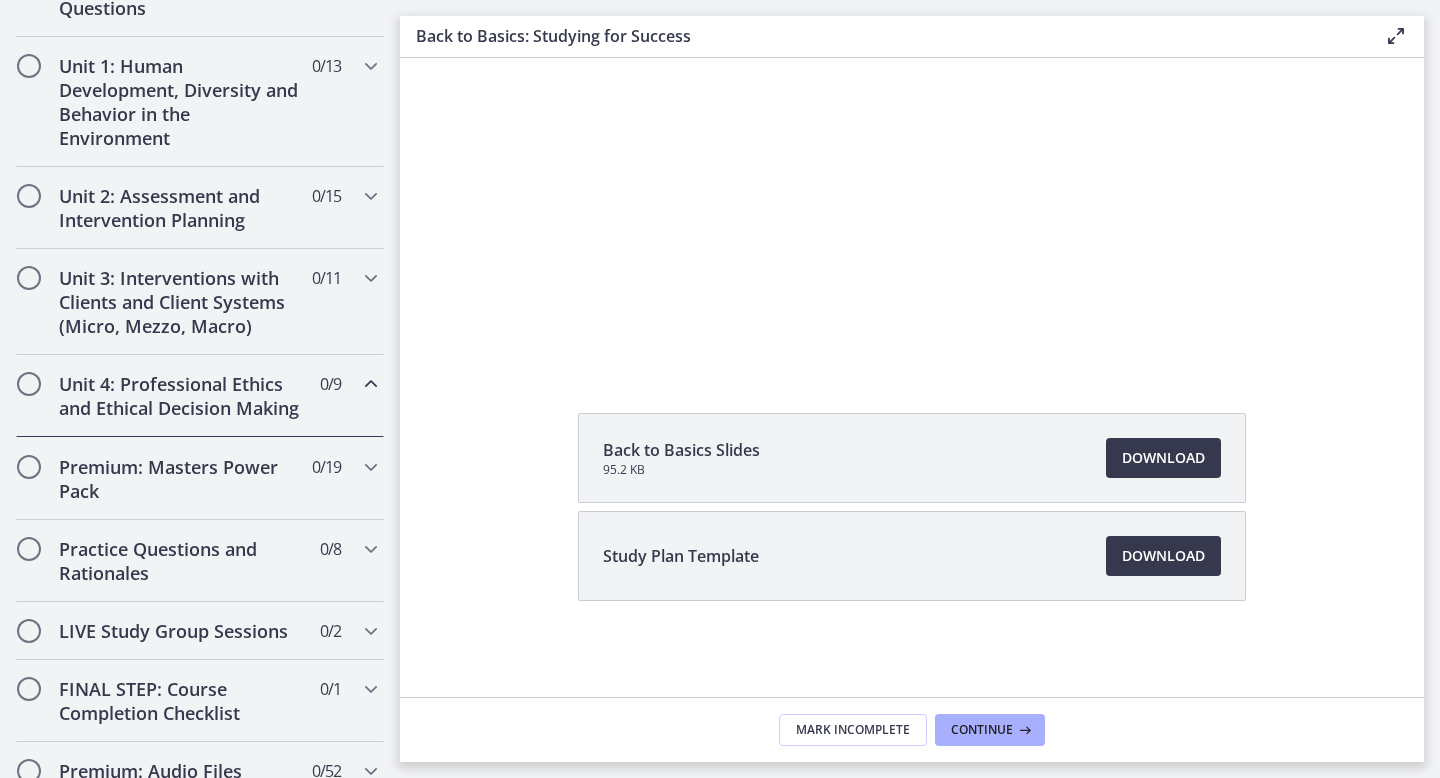 scroll, scrollTop: 528, scrollLeft: 0, axis: vertical 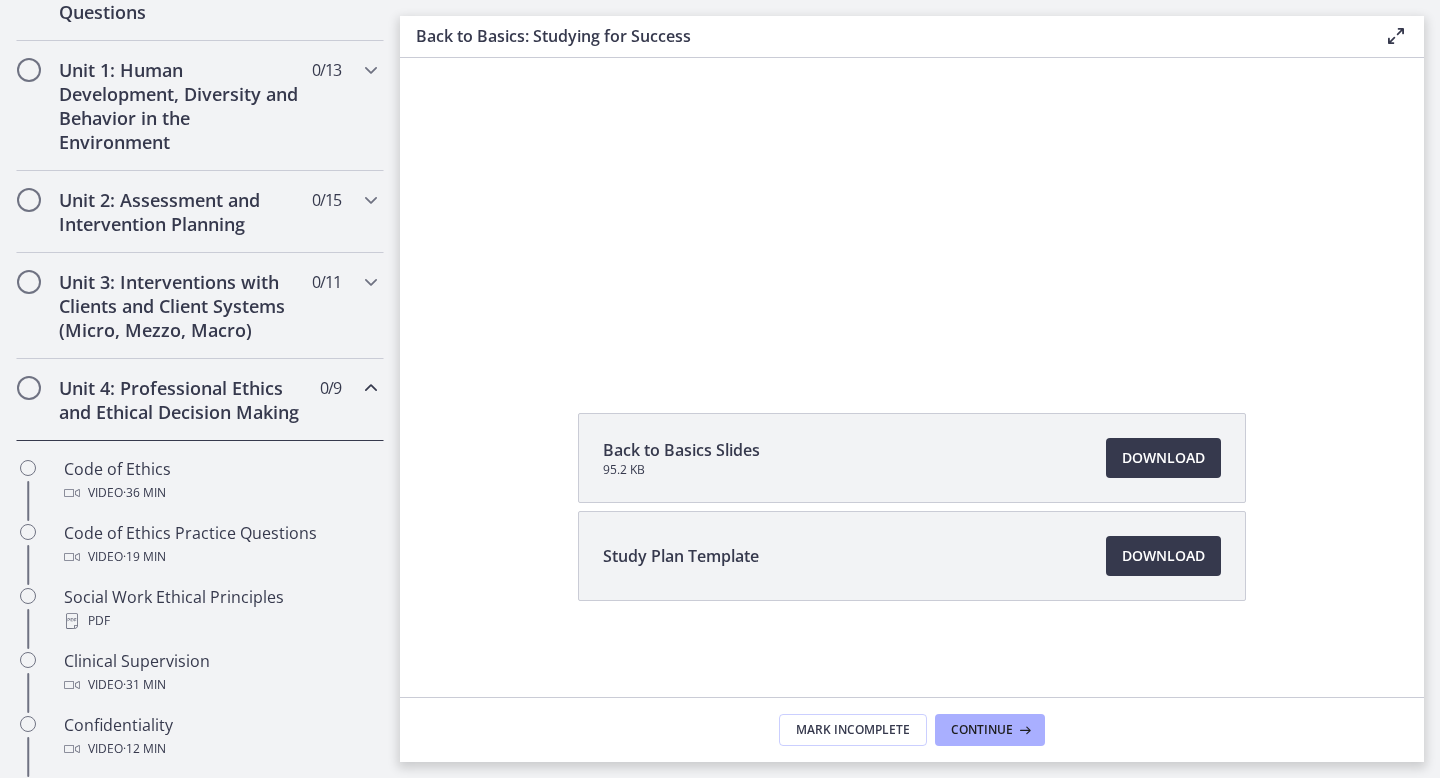 click on "Back to Basics Slides
95.2 KB
Download
Opens in a new window
Study Plan Template
Download
Opens in a new window" 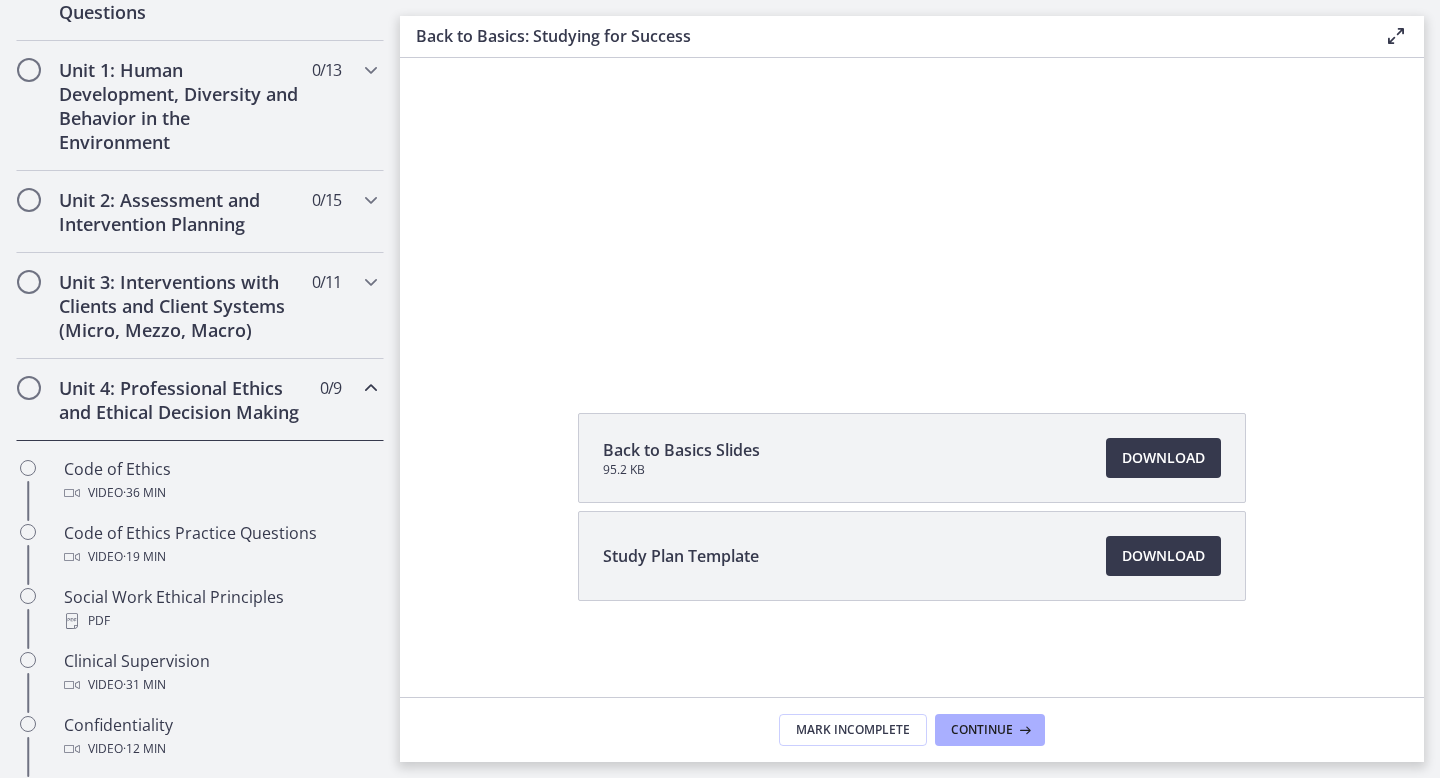 click on "Code of Ethics
Video
·  36 min
Code of Ethics Practice Questions
Video
·  19 min
Social Work Ethical Principles
PDF
Clinical Supervision
Video
·  31 min
Confidentiality
Video
·  12 min
Conflicts of Interest and Dual Relationships
Video
·  16 min
PDF" at bounding box center [200, 761] 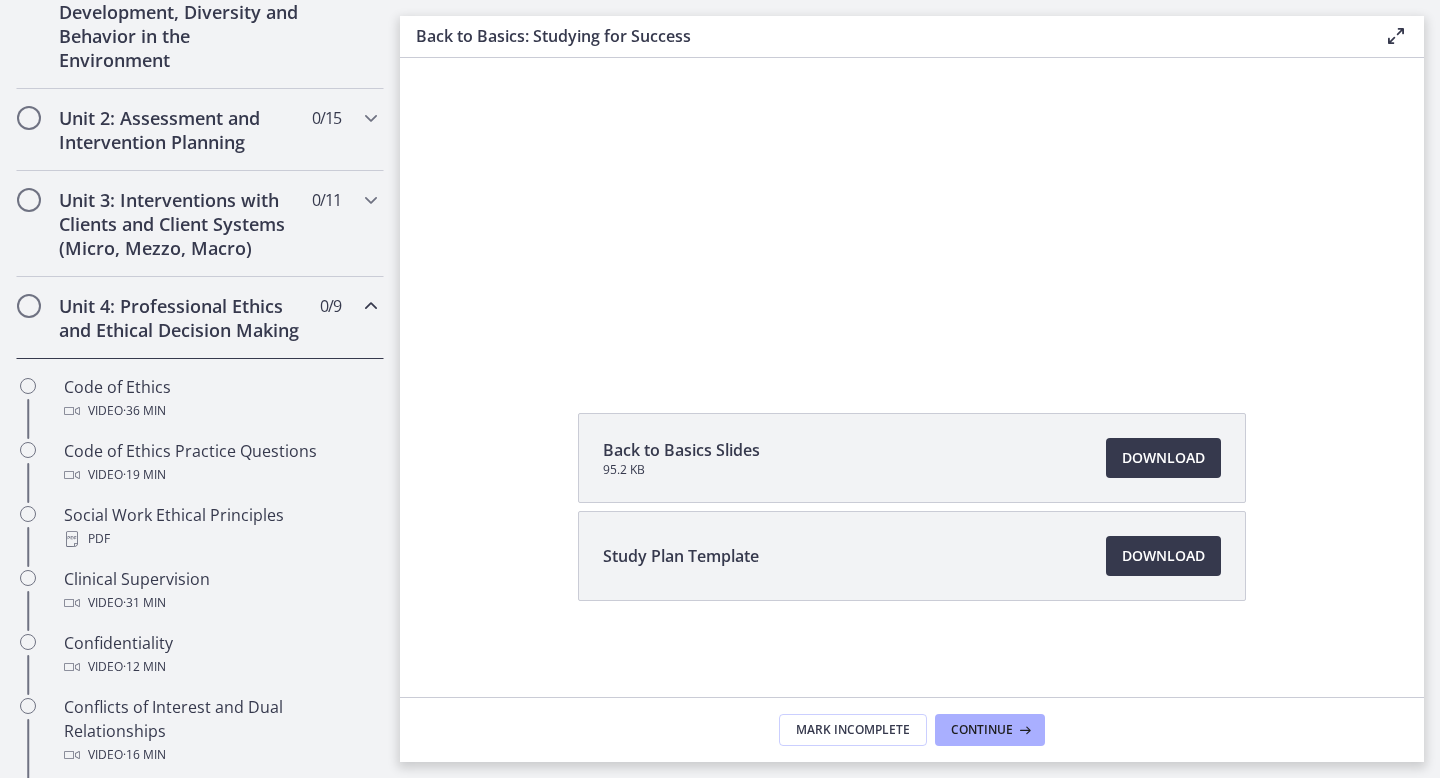 scroll, scrollTop: 584, scrollLeft: 0, axis: vertical 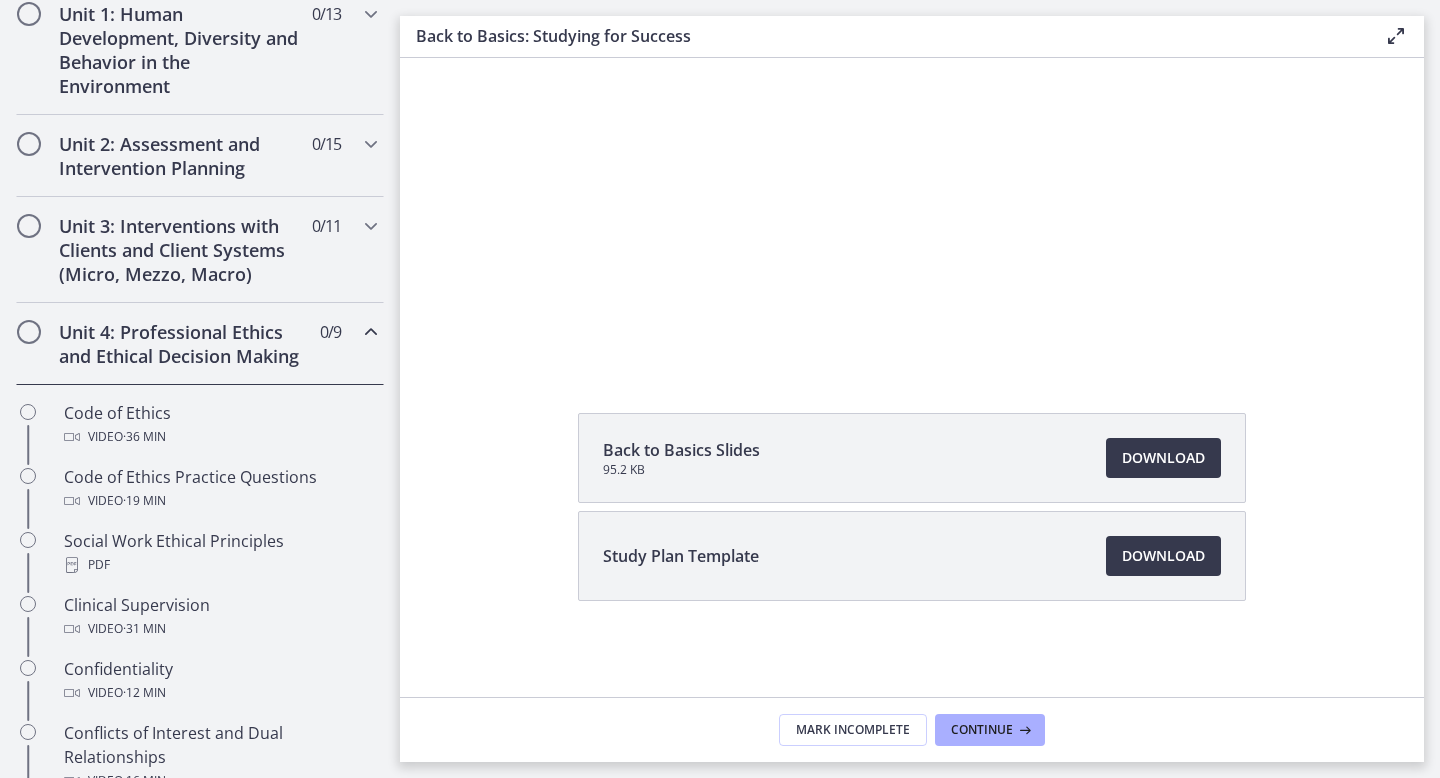 click at bounding box center [371, 332] 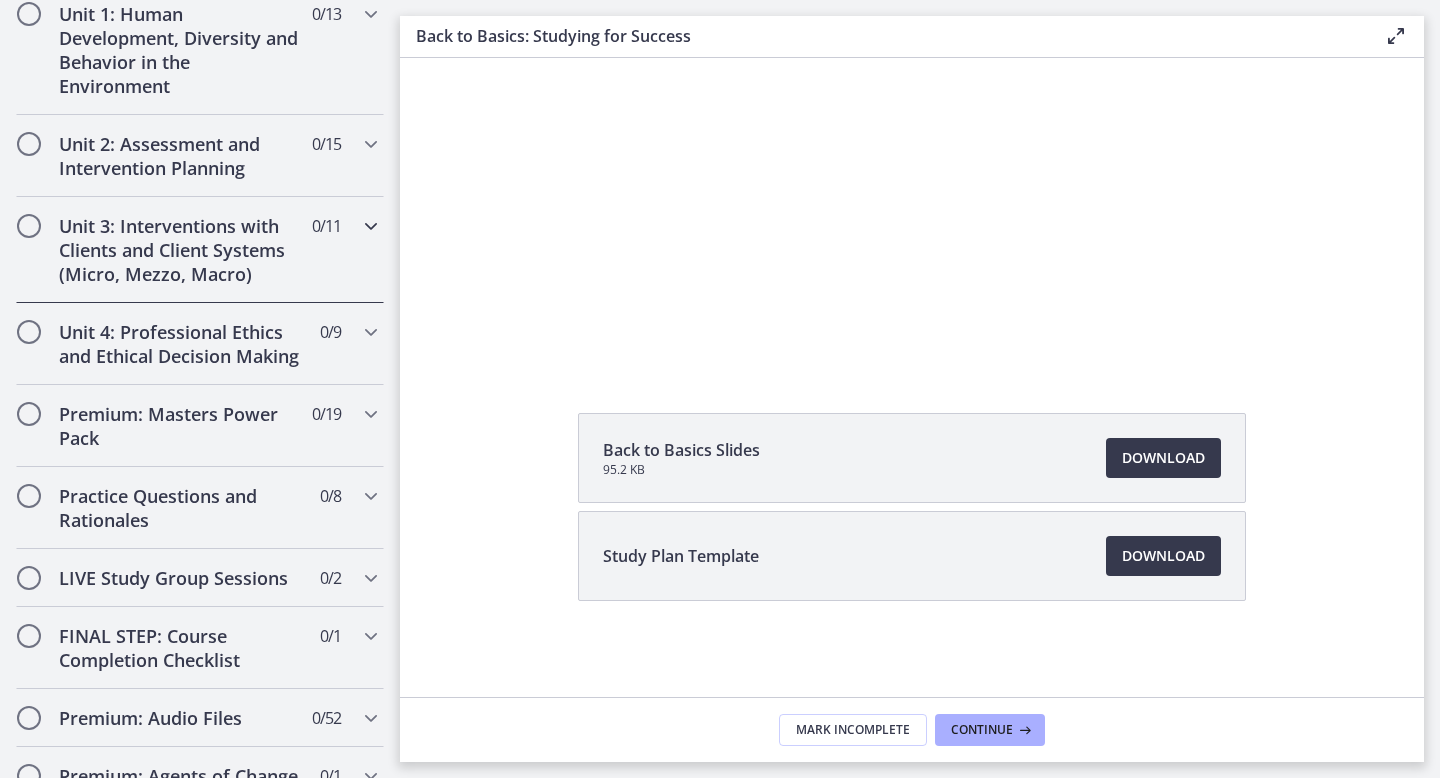 click at bounding box center (371, 226) 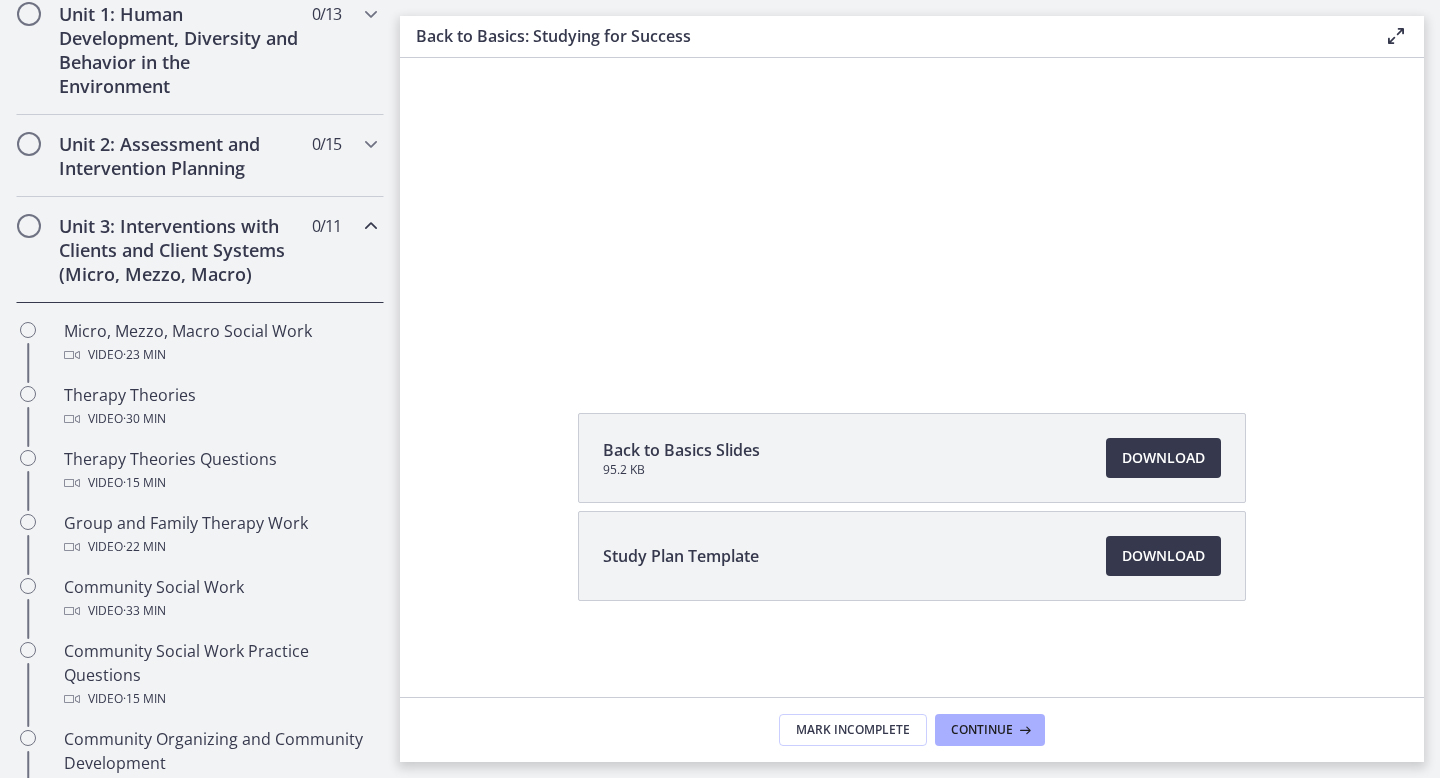 click at bounding box center (371, 226) 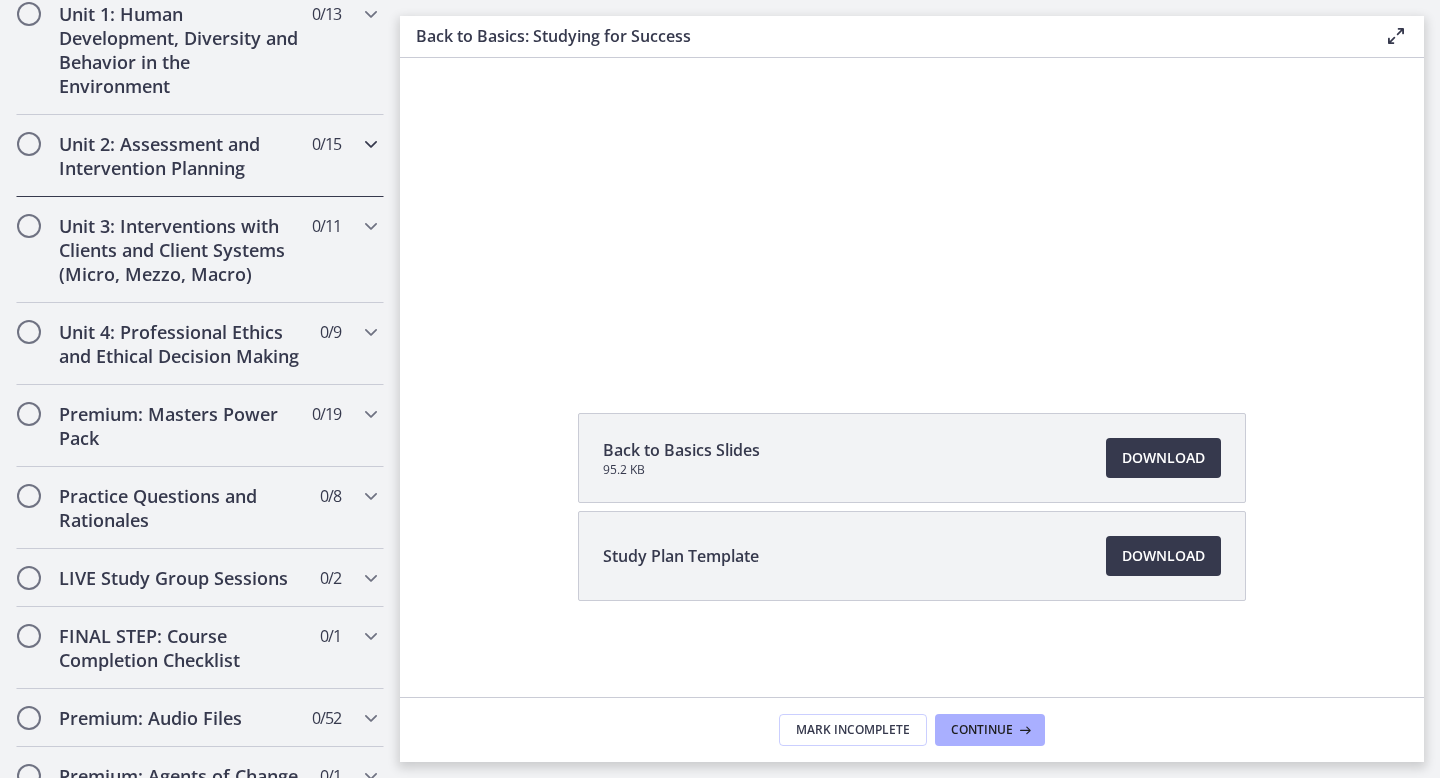 click at bounding box center (371, 144) 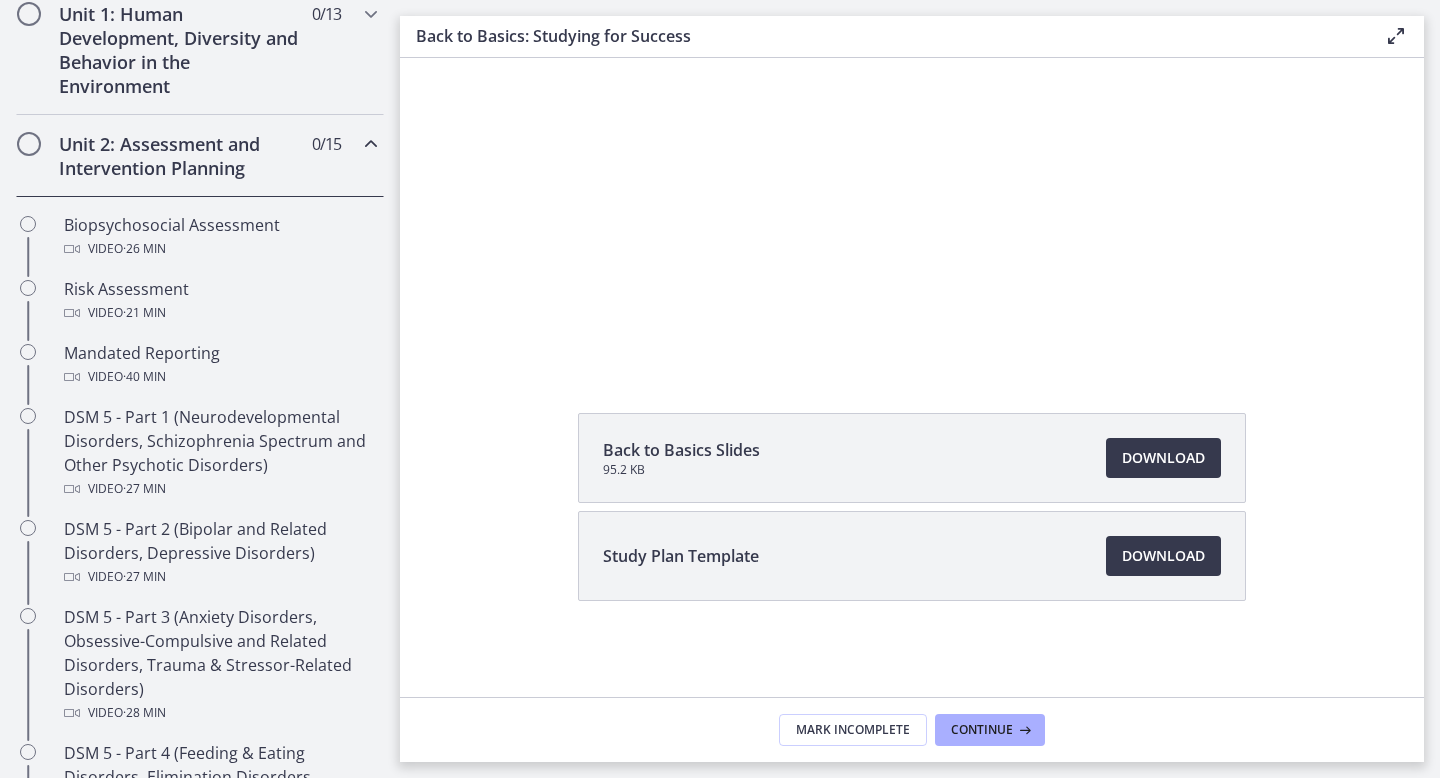 click at bounding box center (371, 144) 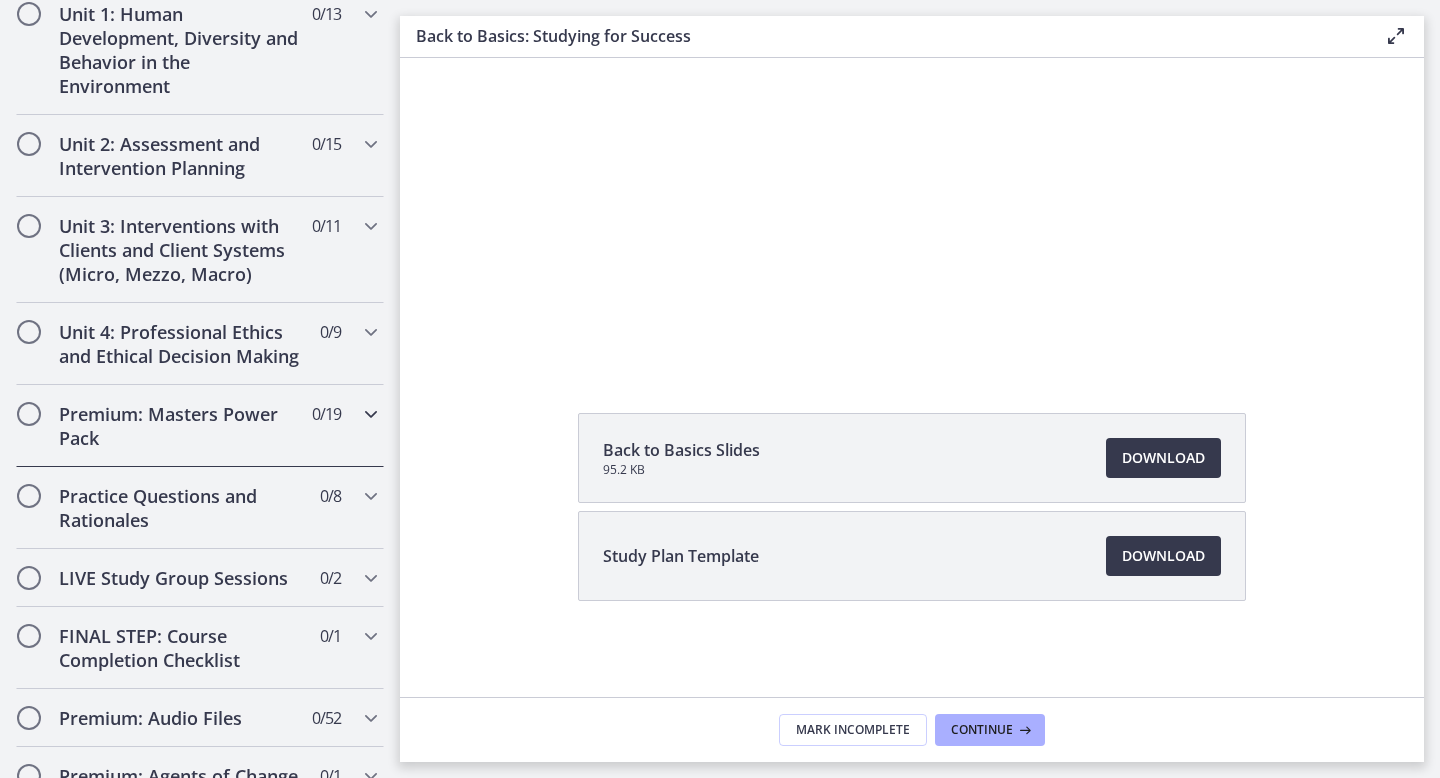click on "0  /  19
Completed" at bounding box center [326, 414] 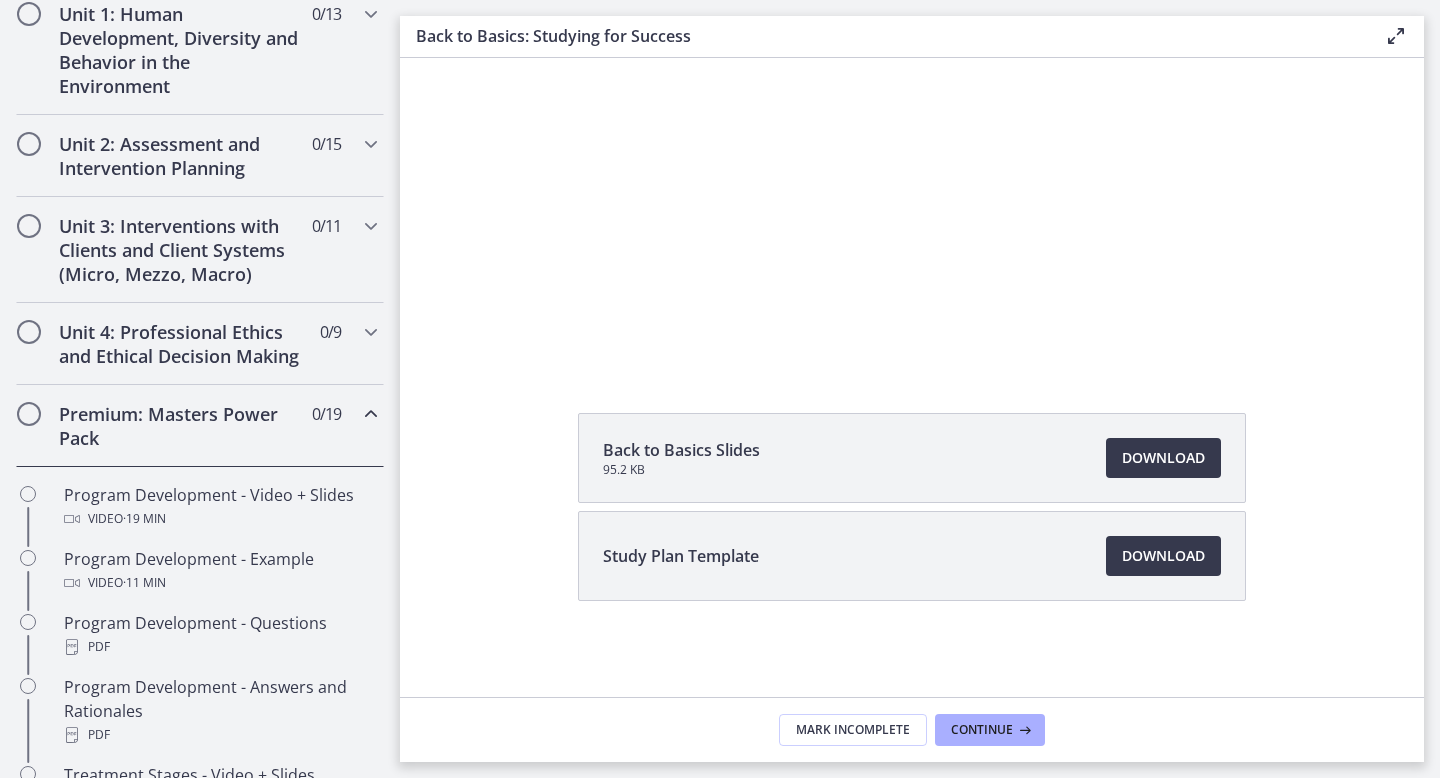 click on "Back to Basics Slides
95.2 KB
Download
Opens in a new window
Study Plan Template
Download
Opens in a new window" at bounding box center (912, 555) 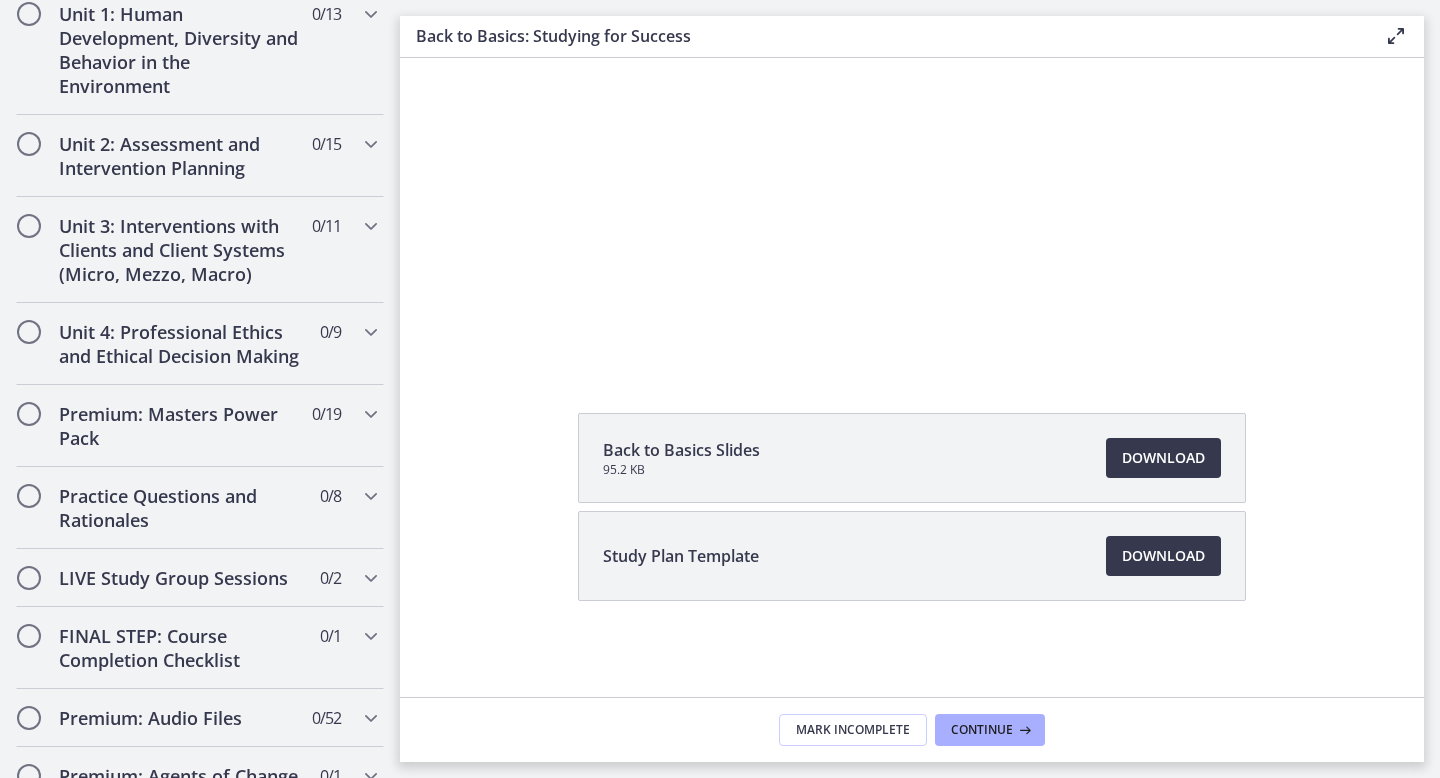 click on "Back to Basics Slides
95.2 KB
Download
Opens in a new window
Study Plan Template
Download
Opens in a new window" at bounding box center [912, 555] 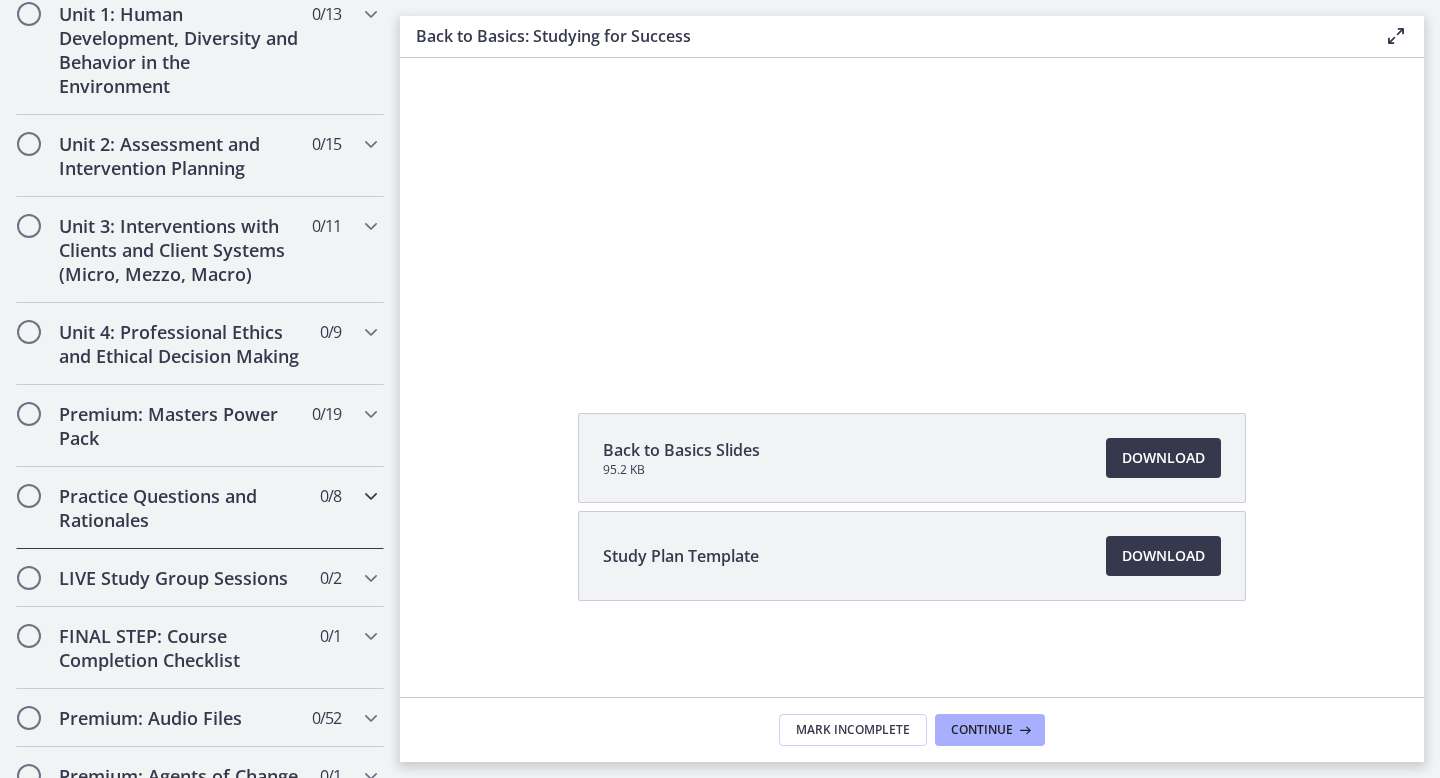 click on "Practice Questions and Rationales
0  /  8
Completed" at bounding box center [200, 508] 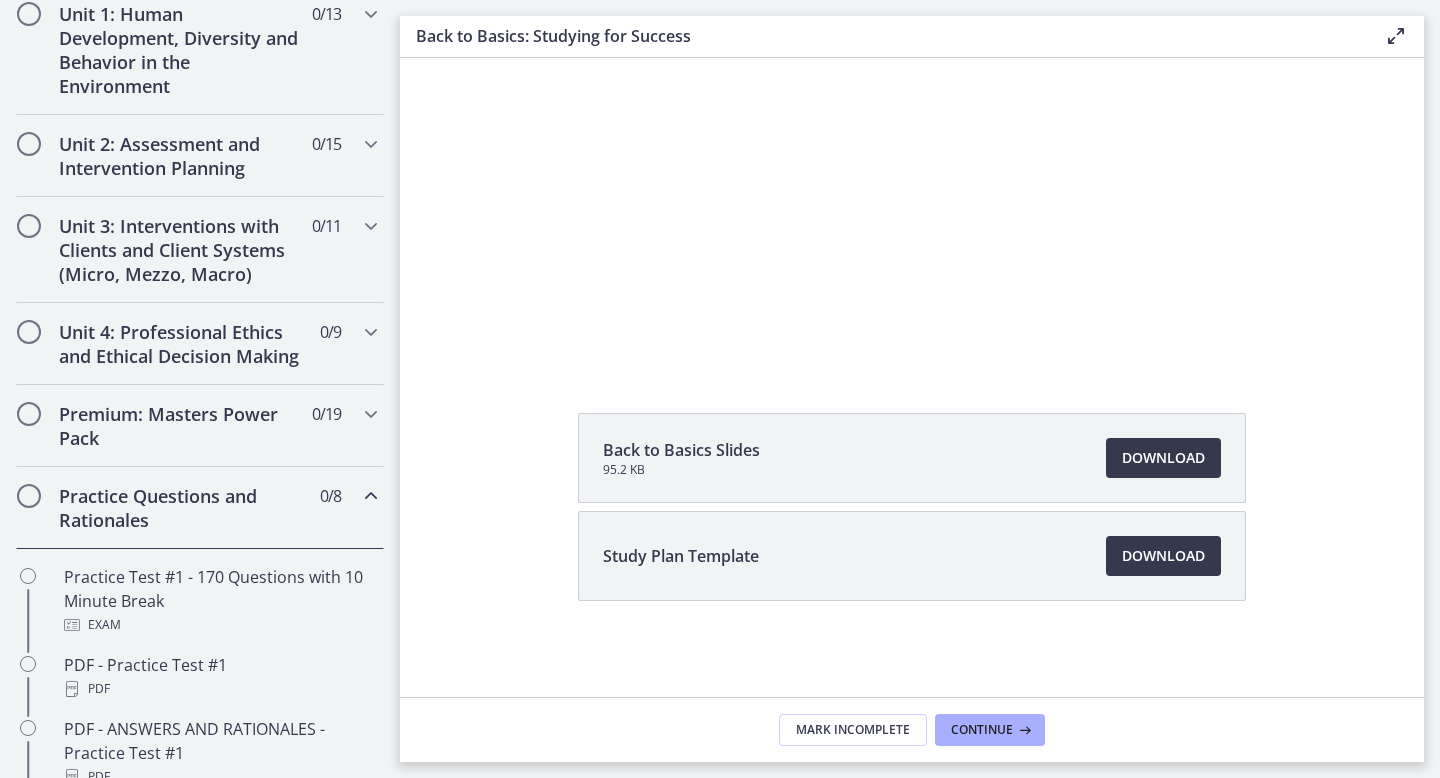 click on "Practice Questions and Rationales
0  /  8
Completed" at bounding box center (200, 508) 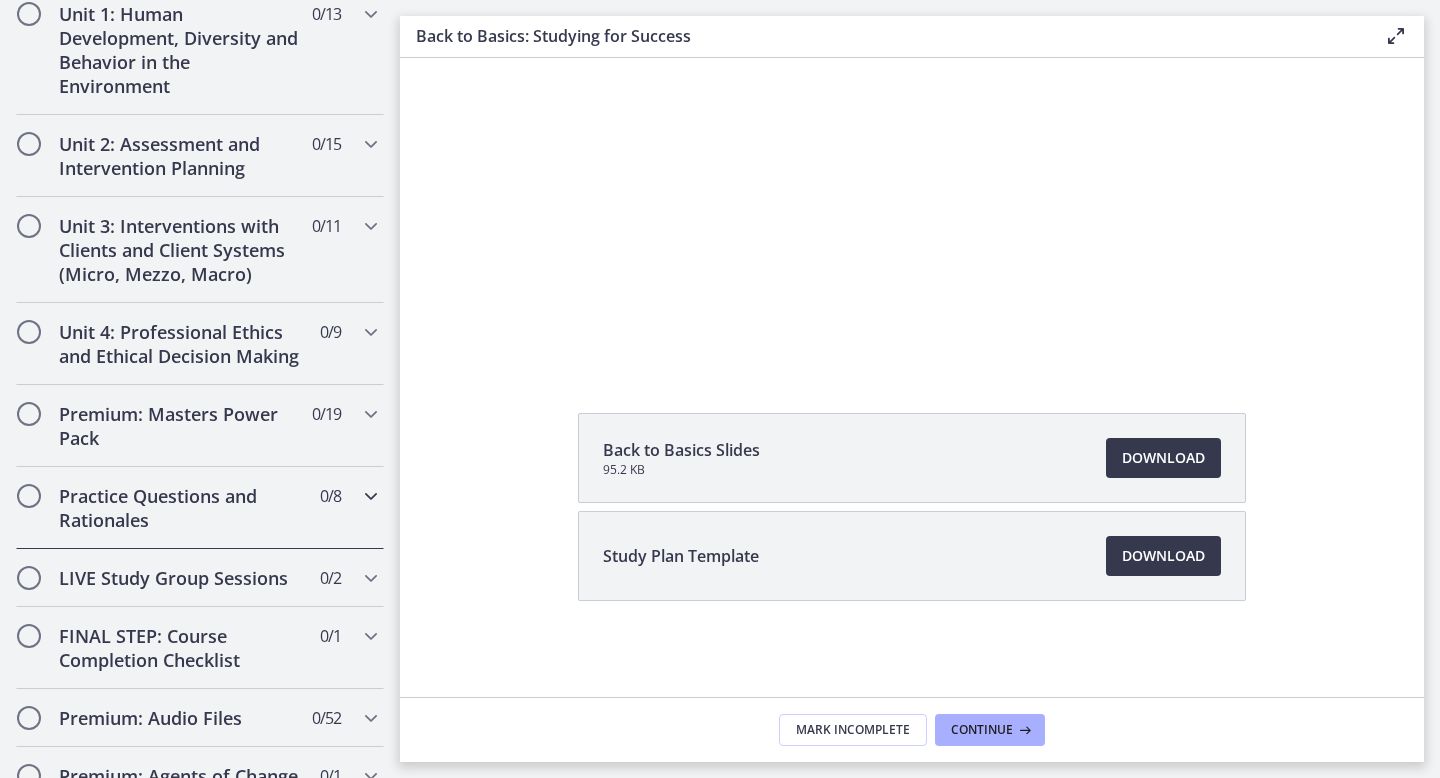 click on "Practice Questions and Rationales
0  /  8
Completed" at bounding box center (200, 508) 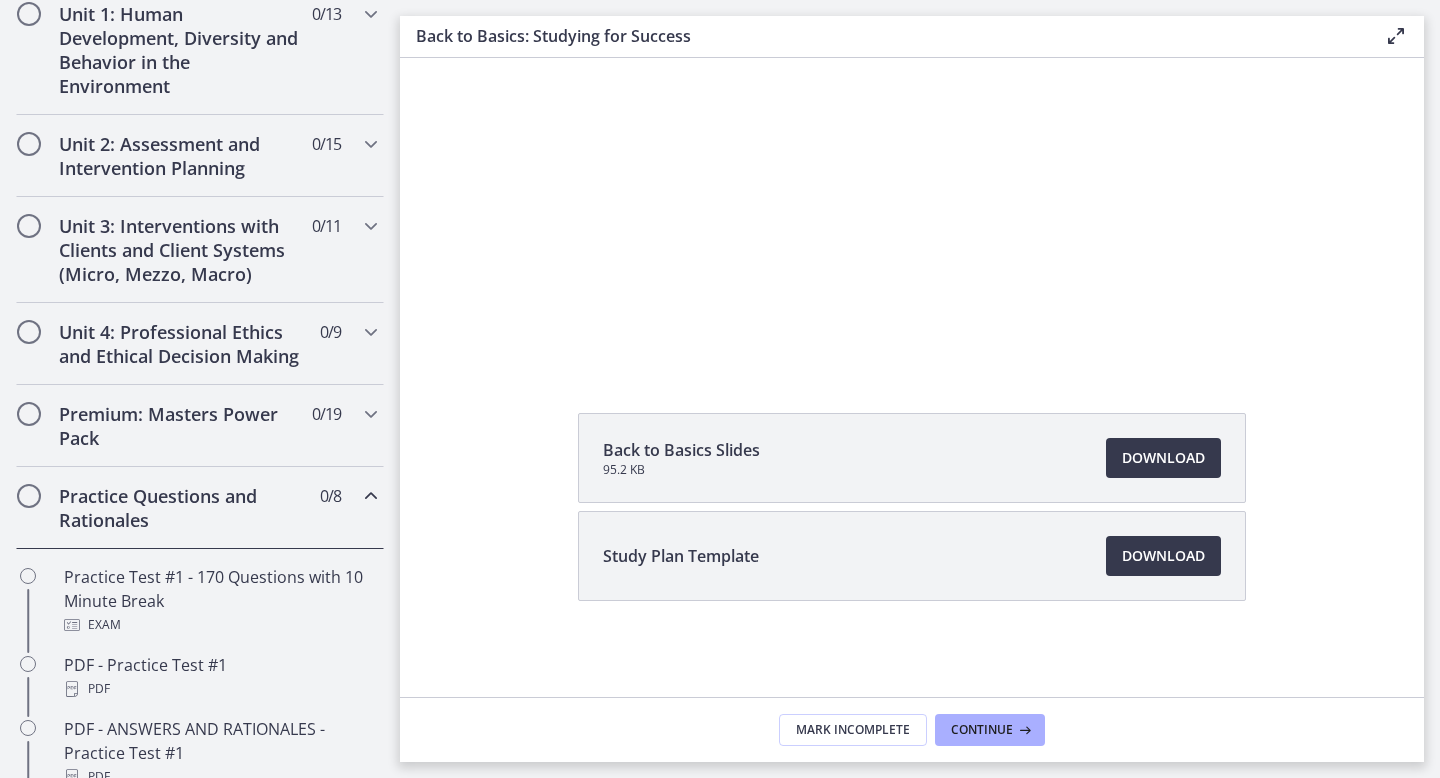 click on "Back to Basics Slides
95.2 KB
Download
Opens in a new window
Study Plan Template
Download
Opens in a new window" at bounding box center [912, 555] 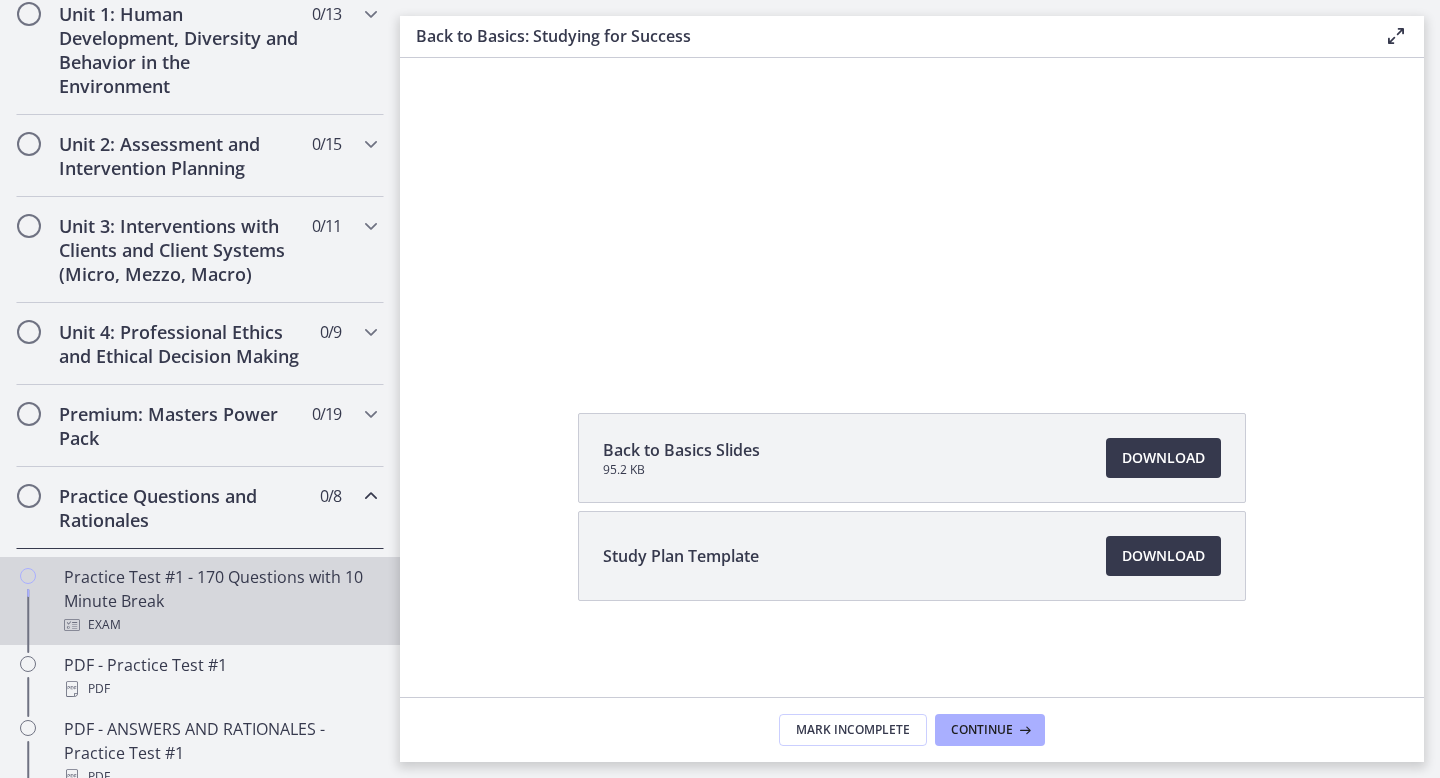 click on "Practice Test #1 - 170 Questions with 10 Minute Break
Exam" at bounding box center [200, 601] 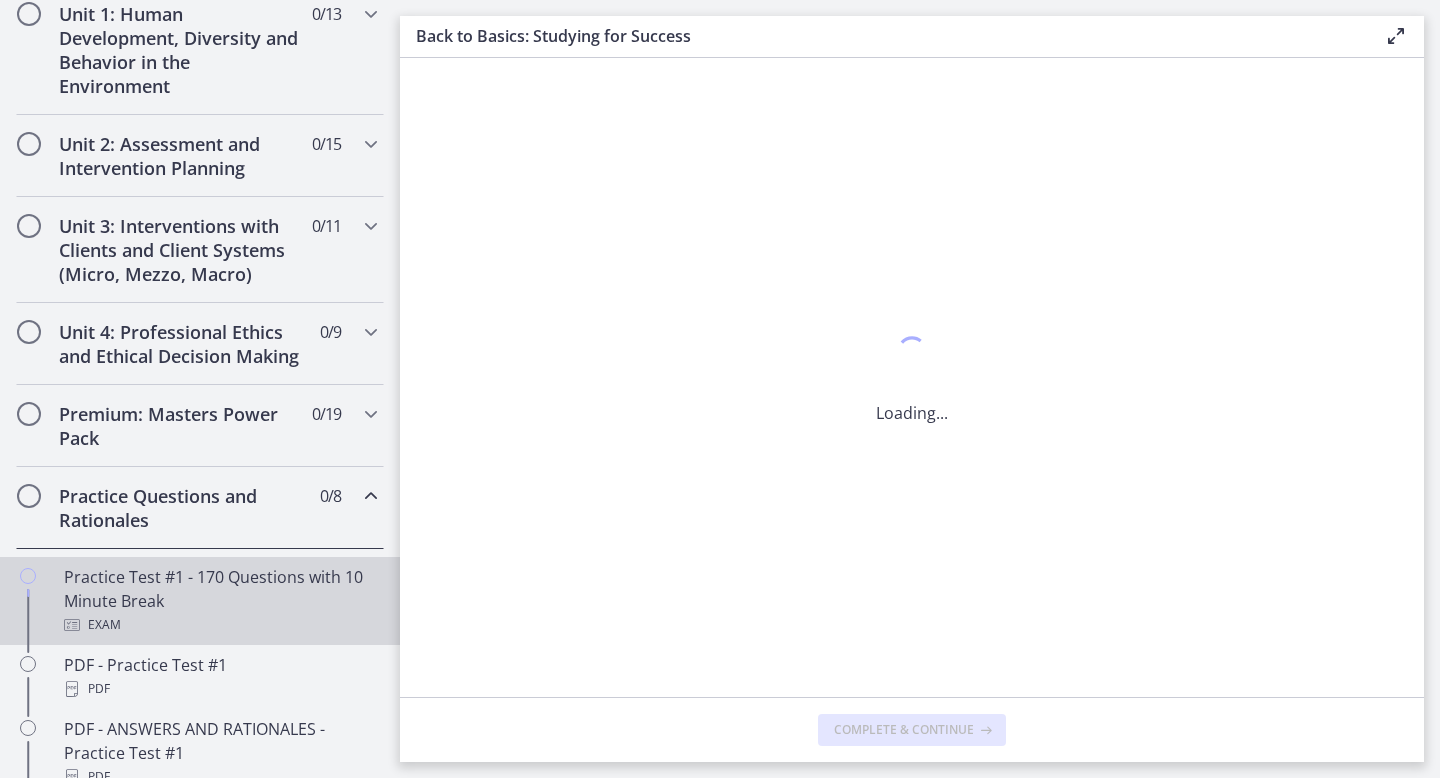 scroll, scrollTop: 0, scrollLeft: 0, axis: both 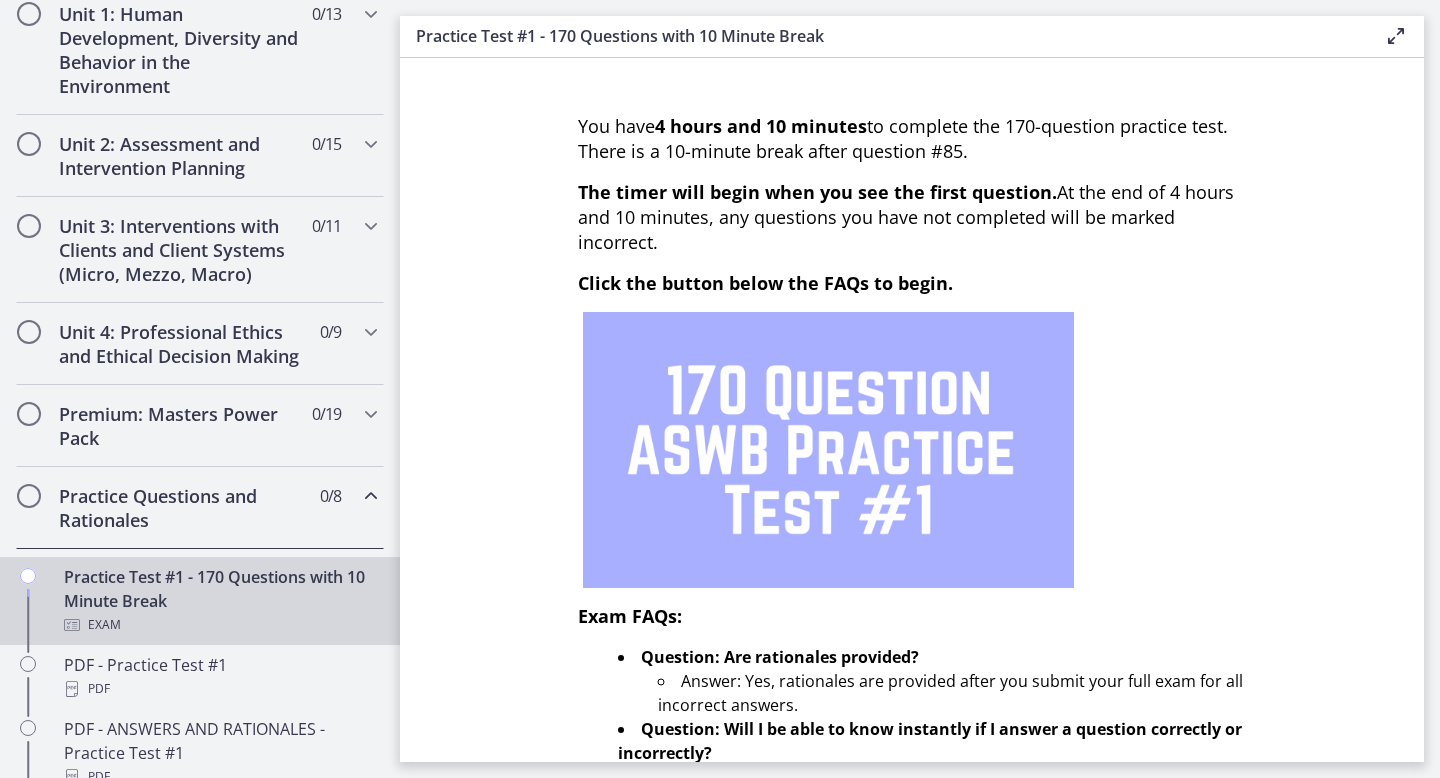 click at bounding box center (371, 496) 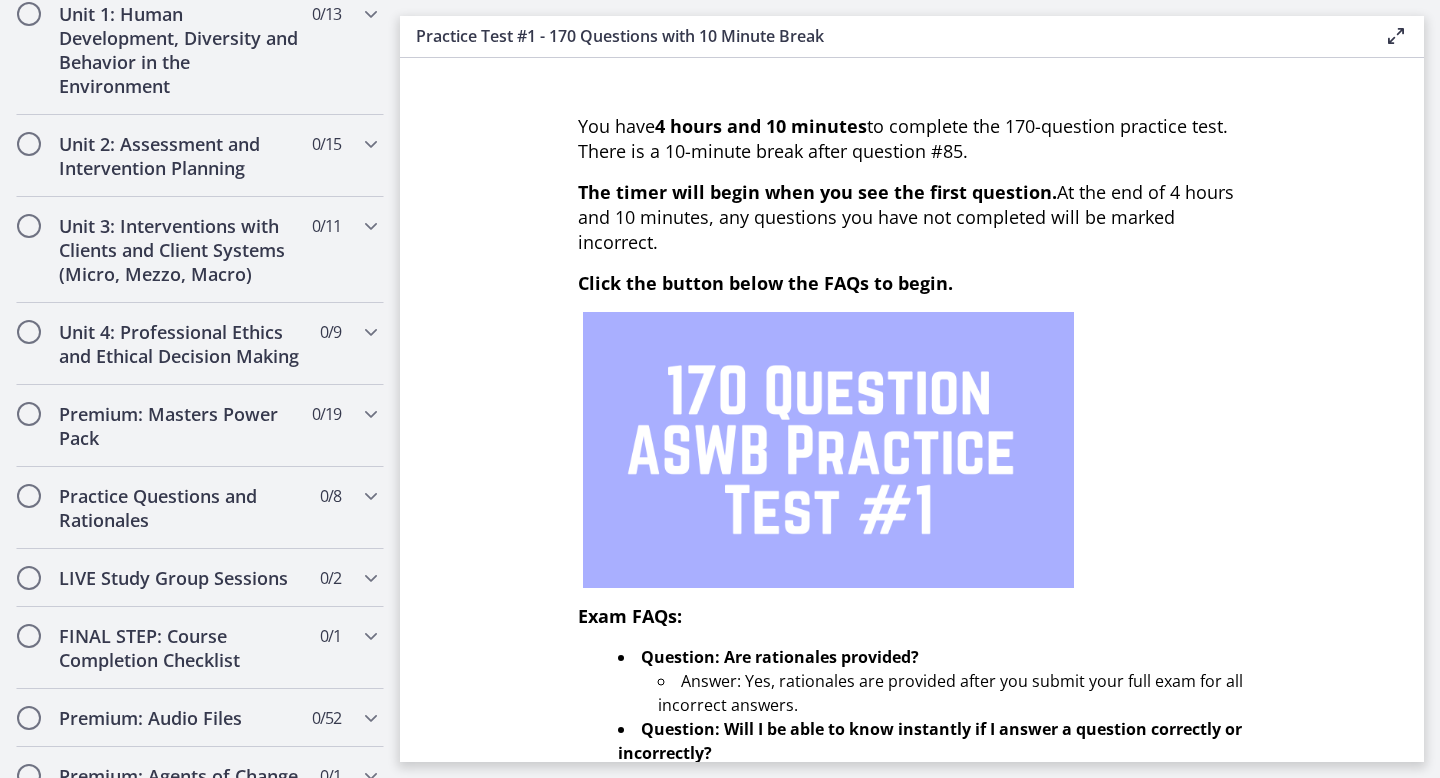 click on "Practice Test #1 - 170 Questions with 10 Minute Break
Enable fullscreen
You have  4 hours and 10 minutes  to complete the 170-question practice test. There is a 10-minute break after question #85.
The timer will begin when you see the first question.   At the end of 4 hours and 10 minutes, any questions you have not completed will be marked incorrect.
Click the button below the FAQs to begin.
Exam FAQs:
Question: Are rationales provided? Answer: Yes, rationales are provided after you submit your full exam for all incorrect answers.
Question: Will I be able to know instantly if I answer a question correctly or incorrectly? Answer: No, your score and the questions you answered incorrectly will only be shared after you submit your full exam." at bounding box center (920, 389) 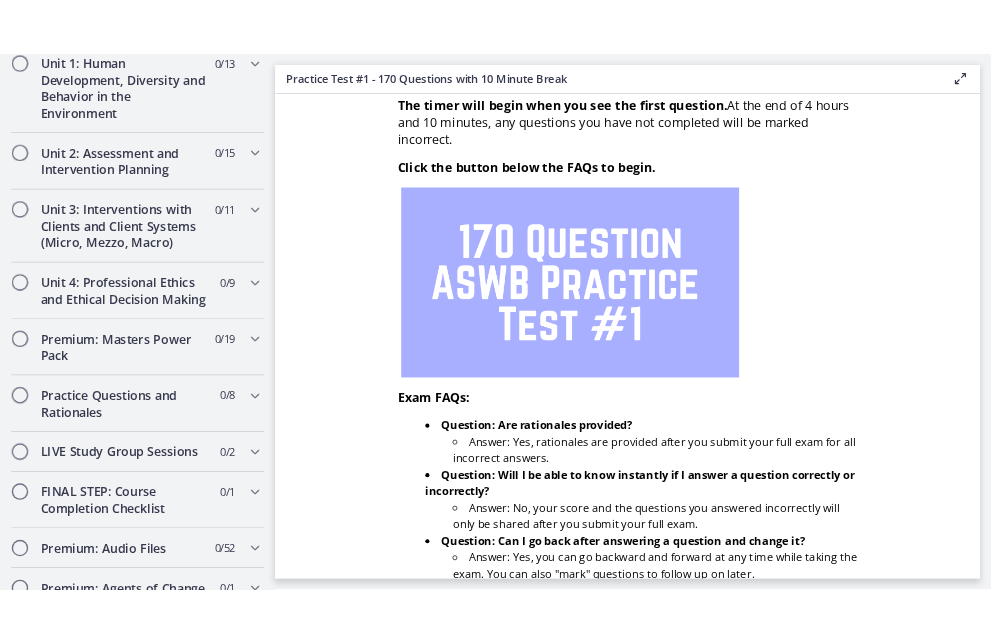 scroll, scrollTop: 120, scrollLeft: 0, axis: vertical 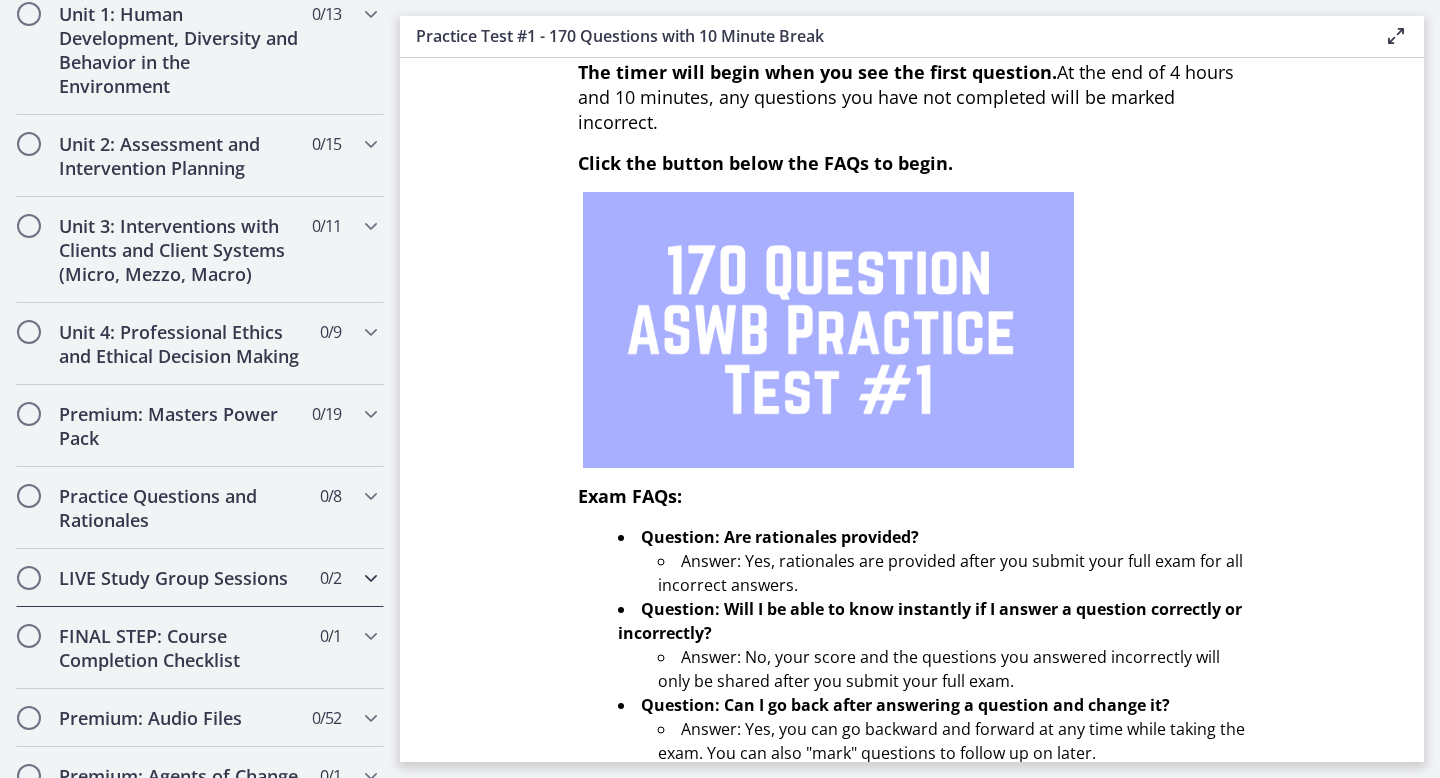 click on "LIVE Study Group Sessions
0  /  2
Completed" at bounding box center (200, 578) 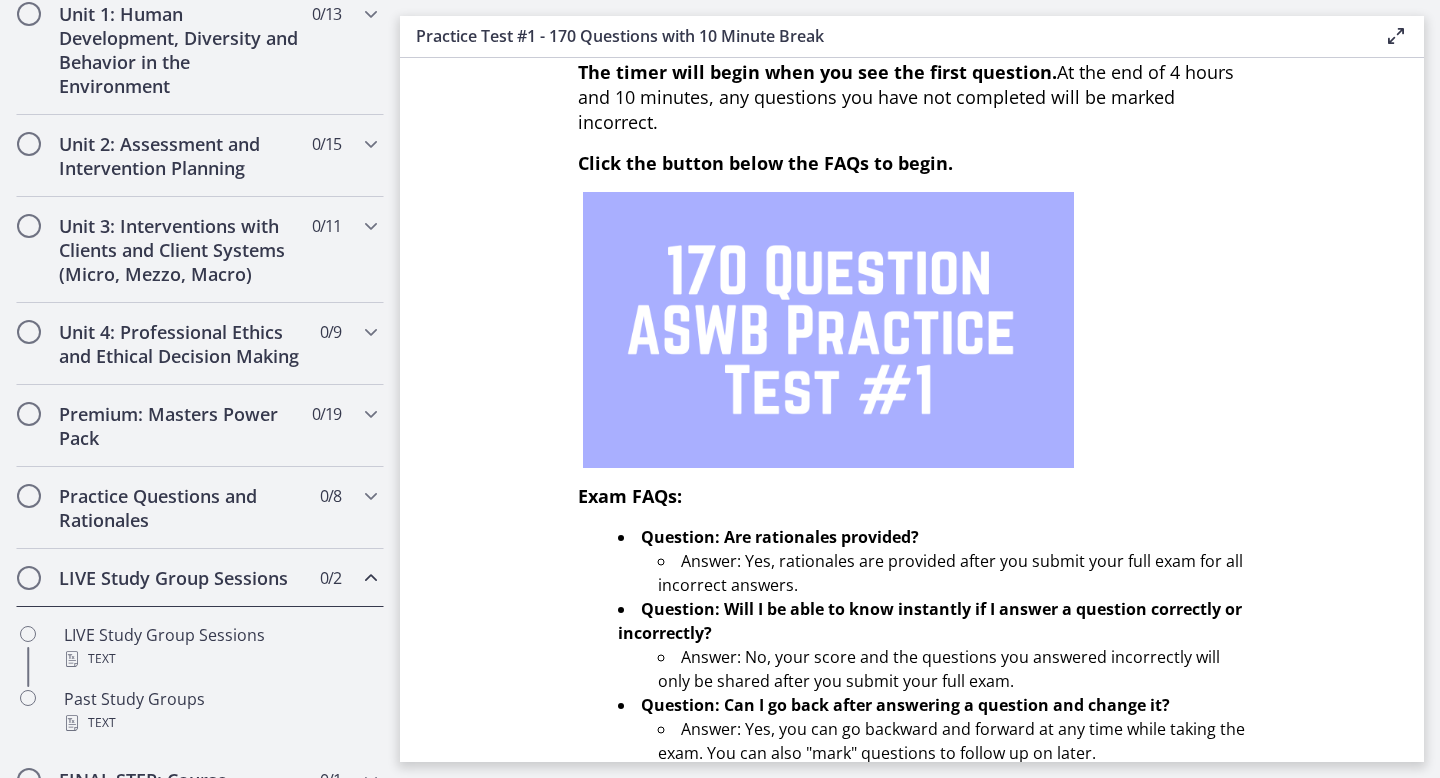 click on "LIVE Study Group Sessions
0  /  2
Completed" at bounding box center [200, 578] 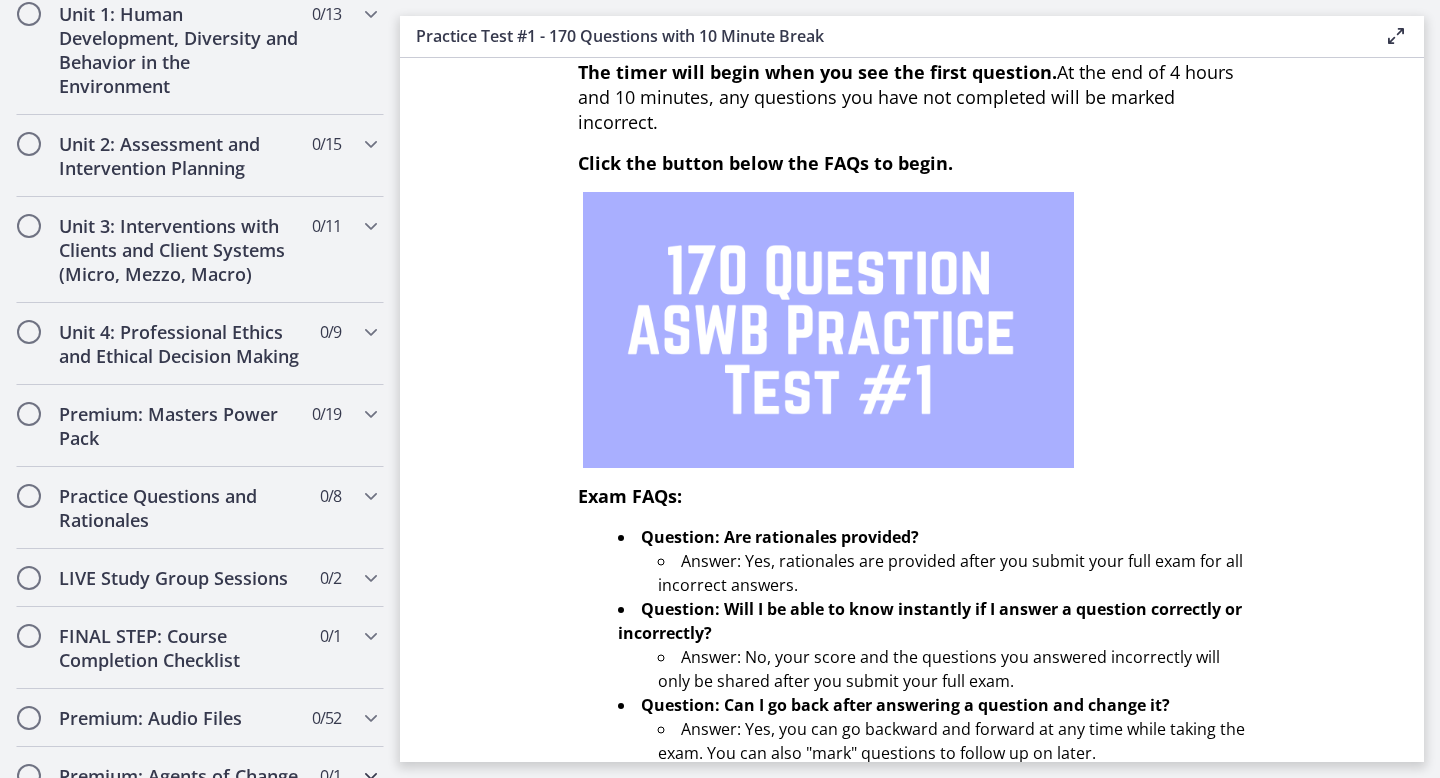 click at bounding box center (371, 776) 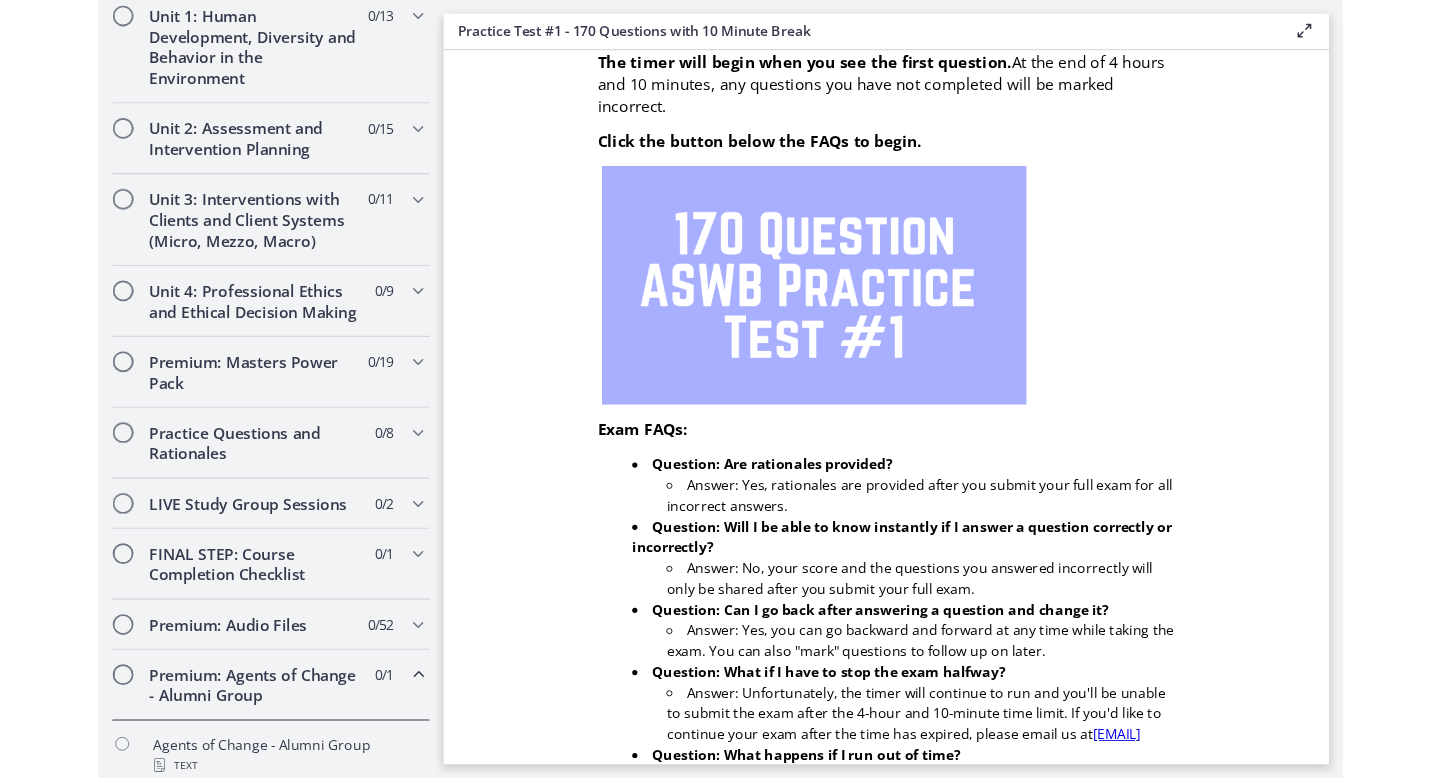 scroll, scrollTop: 583, scrollLeft: 0, axis: vertical 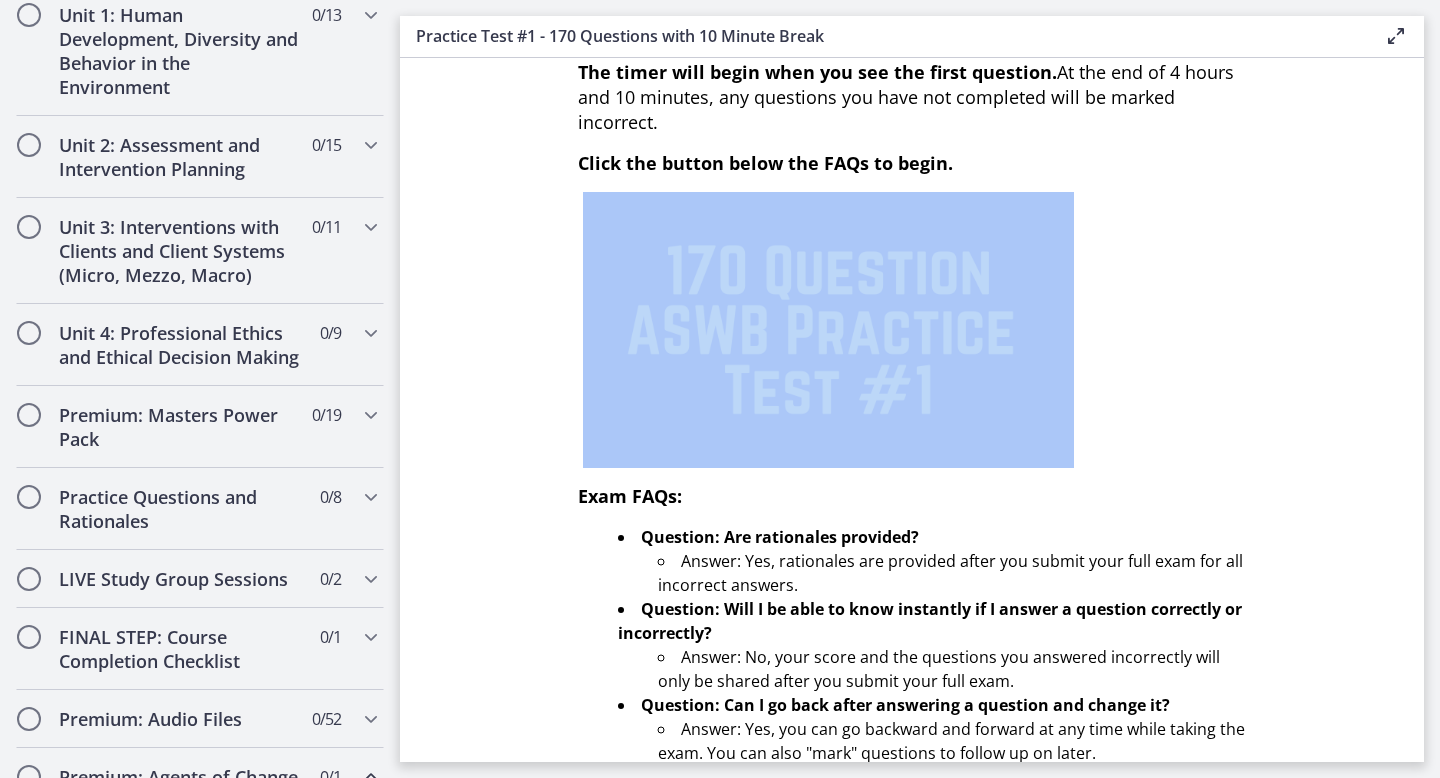 drag, startPoint x: 420, startPoint y: 496, endPoint x: 420, endPoint y: 390, distance: 106 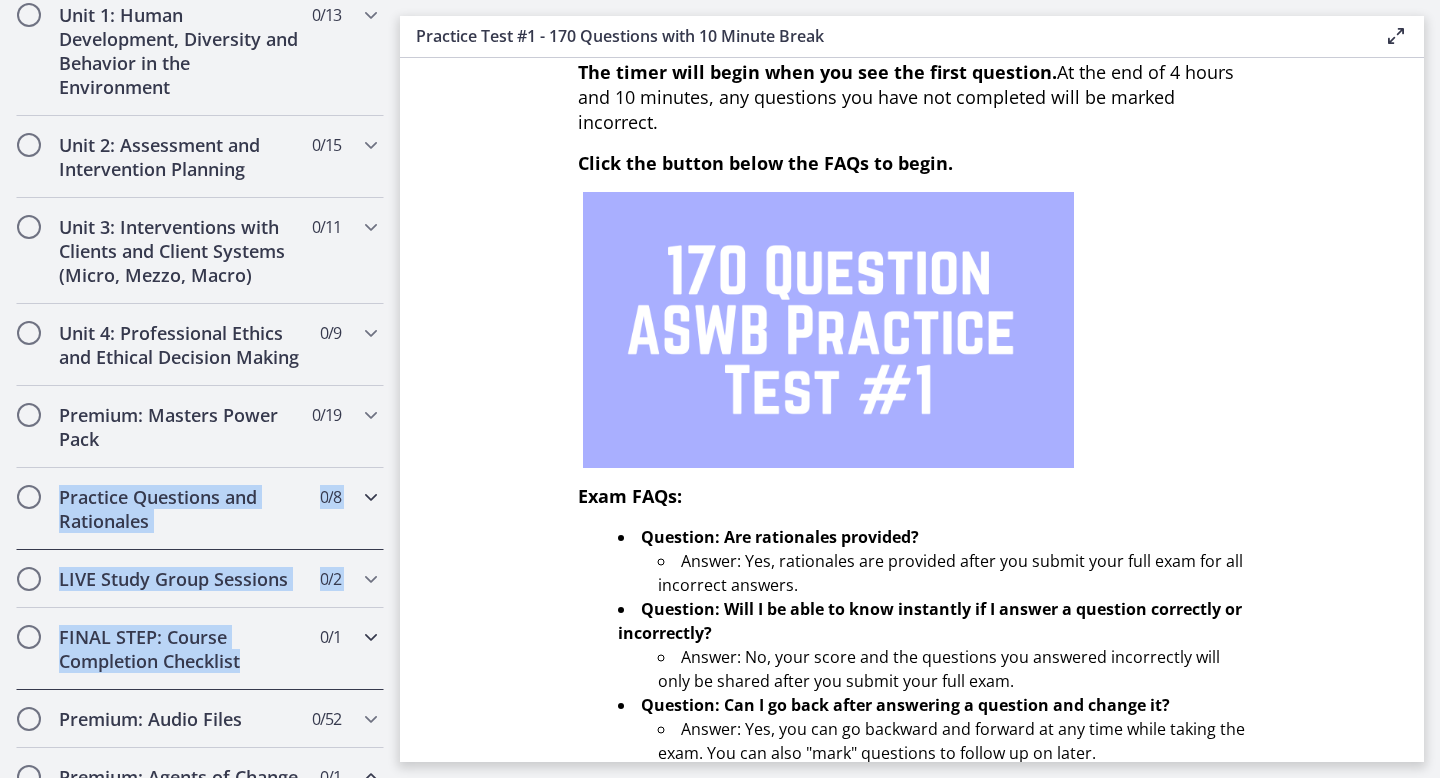 drag, startPoint x: 394, startPoint y: 479, endPoint x: 379, endPoint y: 685, distance: 206.5454 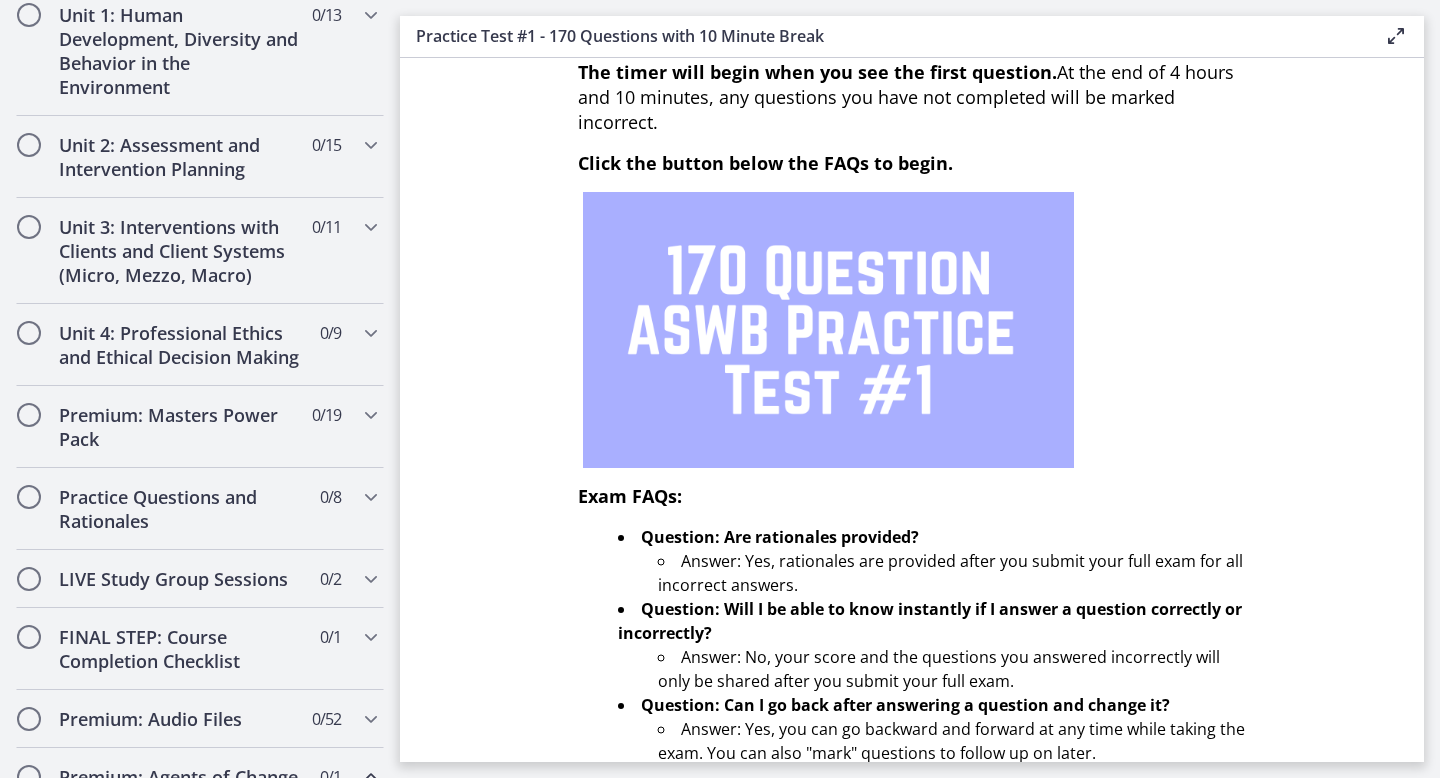 click on "You have  4 hours and 10 minutes  to complete the 170-question practice test. There is a 10-minute break after question #85.
The timer will begin when you see the first question.   At the end of 4 hours and 10 minutes, any questions you have not completed will be marked incorrect.
Click the button below the FAQs to begin.
Exam FAQs:
Question: Are rationales provided? Answer: Yes, rationales are provided after you submit your full exam for all incorrect answers.
Question: Will I be able to know instantly if I answer a question correctly or incorrectly? Answer: No, your score and the questions you answered incorrectly will only be shared after you submit your full exam.
Question: Can I go back after answering a question and change it? Answer: Yes, you can go backward and forward at any time while taking the exam. You can also "mark" questions to follow up on later.
Question: What if I have to stop the exam halfway?" at bounding box center [912, 410] 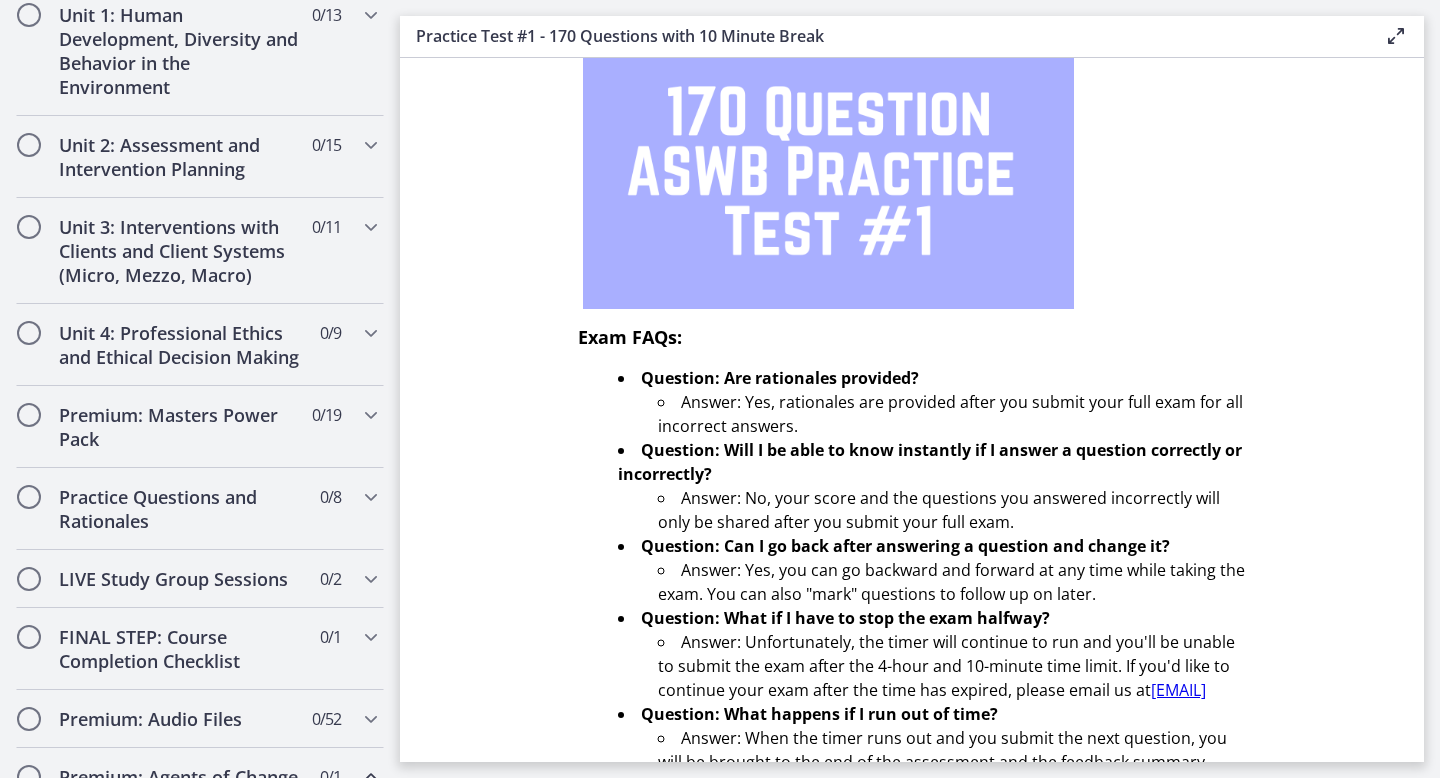 scroll, scrollTop: 280, scrollLeft: 0, axis: vertical 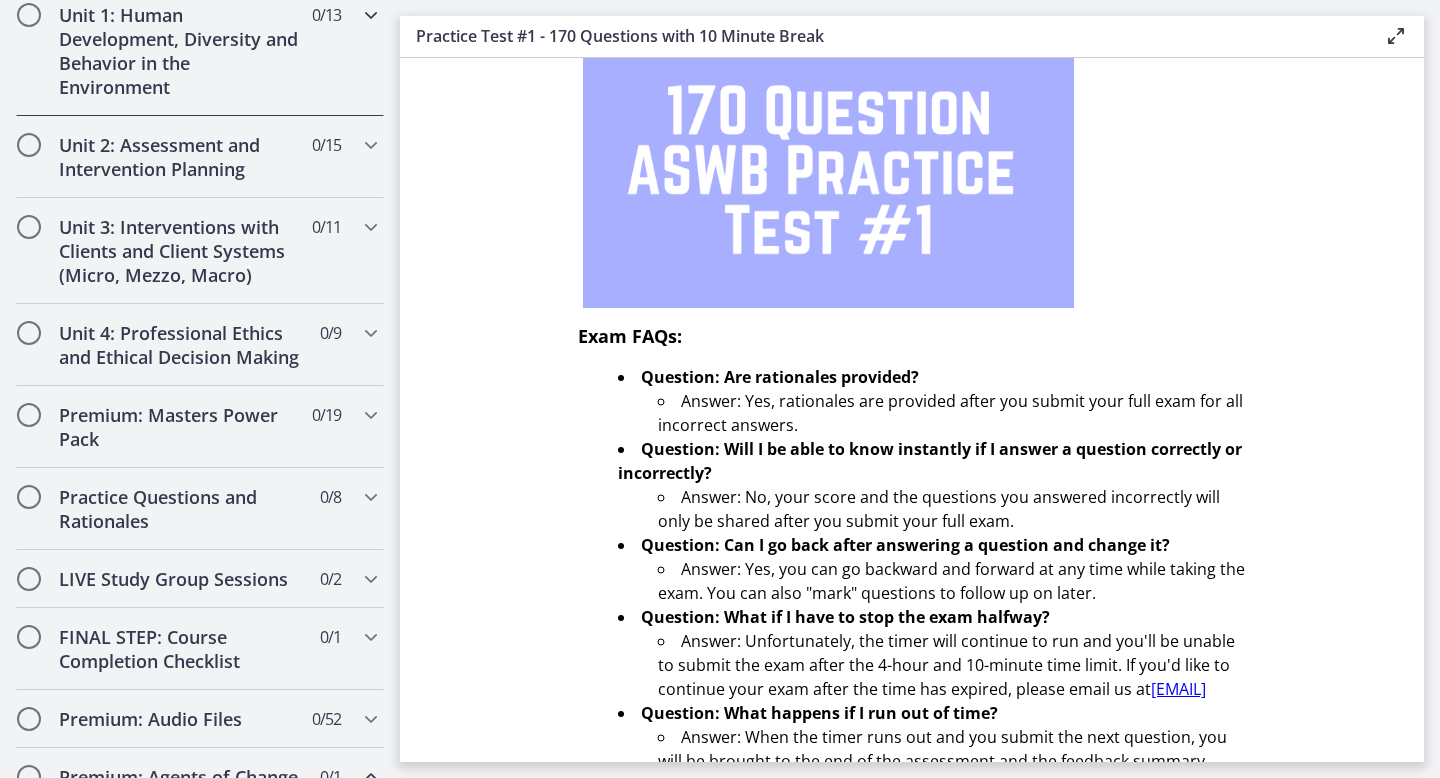 click at bounding box center [371, 15] 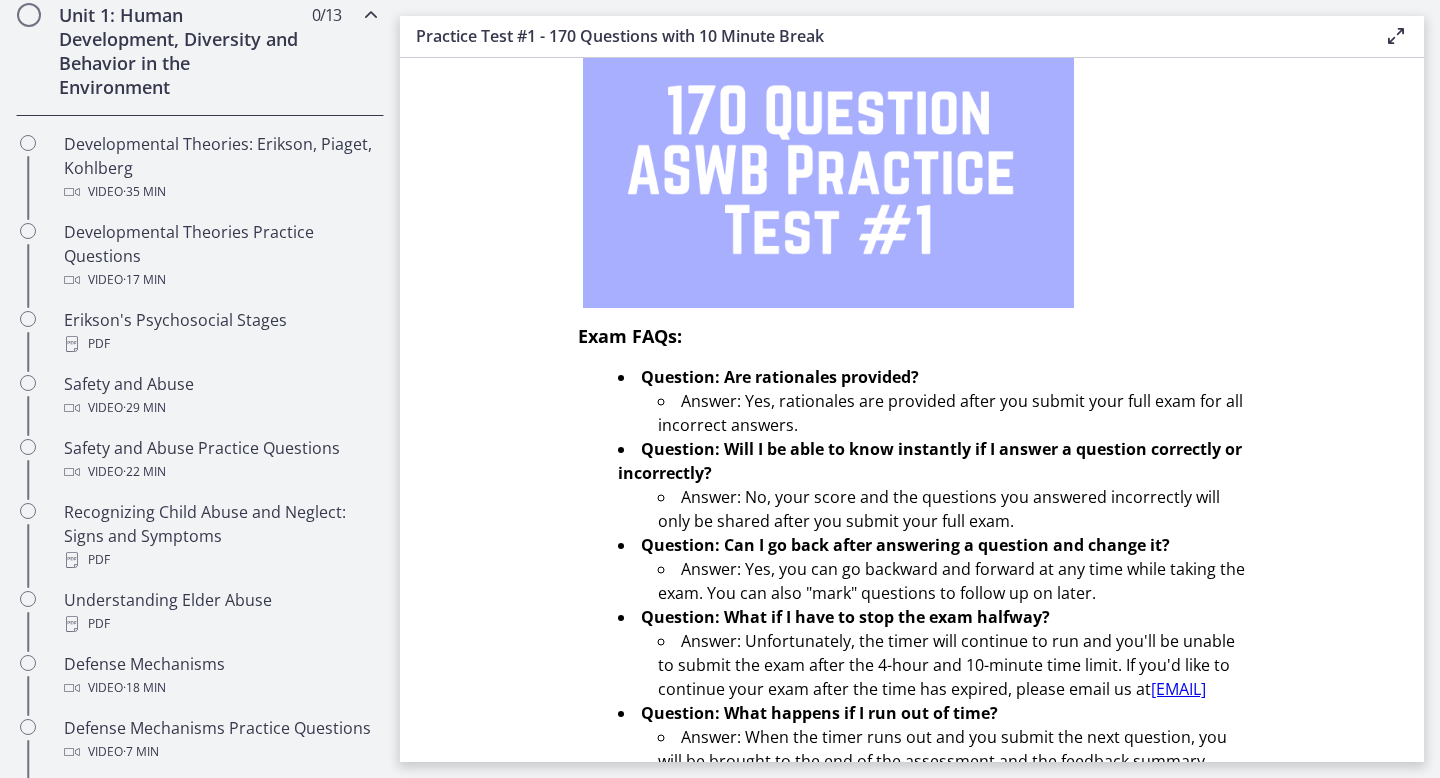 click at bounding box center [371, 15] 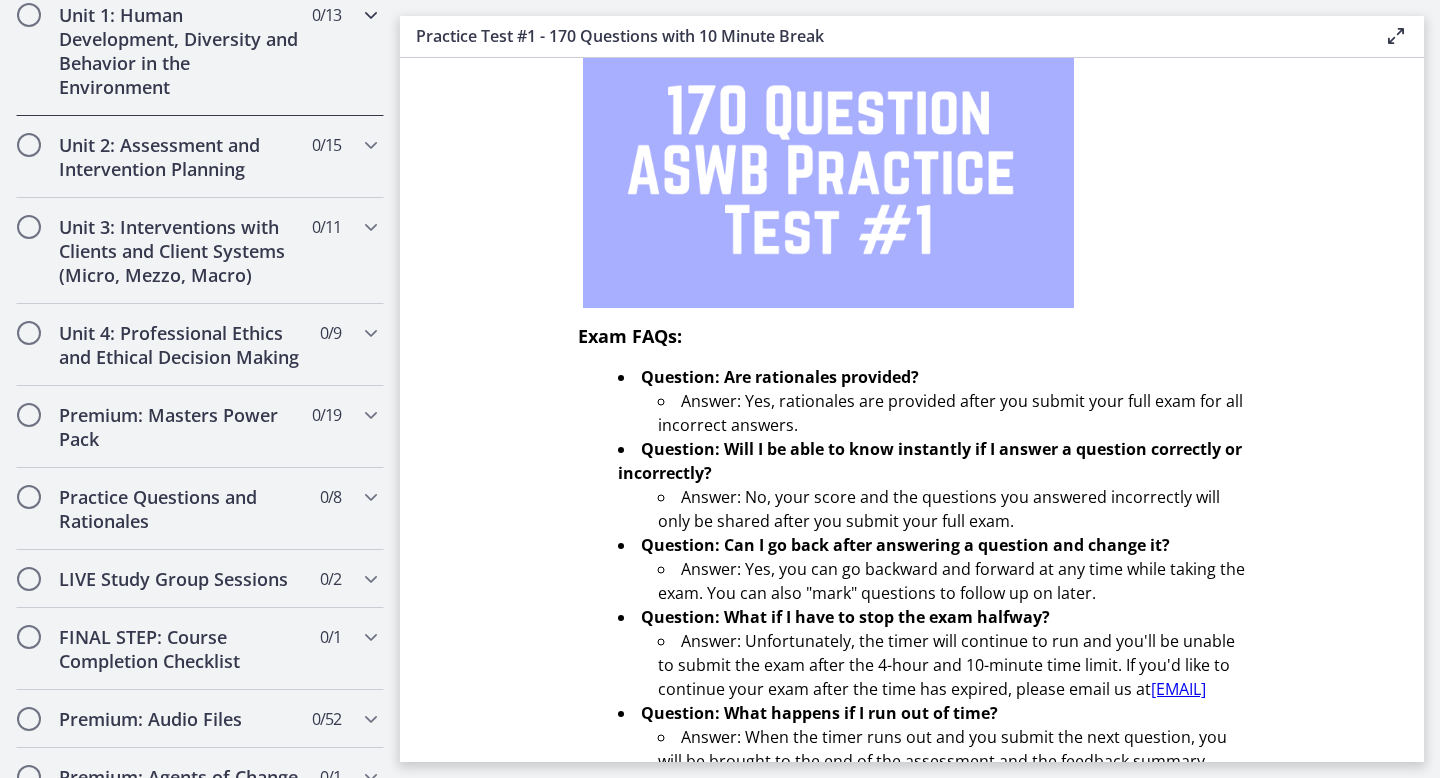 click on "Unit 1: Human Development, Diversity and Behavior in the Environment
0  /  13
Completed" at bounding box center [200, 51] 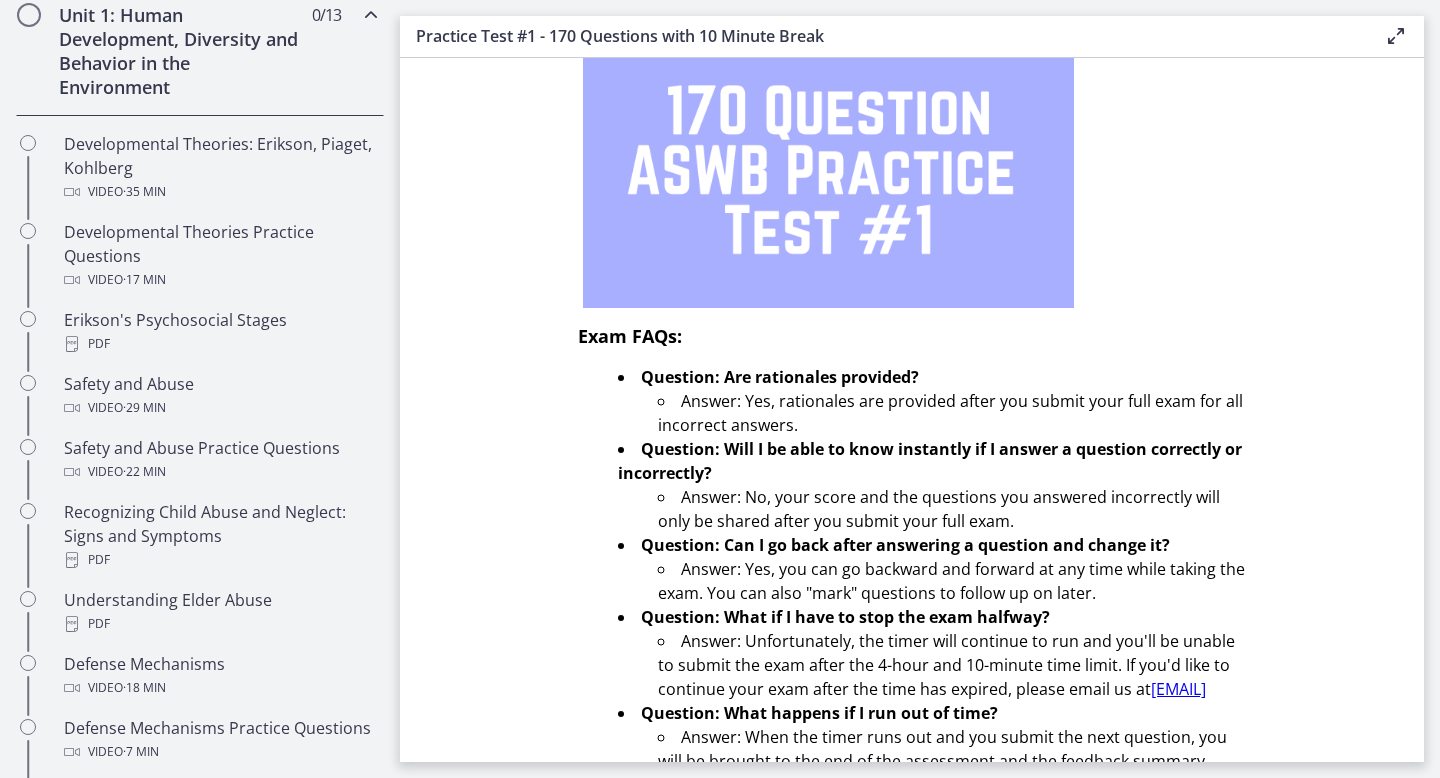 click on "Unit 1: Human Development, Diversity and Behavior in the Environment
0  /  13
Completed" at bounding box center (200, 51) 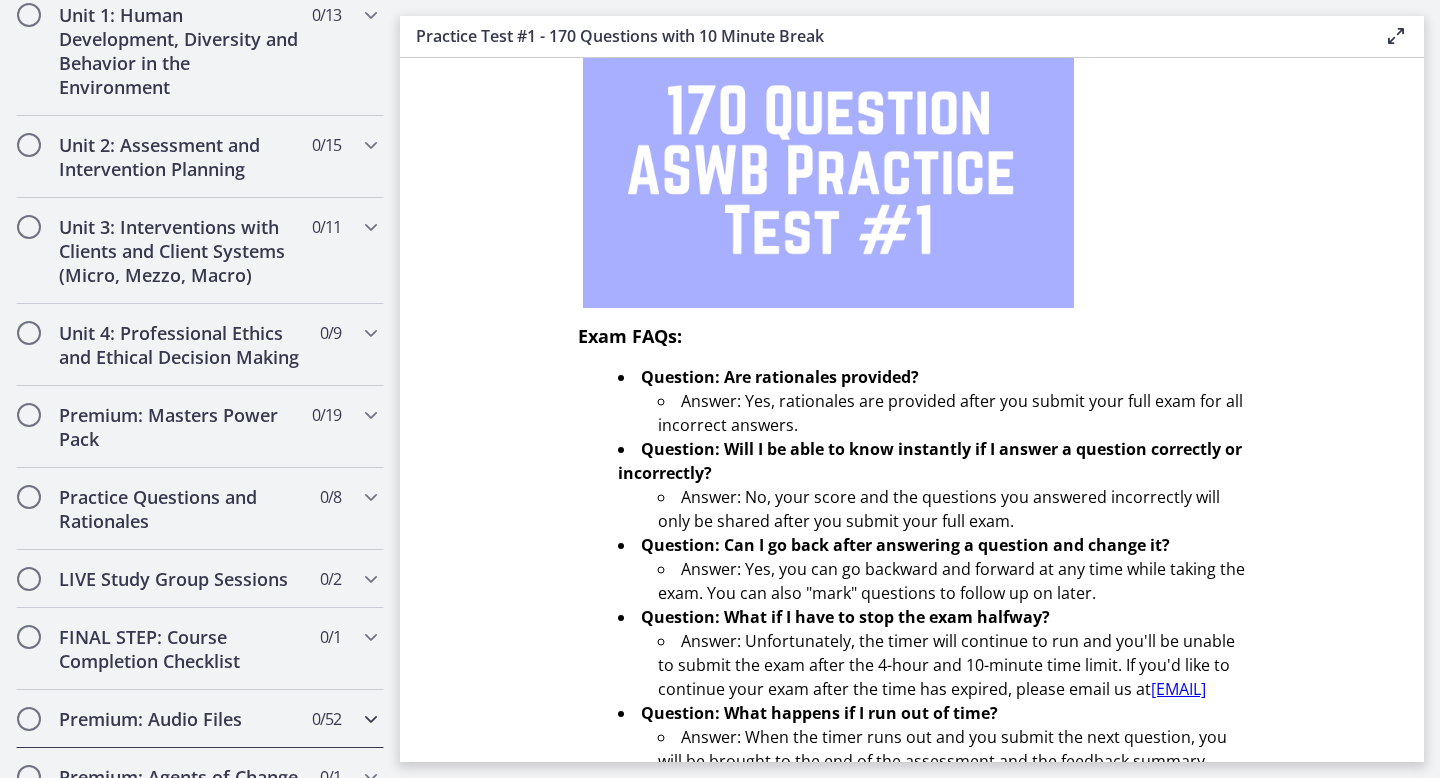 click on "Premium: Audio Files
0  /  52
Completed" at bounding box center (200, 719) 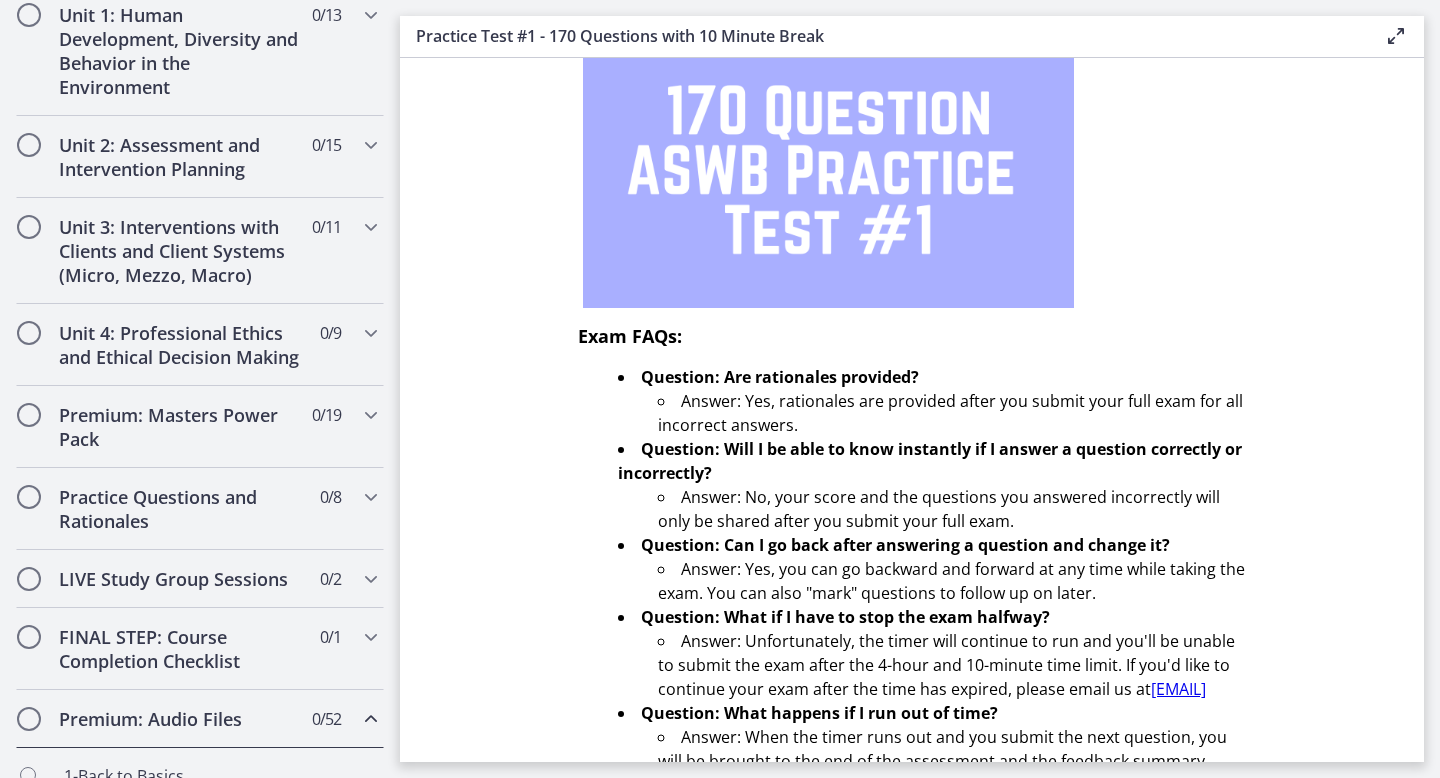 click on "Premium: Audio Files
0  /  52
Completed" at bounding box center [200, 719] 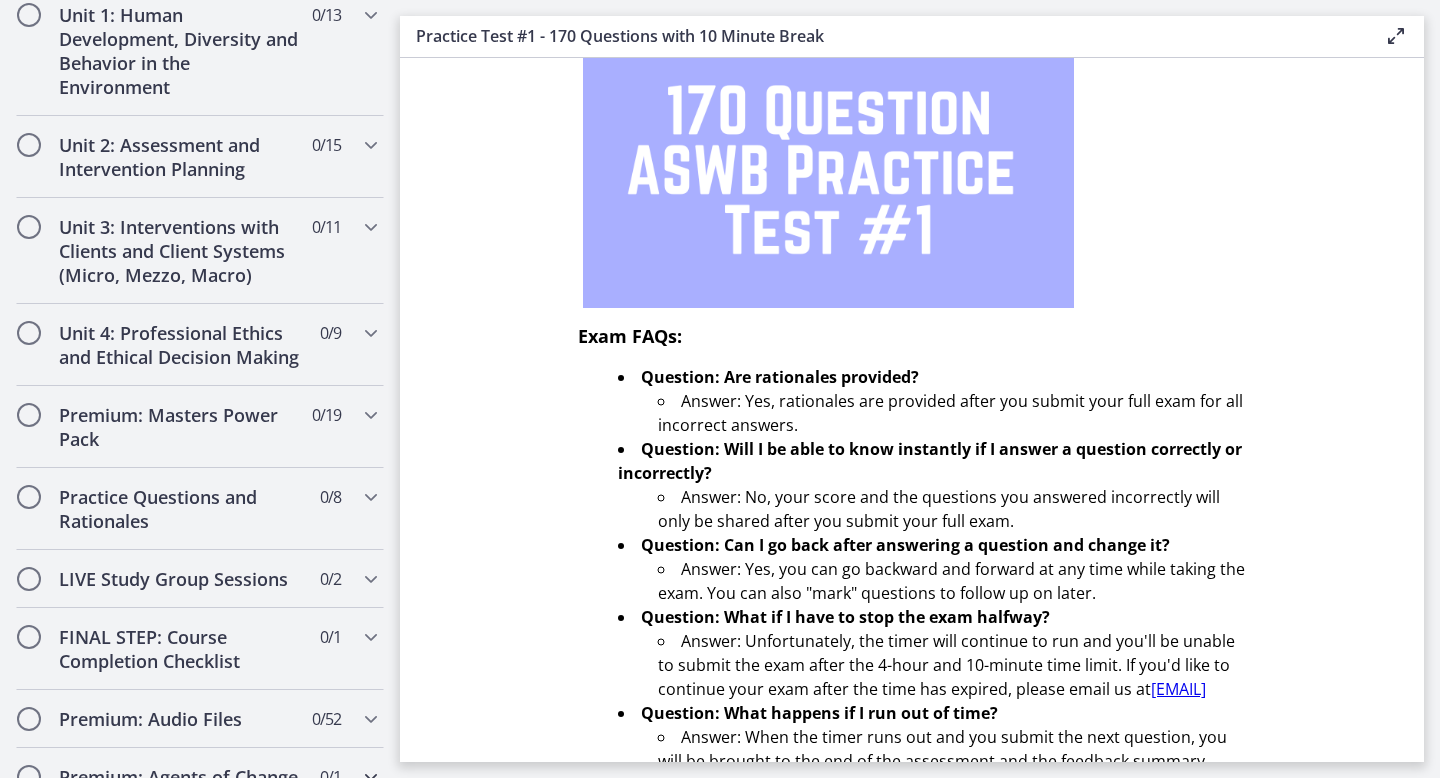 click on "Premium: Agents of Change - Alumni Group" at bounding box center (181, 789) 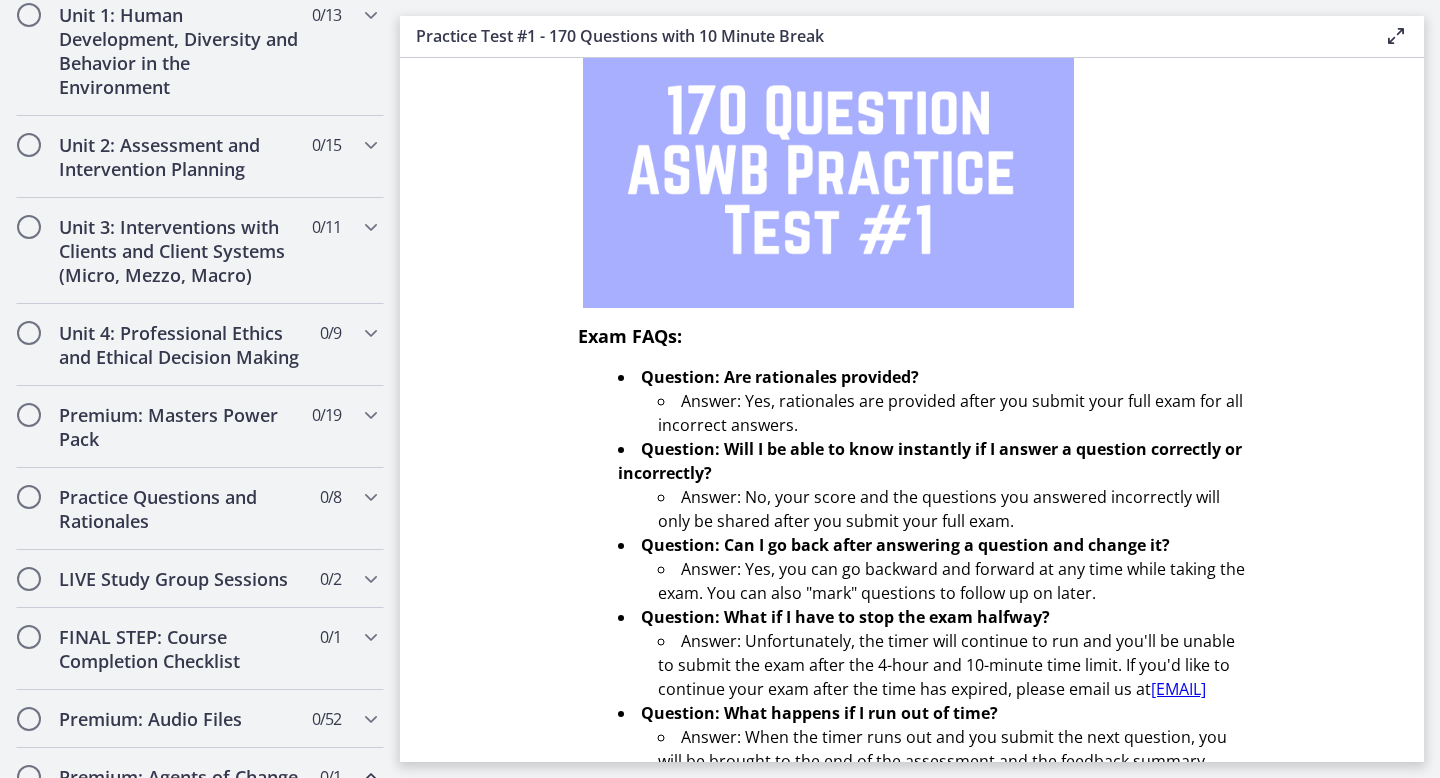 click on "Practice Test #1 - 170 Questions with 10 Minute Break
Enable fullscreen" at bounding box center (912, 37) 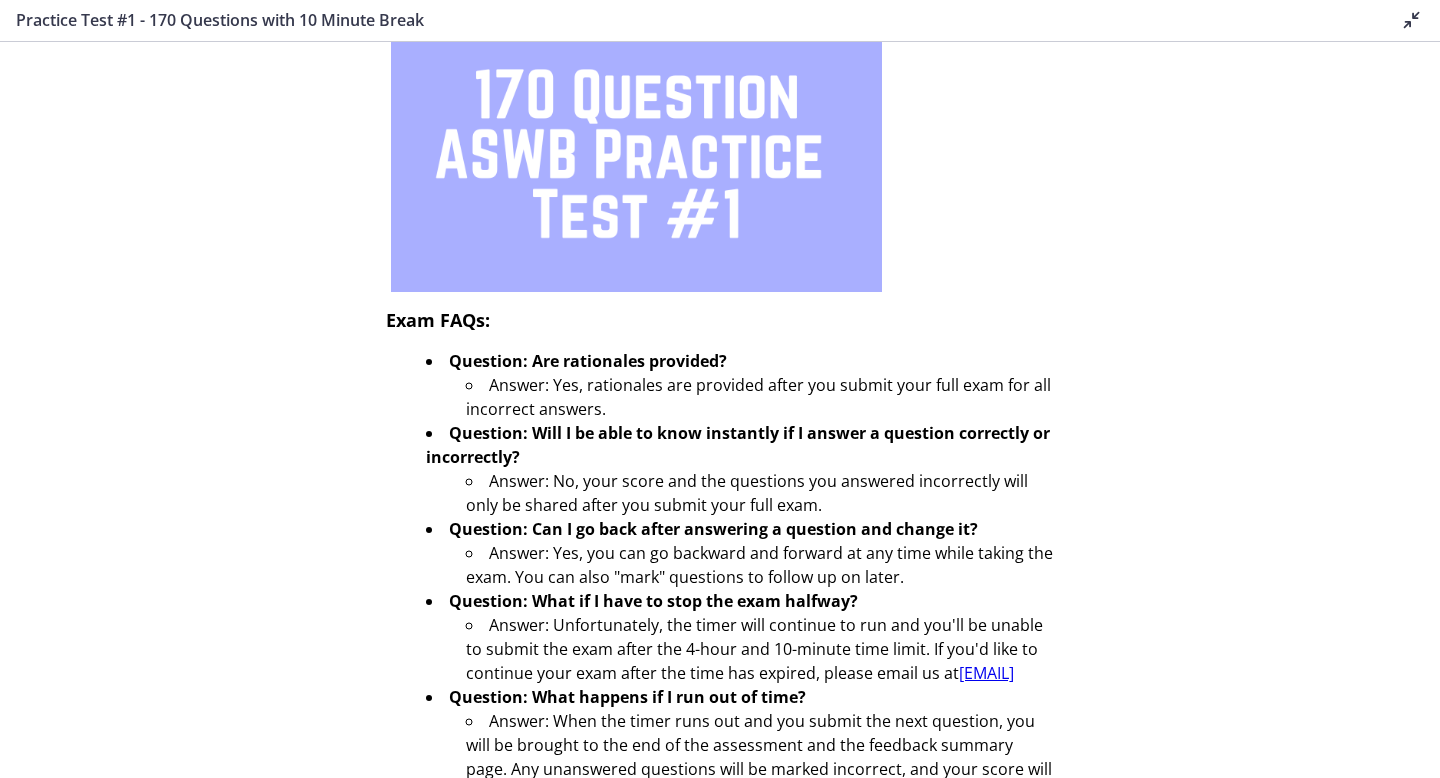 click at bounding box center (1412, 20) 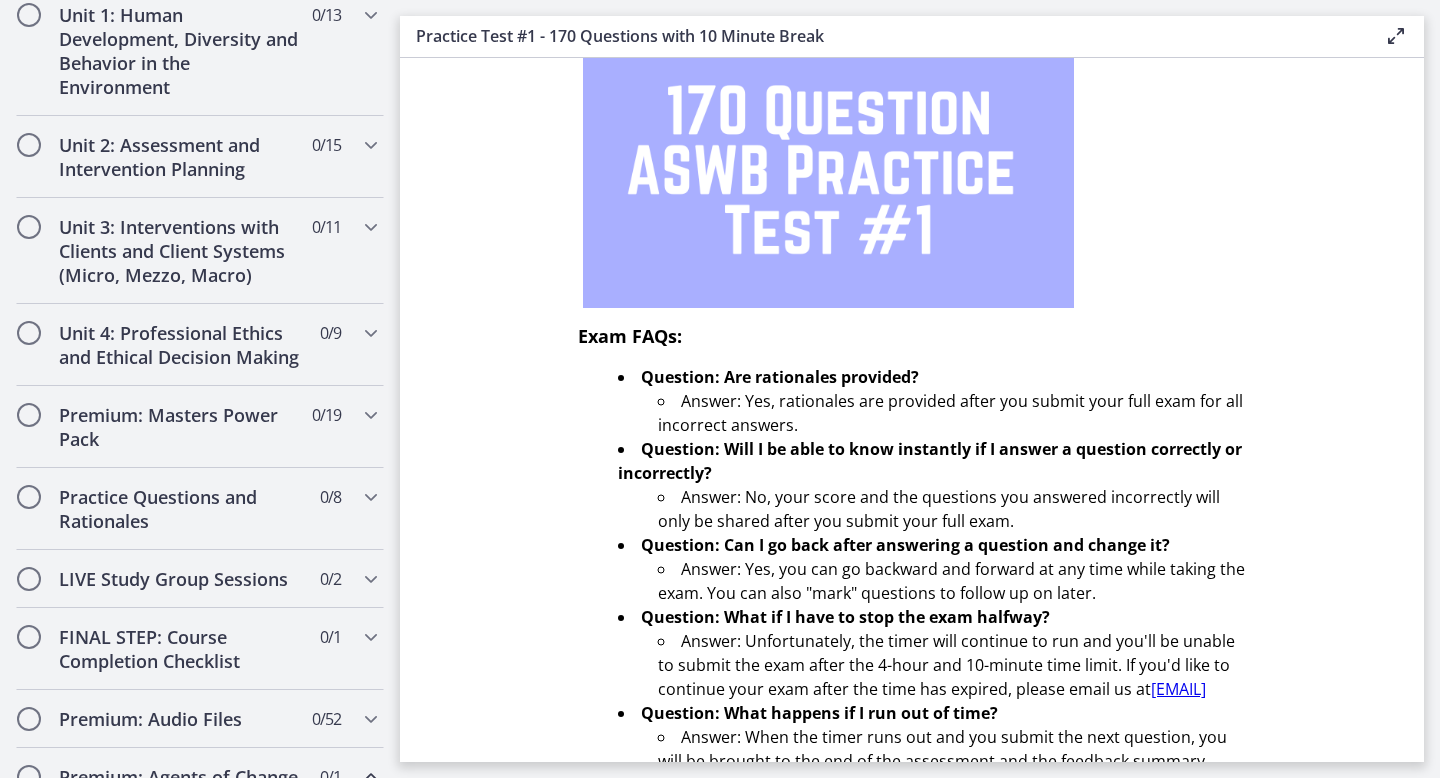 type 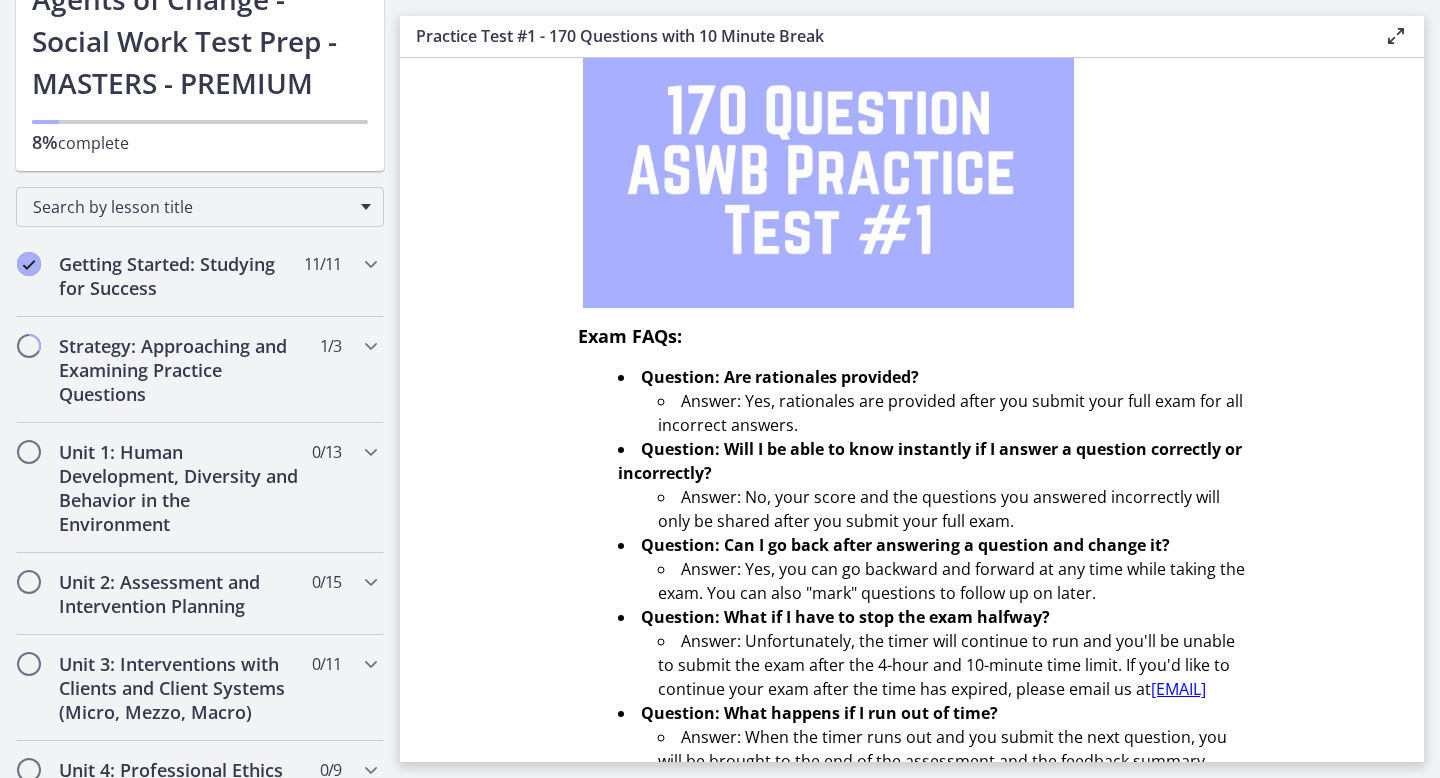 scroll, scrollTop: 904, scrollLeft: 0, axis: vertical 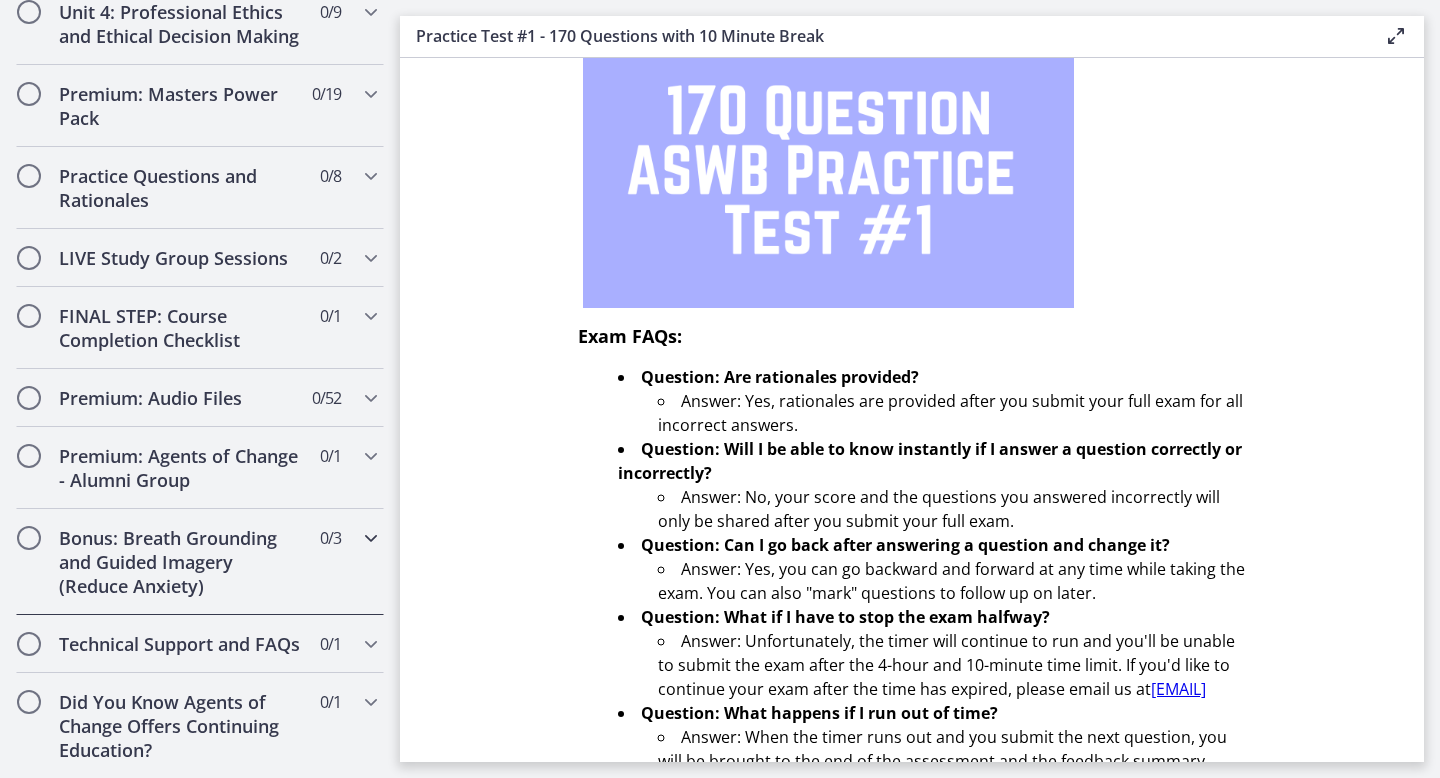 click on "Bonus: Breath Grounding and Guided Imagery (Reduce Anxiety)
0  /  3
Completed" at bounding box center (200, 562) 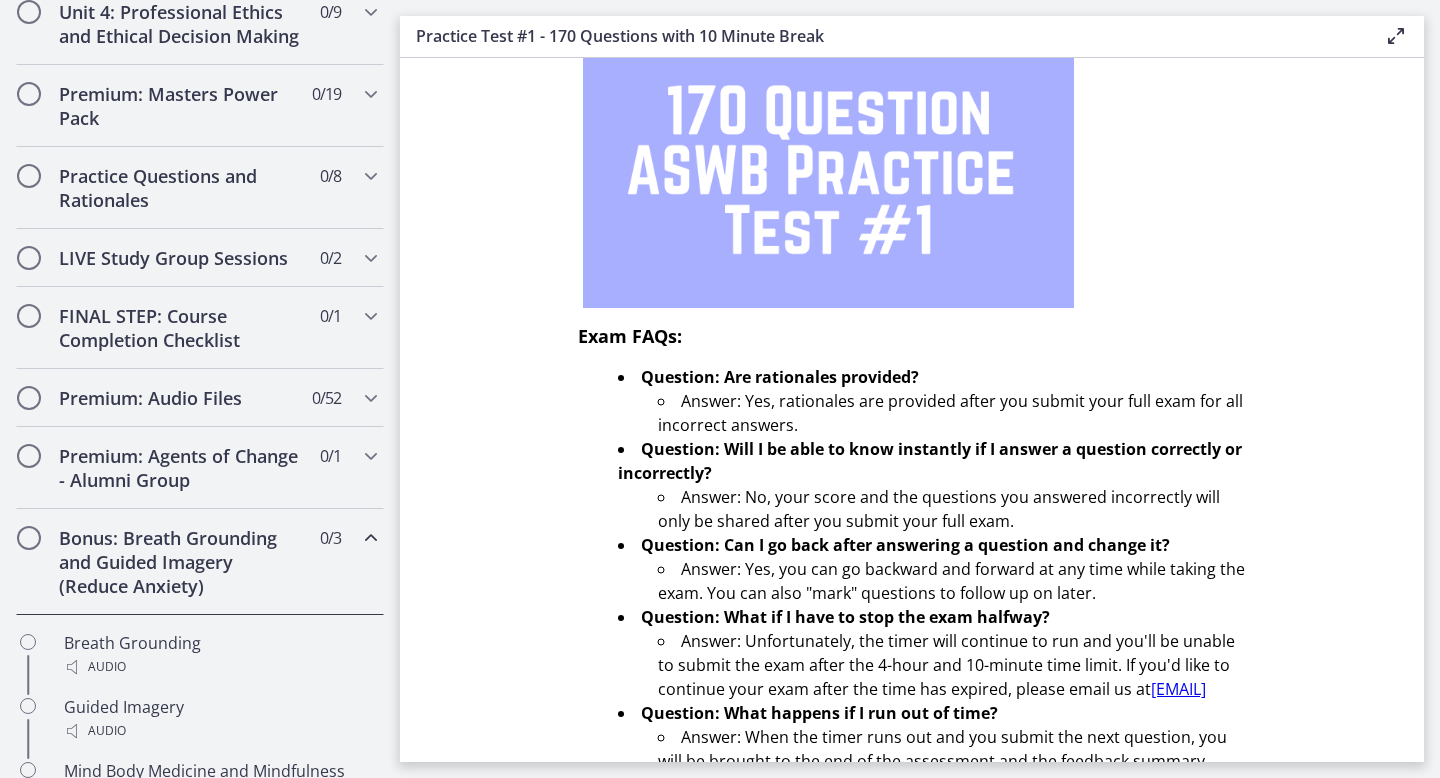 click on "Bonus: Breath Grounding and Guided Imagery (Reduce Anxiety)
0  /  3
Completed" at bounding box center [200, 562] 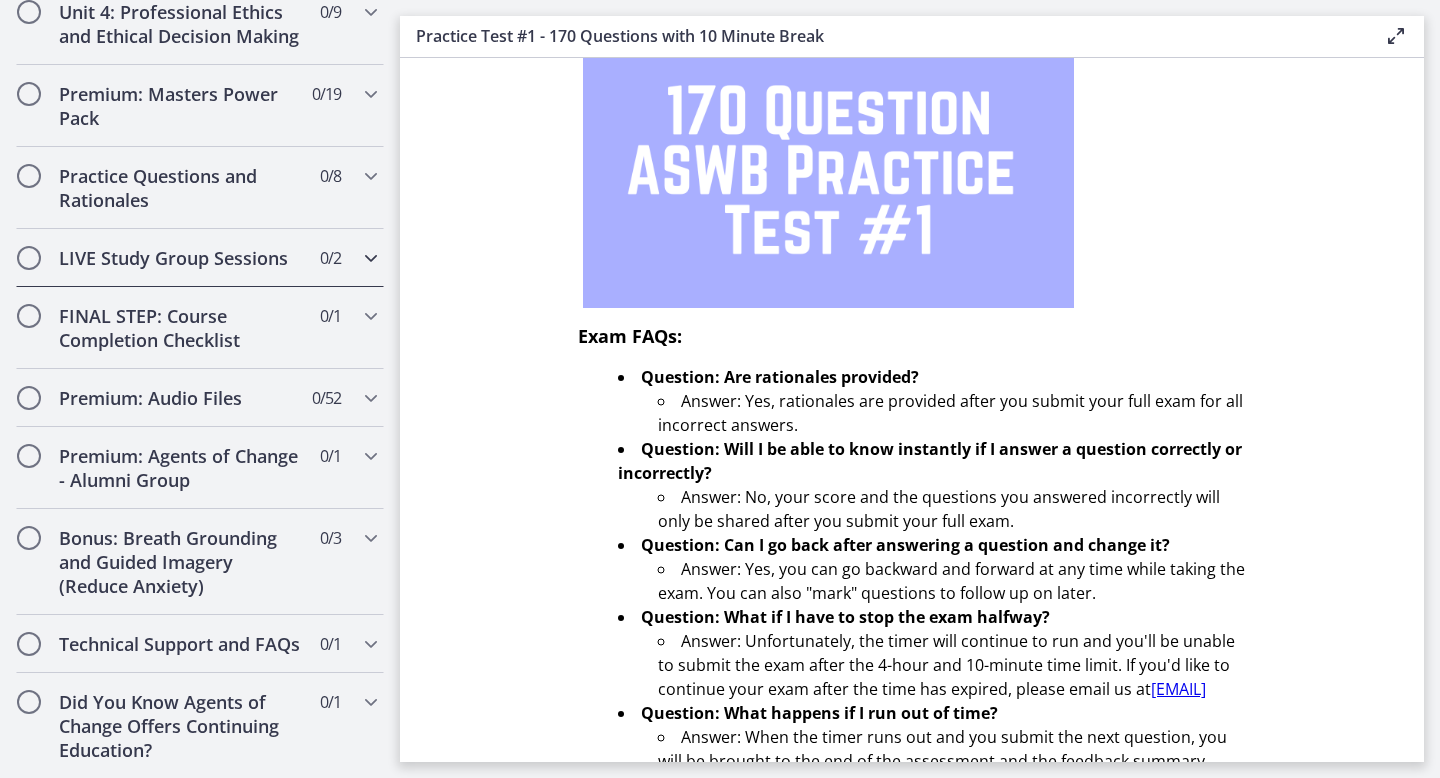 click on "LIVE Study Group Sessions
0  /  2
Completed" at bounding box center [200, 258] 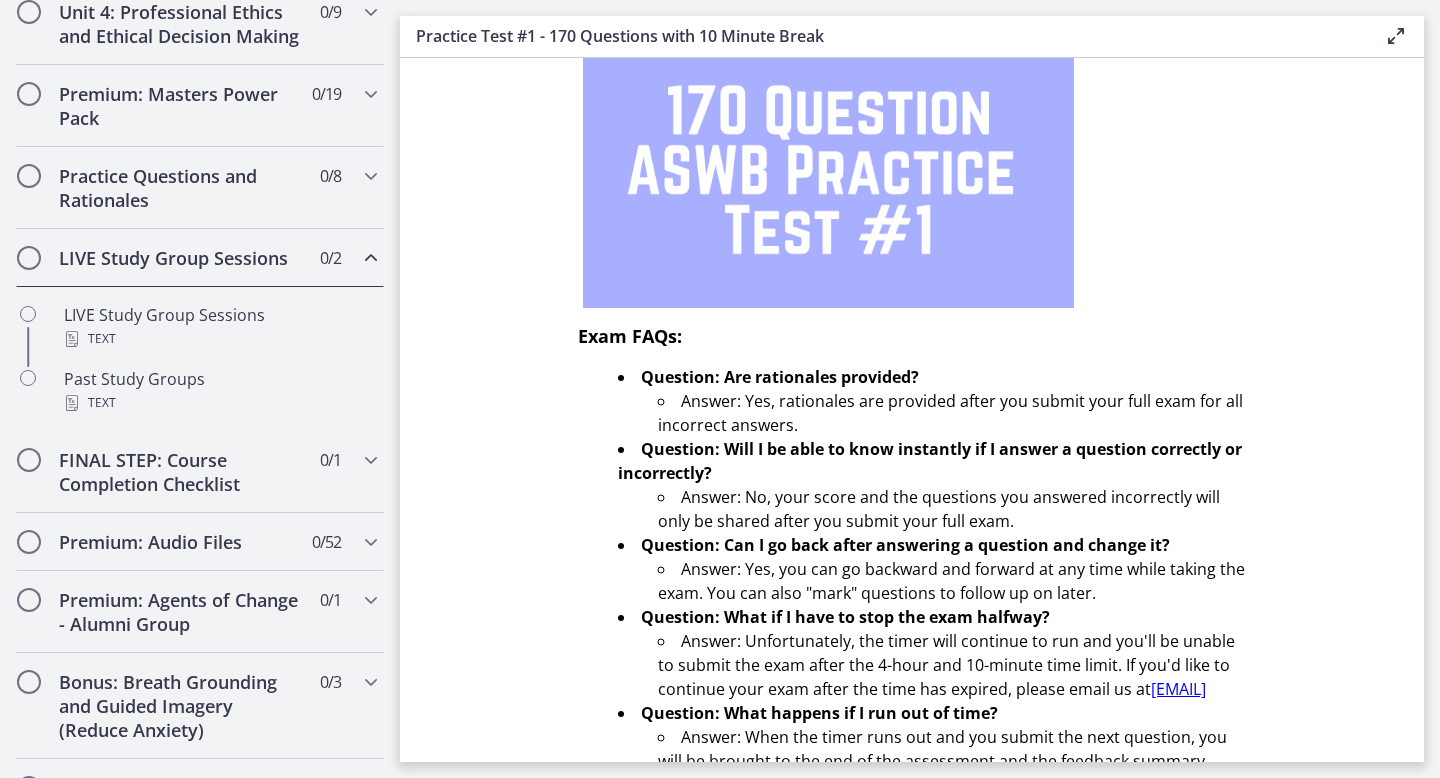 click on "LIVE Study Group Sessions
0  /  2
Completed" at bounding box center [200, 258] 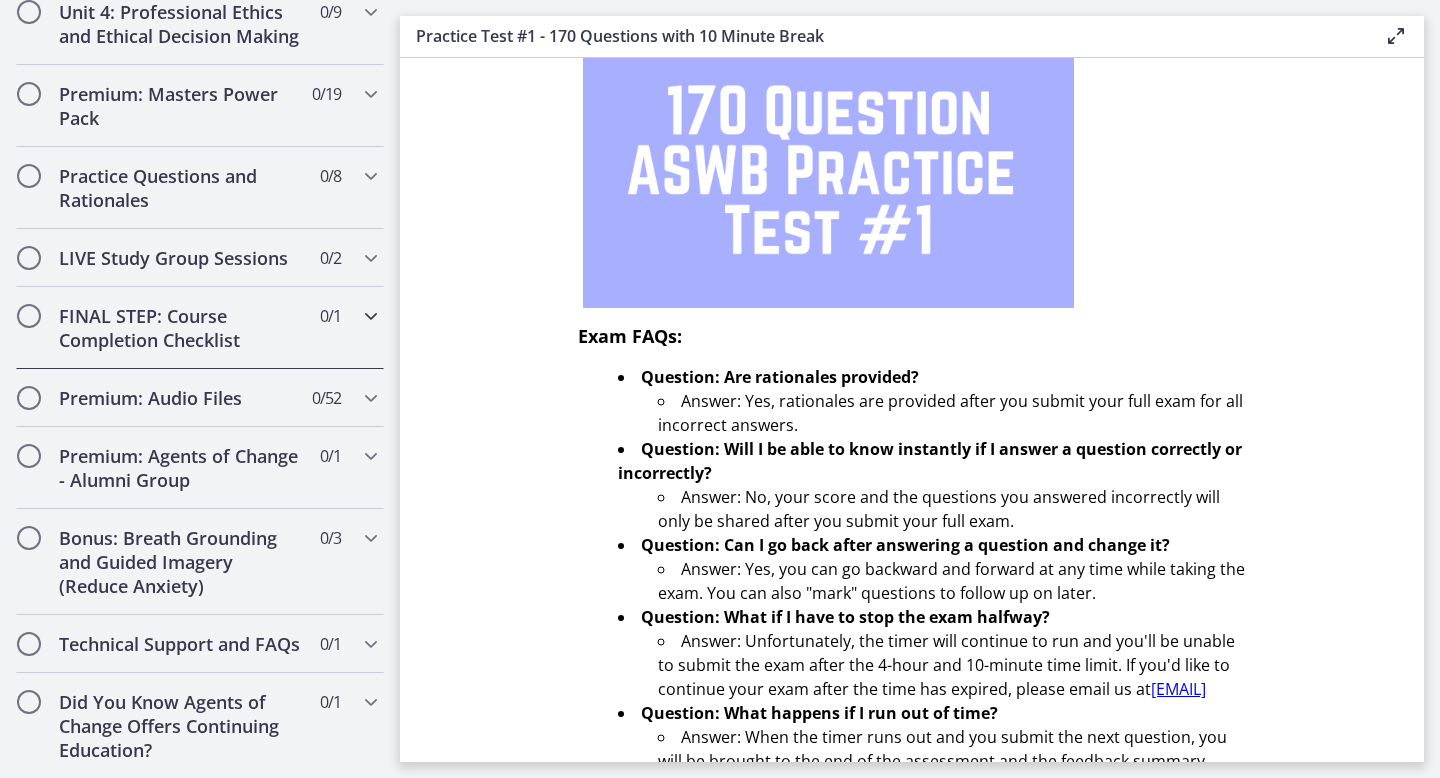 click on "FINAL STEP: Course Completion Checklist
0  /  1
Completed" at bounding box center (200, 328) 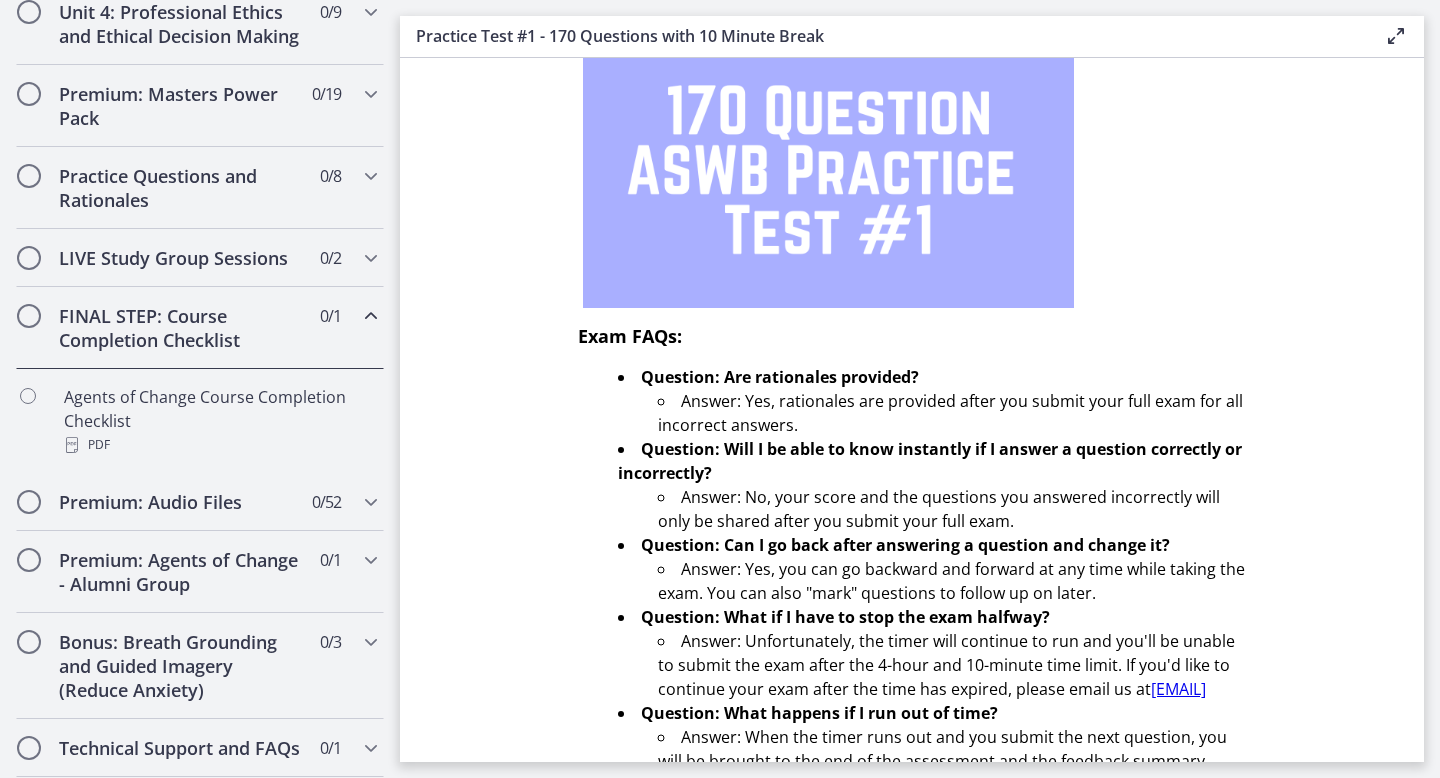 click on "FINAL STEP: Course Completion Checklist
0  /  1
Completed" at bounding box center (200, 328) 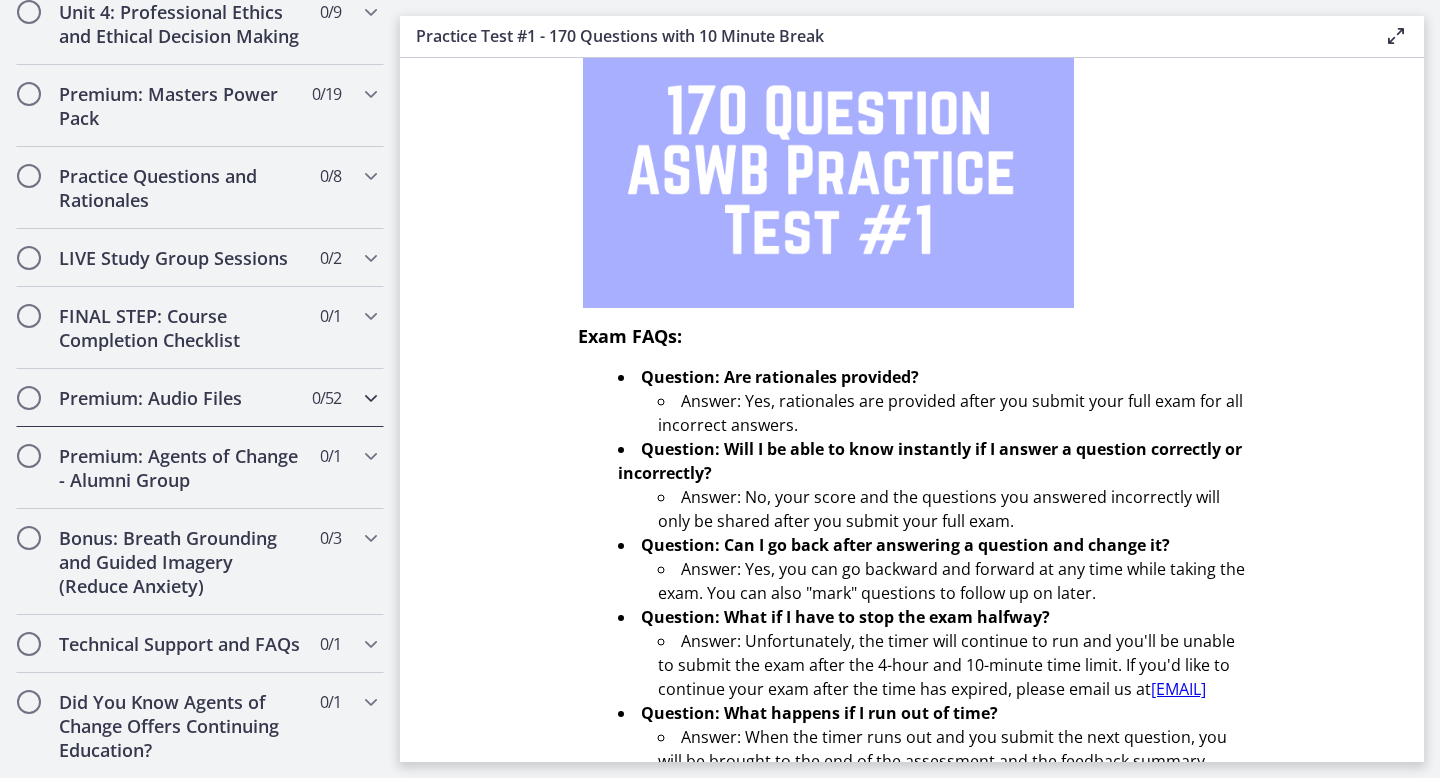 click on "Premium: Audio Files" at bounding box center (181, 398) 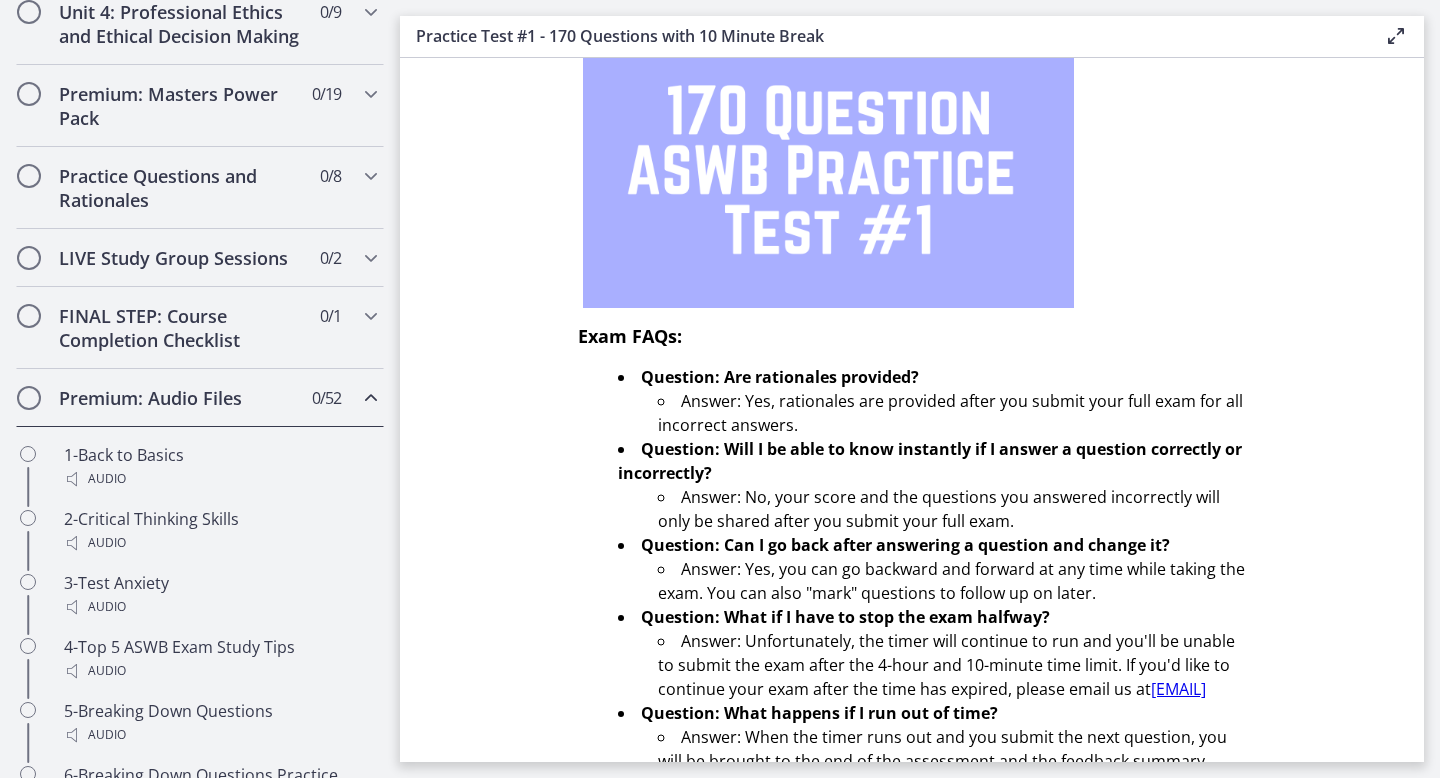 click on "Premium: Audio Files" at bounding box center (181, 398) 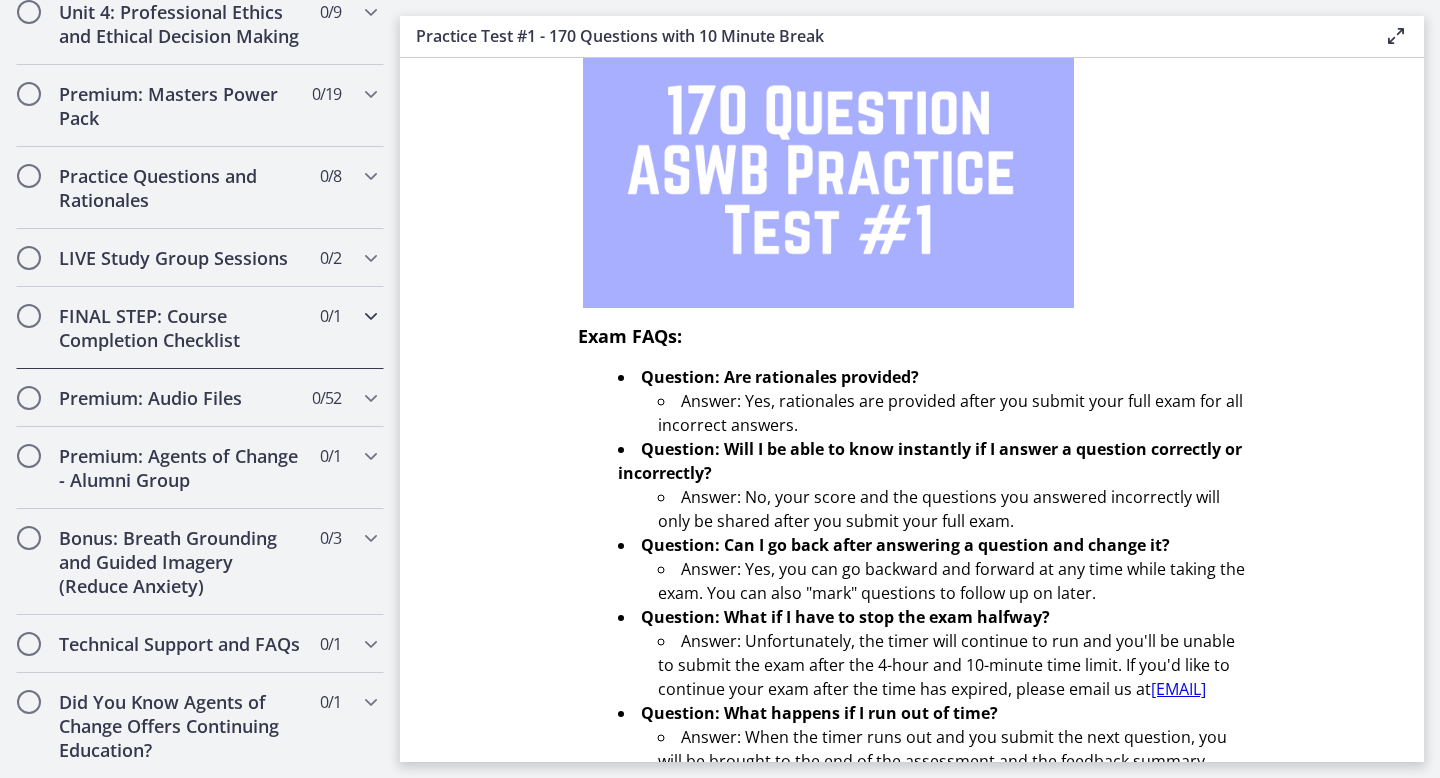 click on "FINAL STEP: Course Completion Checklist" at bounding box center (181, 328) 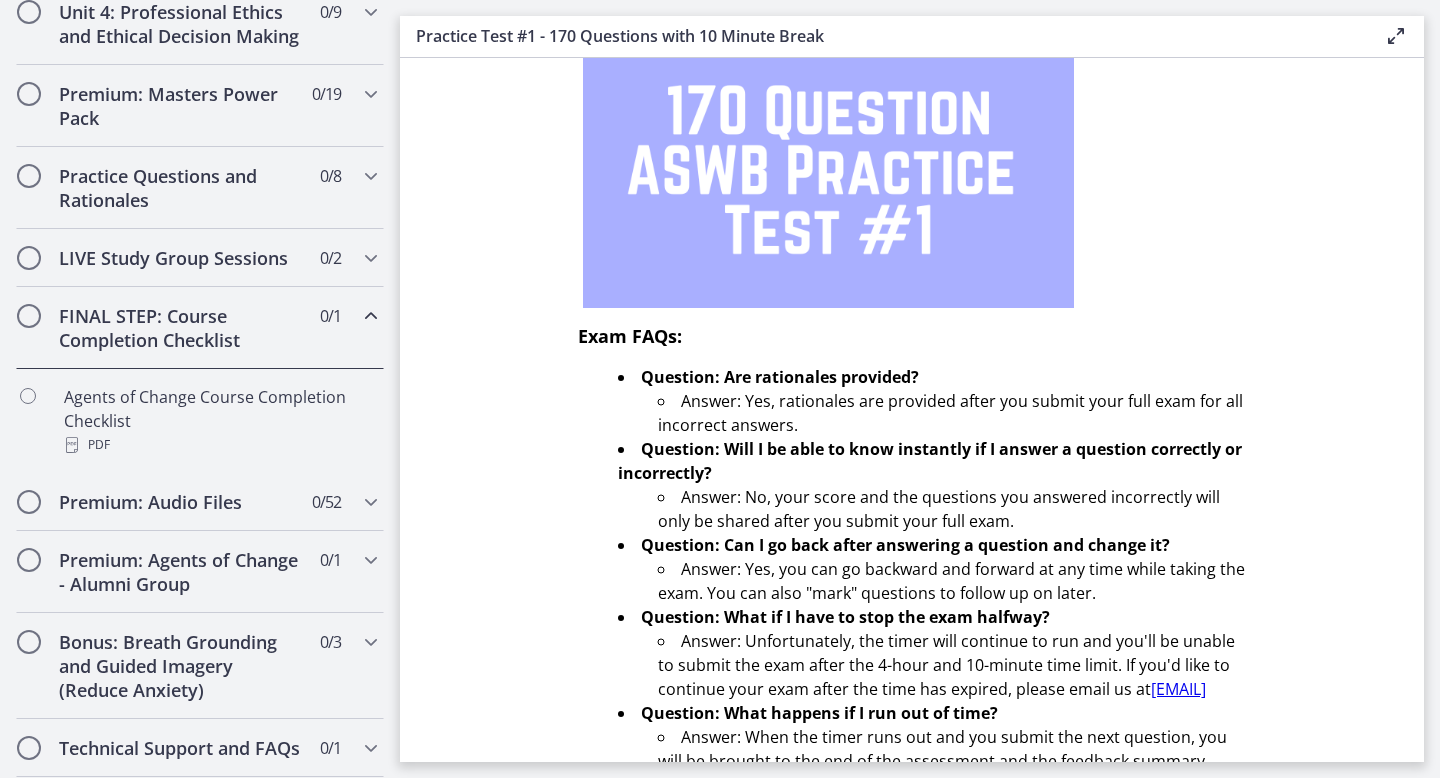 click on "FINAL STEP: Course Completion Checklist" at bounding box center [181, 328] 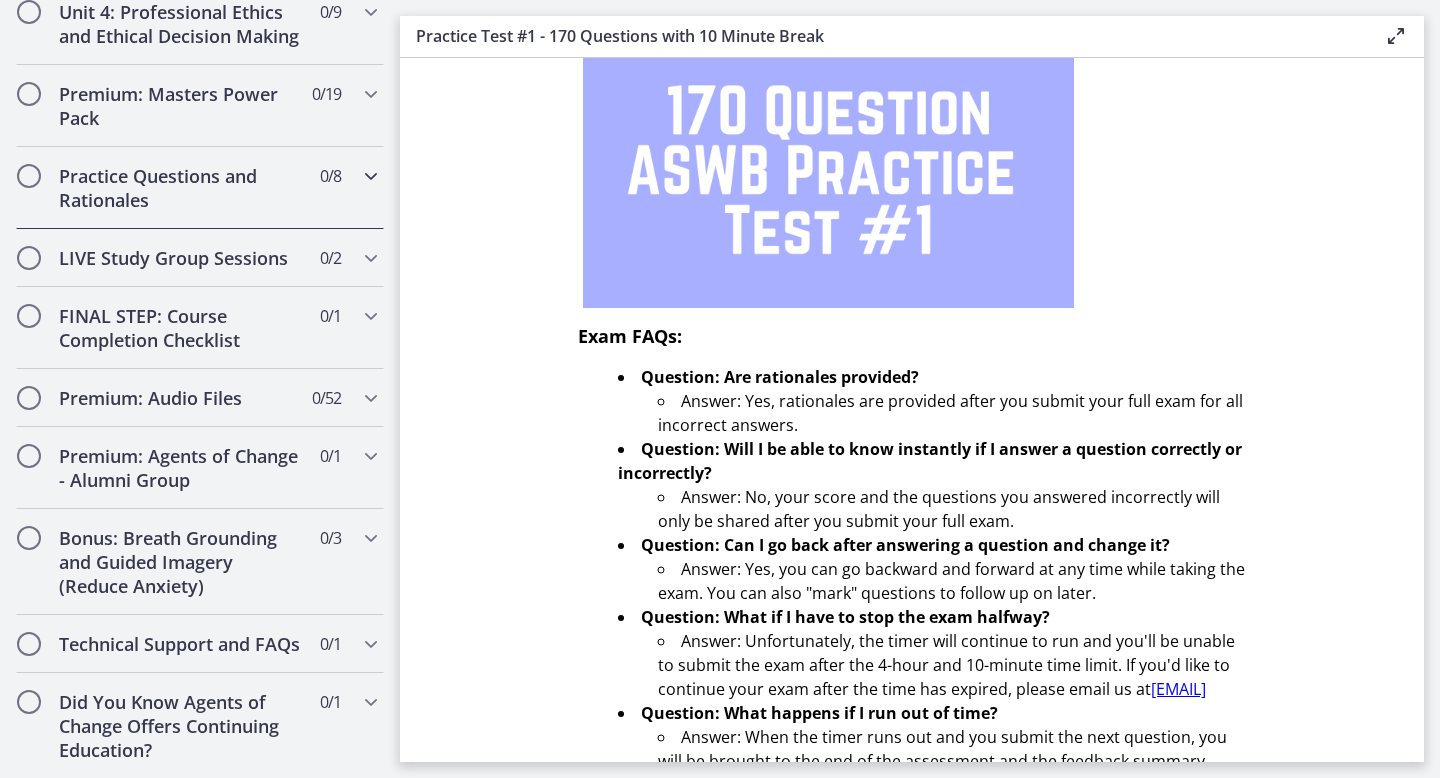 click on "Practice Questions and Rationales
0  /  8
Completed" at bounding box center (200, 188) 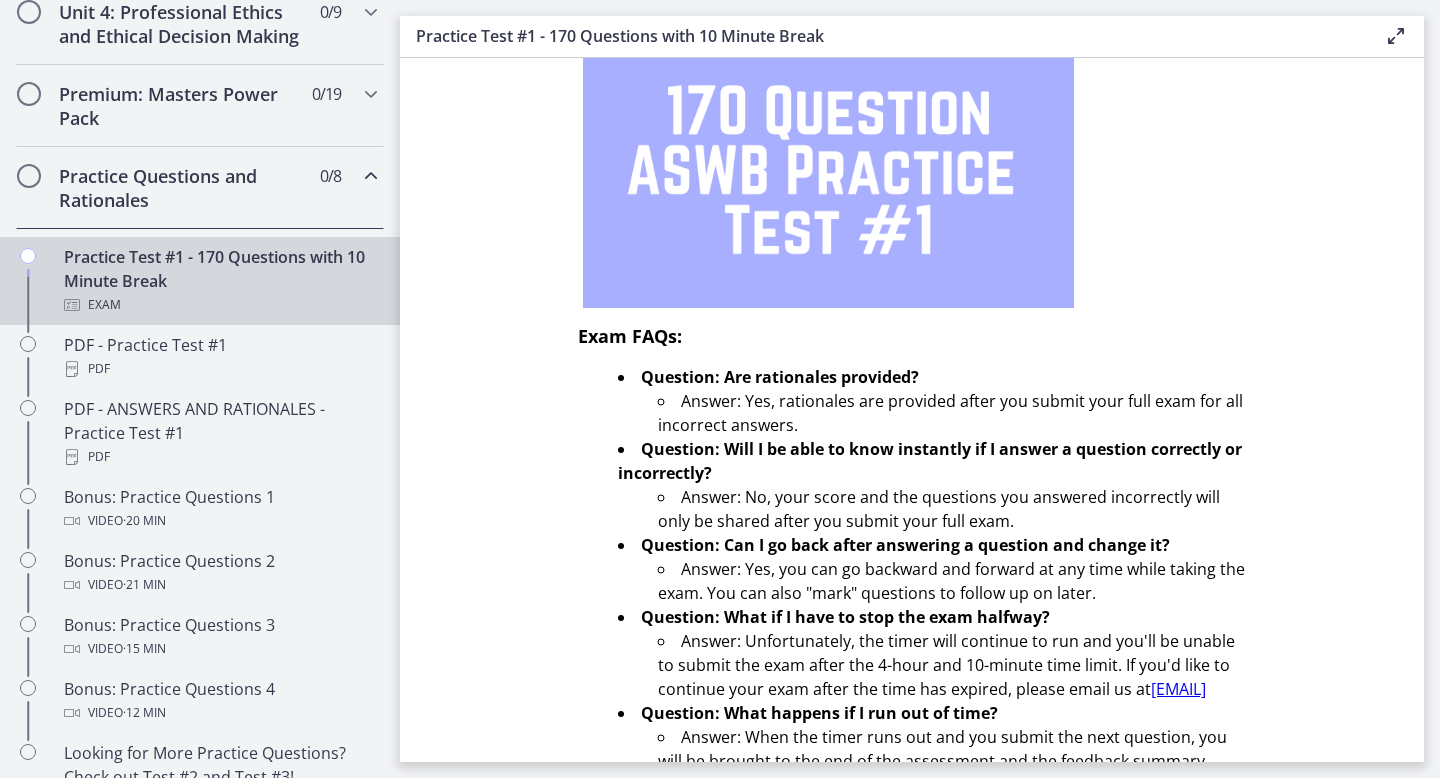 click on "Practice Questions and Rationales
0  /  8
Completed" at bounding box center (200, 188) 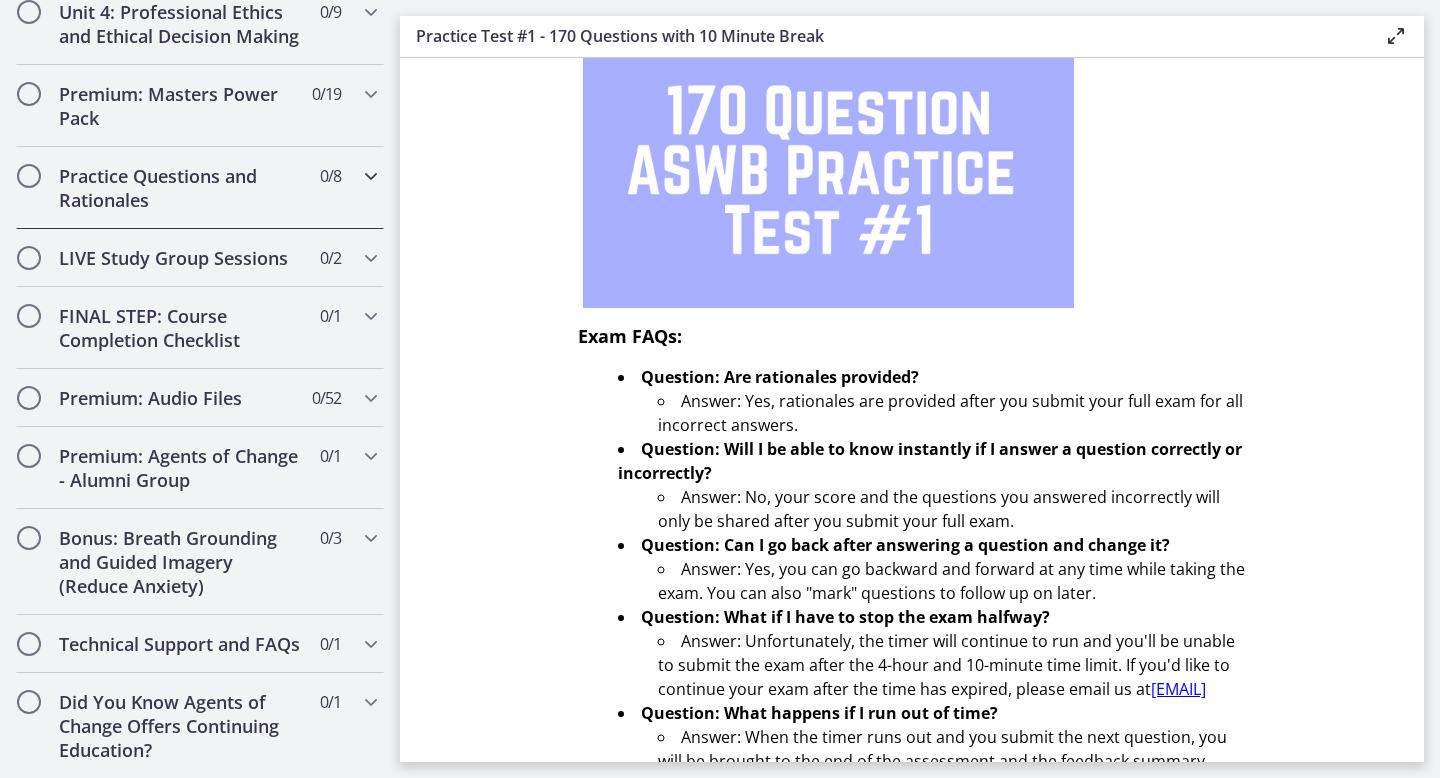 click on "Practice Questions and Rationales" at bounding box center (181, 188) 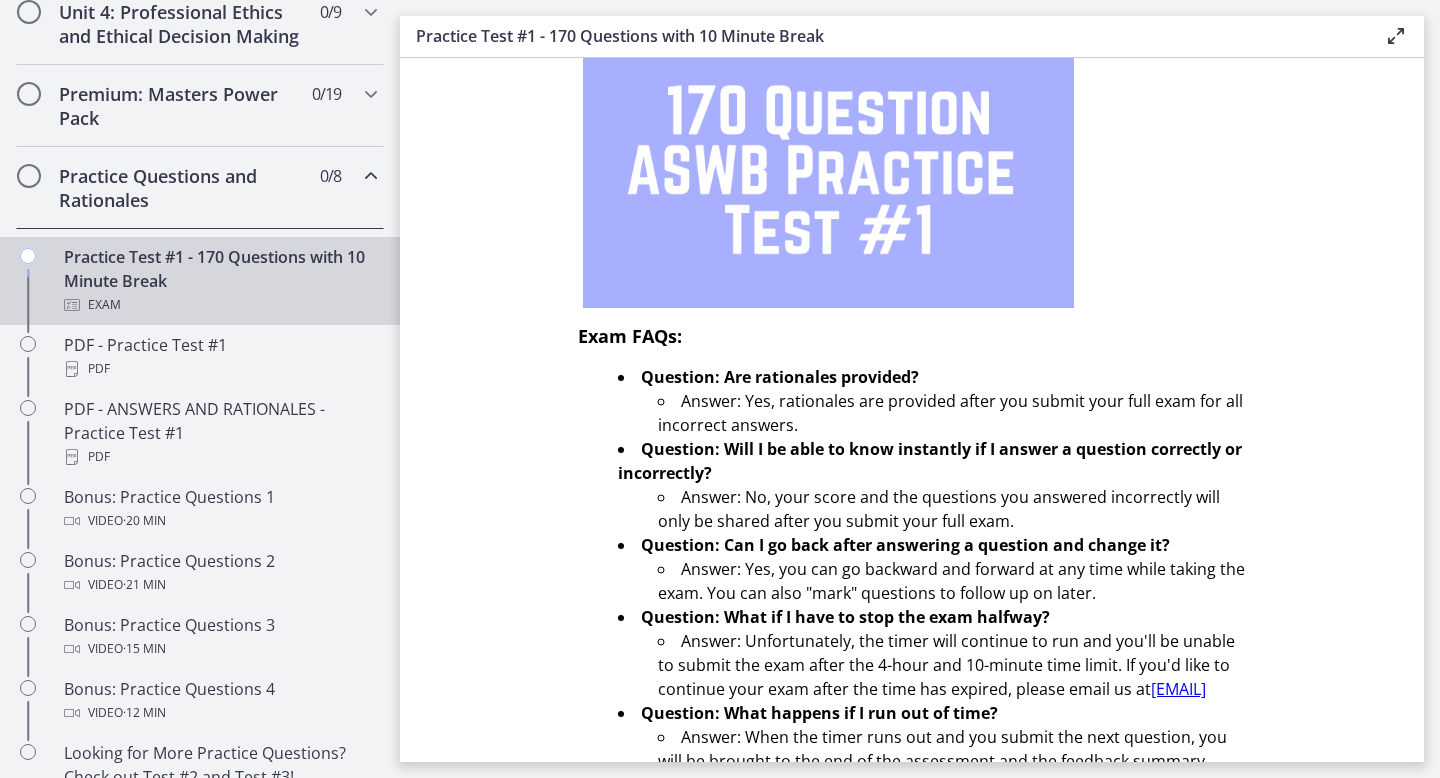 click on "You have  4 hours and 10 minutes  to complete the 170-question practice test. There is a 10-minute break after question #85.
The timer will begin when you see the first question.   At the end of 4 hours and 10 minutes, any questions you have not completed will be marked incorrect.
Click the button below the FAQs to begin.
Exam FAQs:
Question: Are rationales provided? Answer: Yes, rationales are provided after you submit your full exam for all incorrect answers.
Question: Will I be able to know instantly if I answer a question correctly or incorrectly? Answer: No, your score and the questions you answered incorrectly will only be shared after you submit your full exam.
Question: Can I go back after answering a question and change it? Answer: Yes, you can go backward and forward at any time while taking the exam. You can also "mark" questions to follow up on later.
Question: What if I have to stop the exam halfway?" at bounding box center [912, 410] 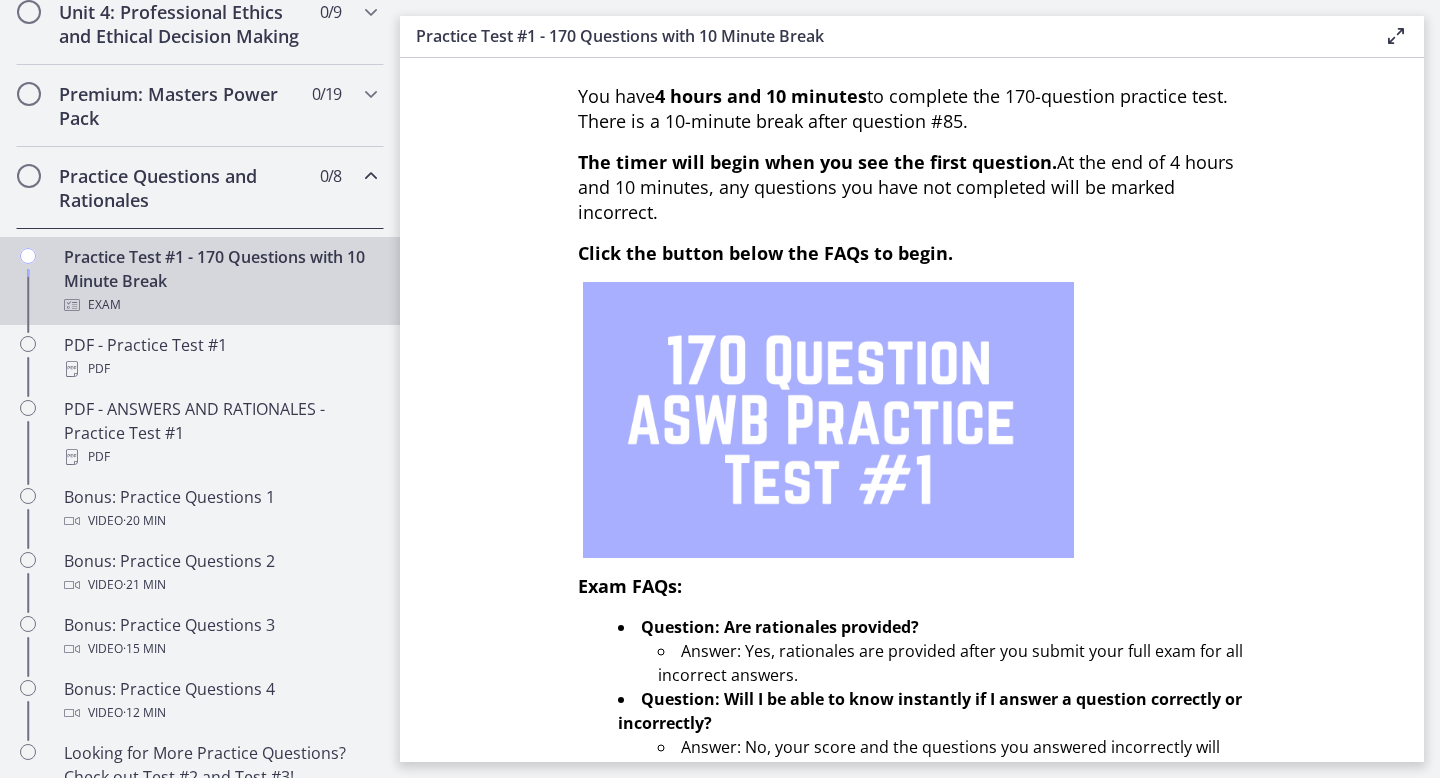 scroll, scrollTop: 0, scrollLeft: 0, axis: both 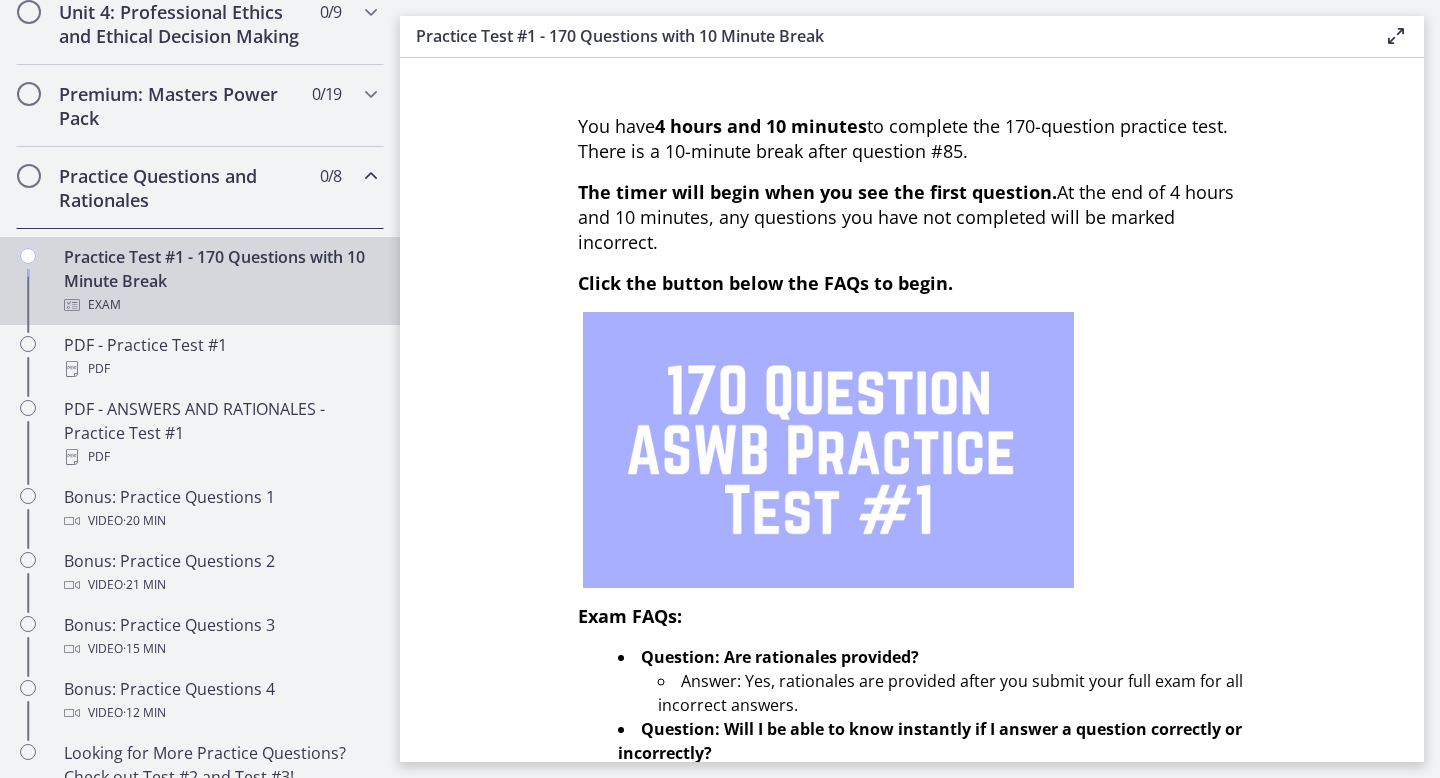 click on "Practice Test #1 - 170 Questions with 10 Minute Break
Exam" at bounding box center (220, 281) 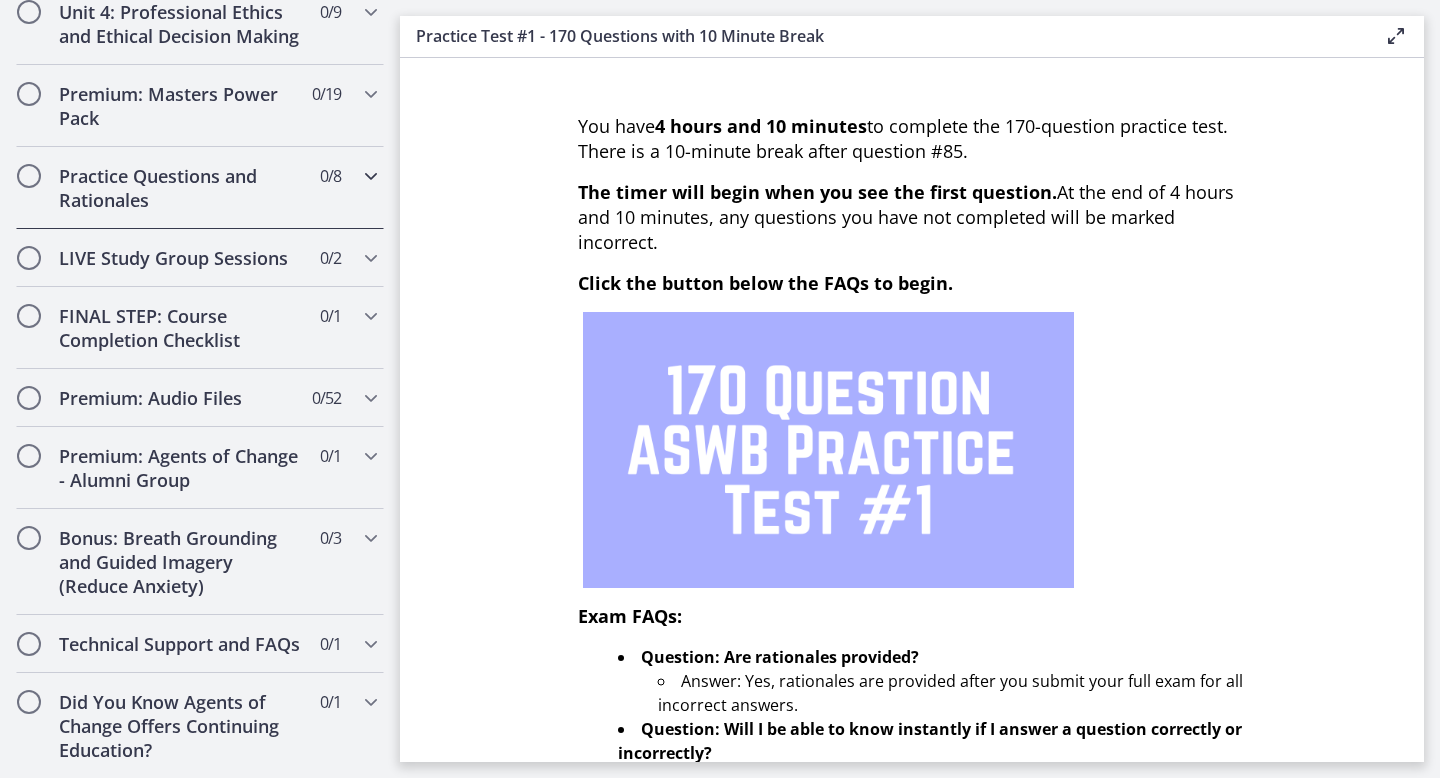 scroll, scrollTop: 146, scrollLeft: 0, axis: vertical 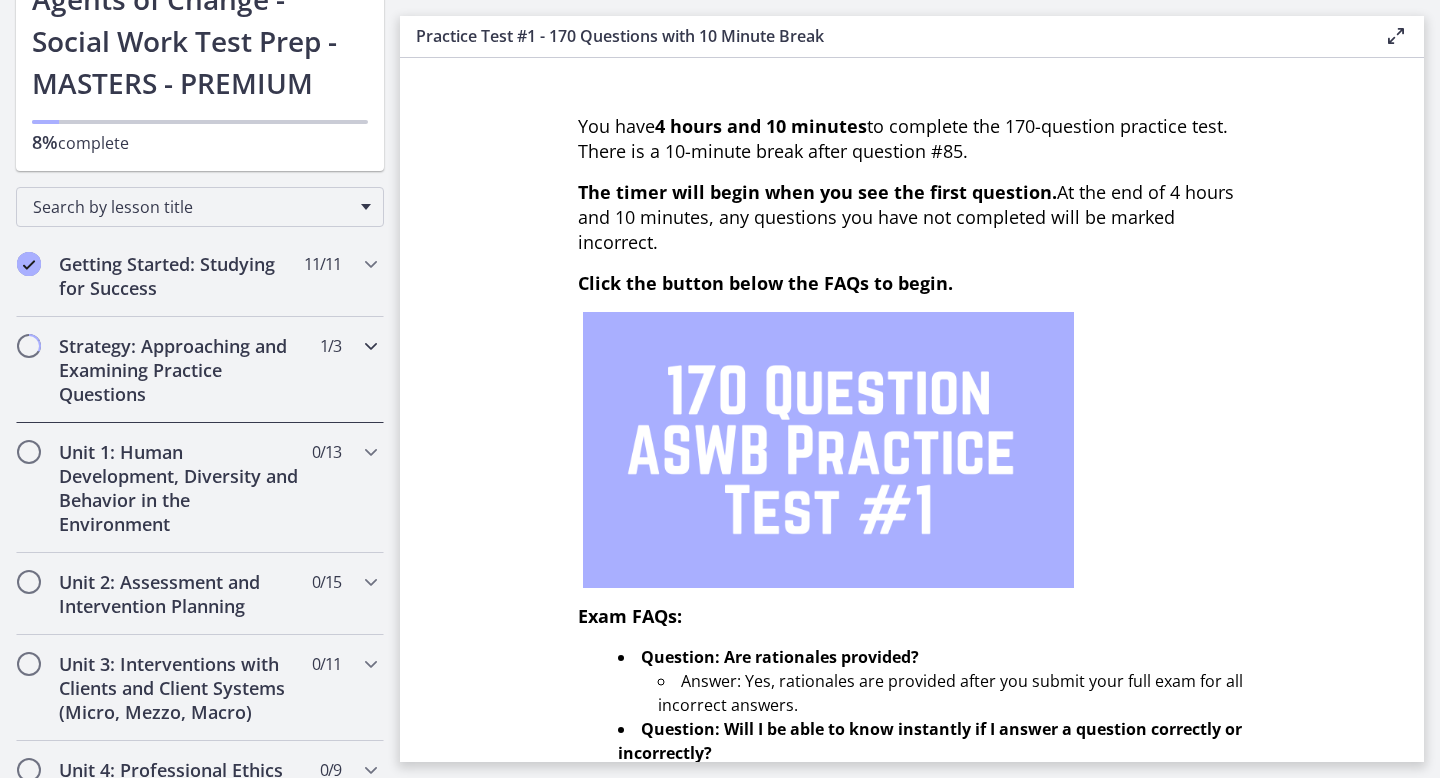 click on "Strategy: Approaching and Examining Practice Questions" at bounding box center [181, 370] 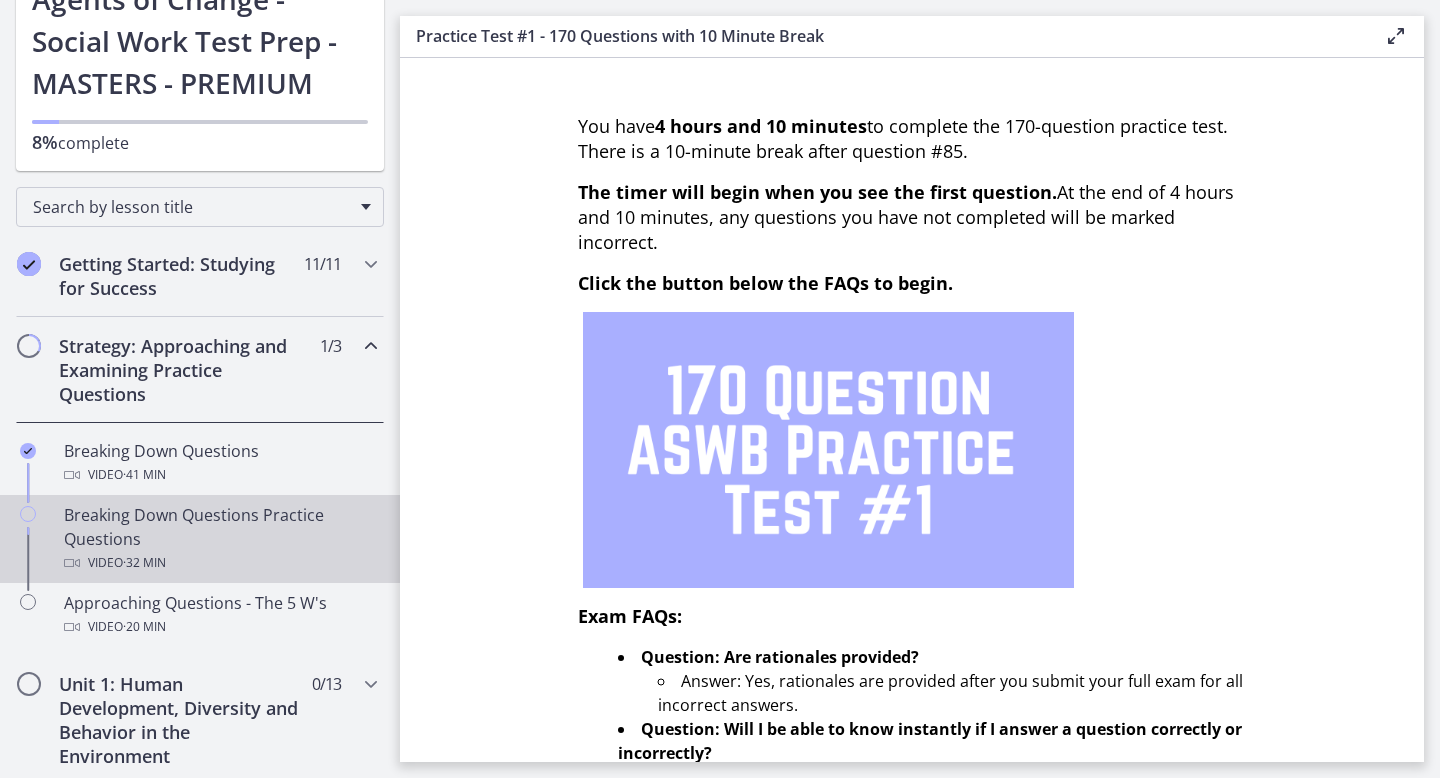 click on "Breaking Down Questions Practice Questions
Video
·  32 min" at bounding box center (220, 539) 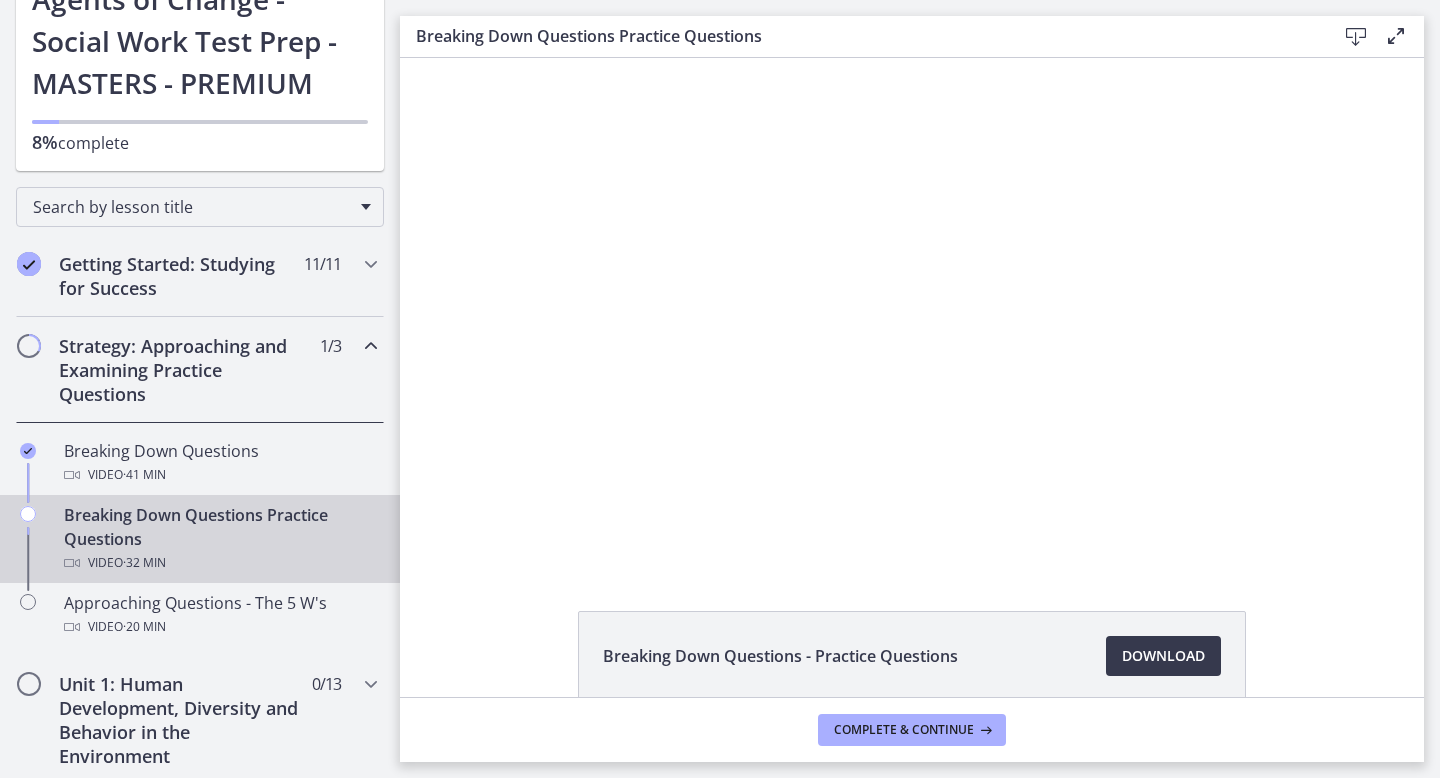 scroll, scrollTop: 0, scrollLeft: 0, axis: both 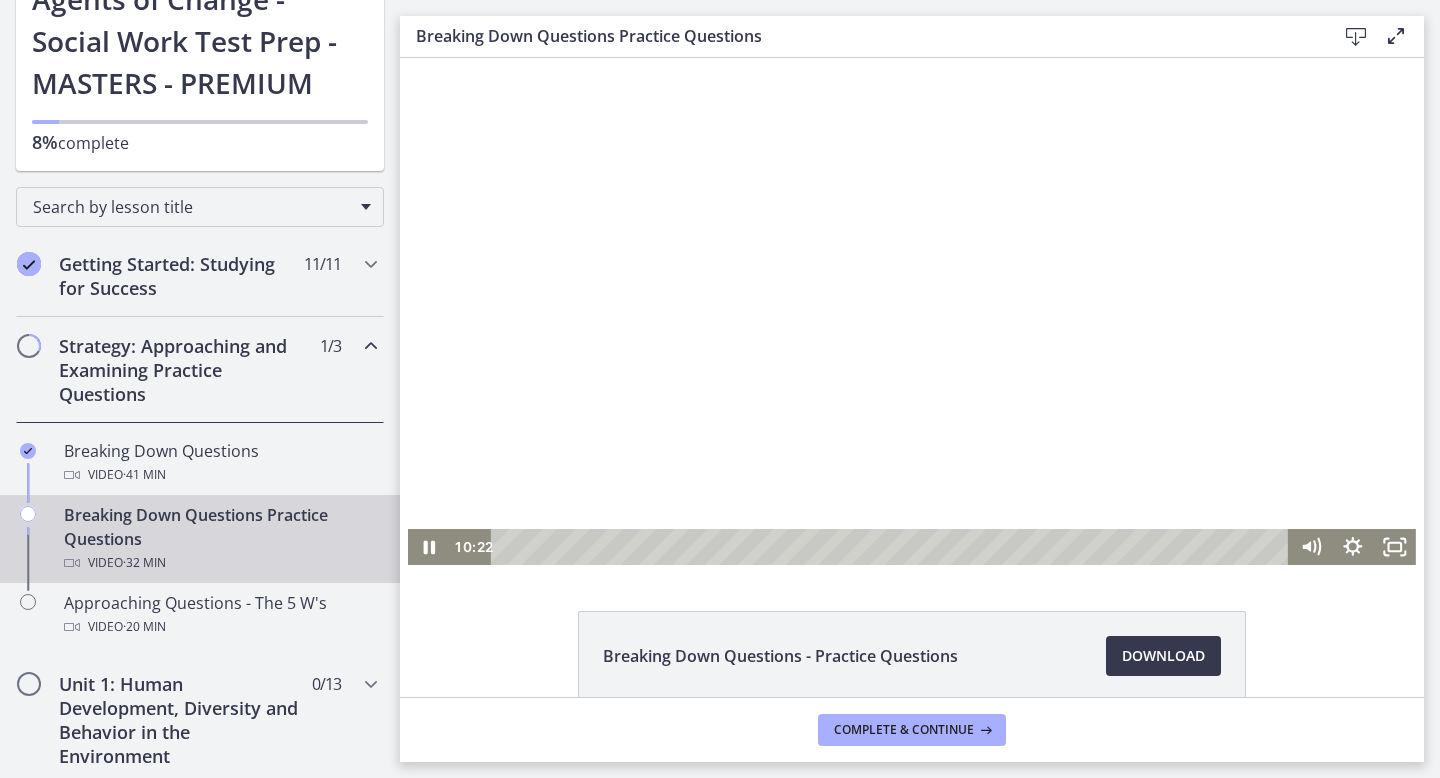 click at bounding box center (892, 547) 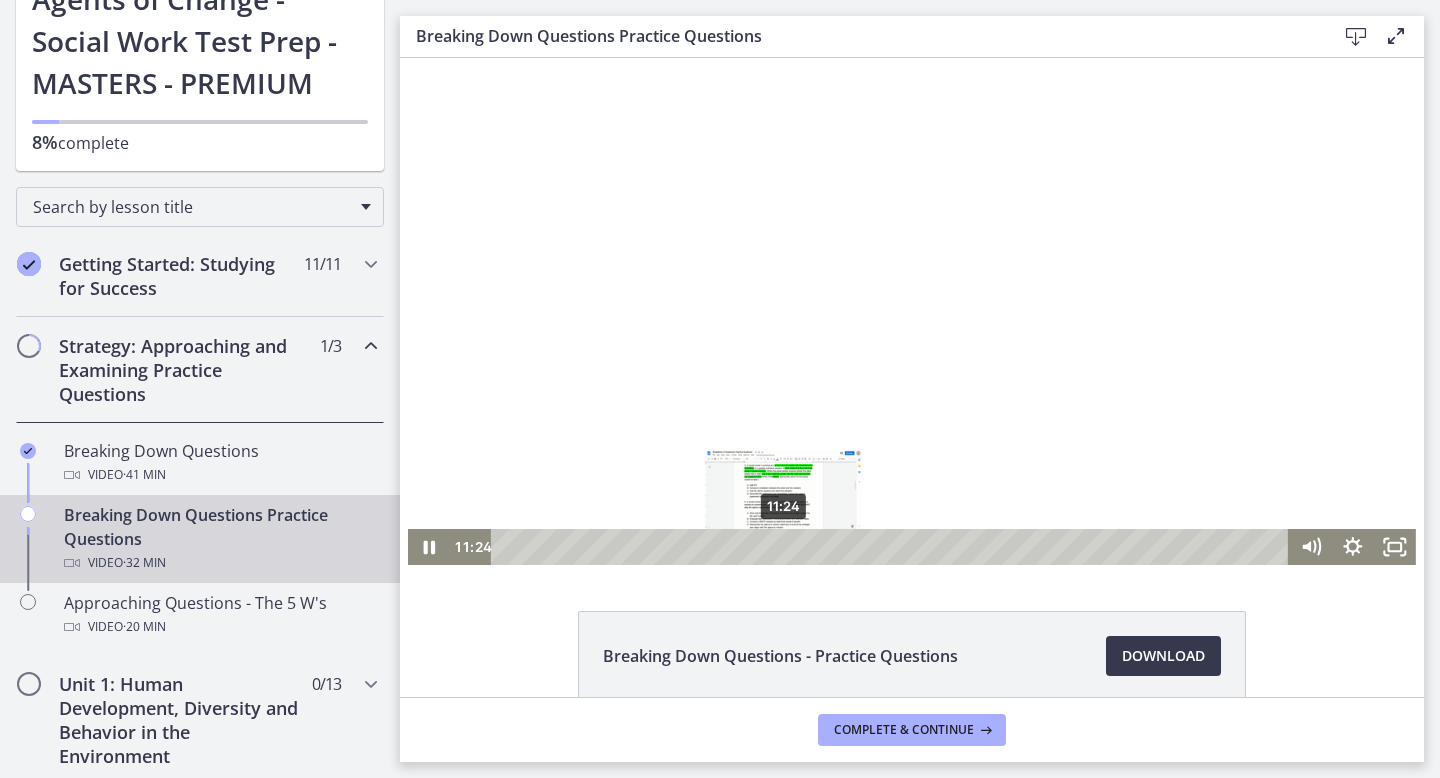 click on "11:24" at bounding box center [892, 547] 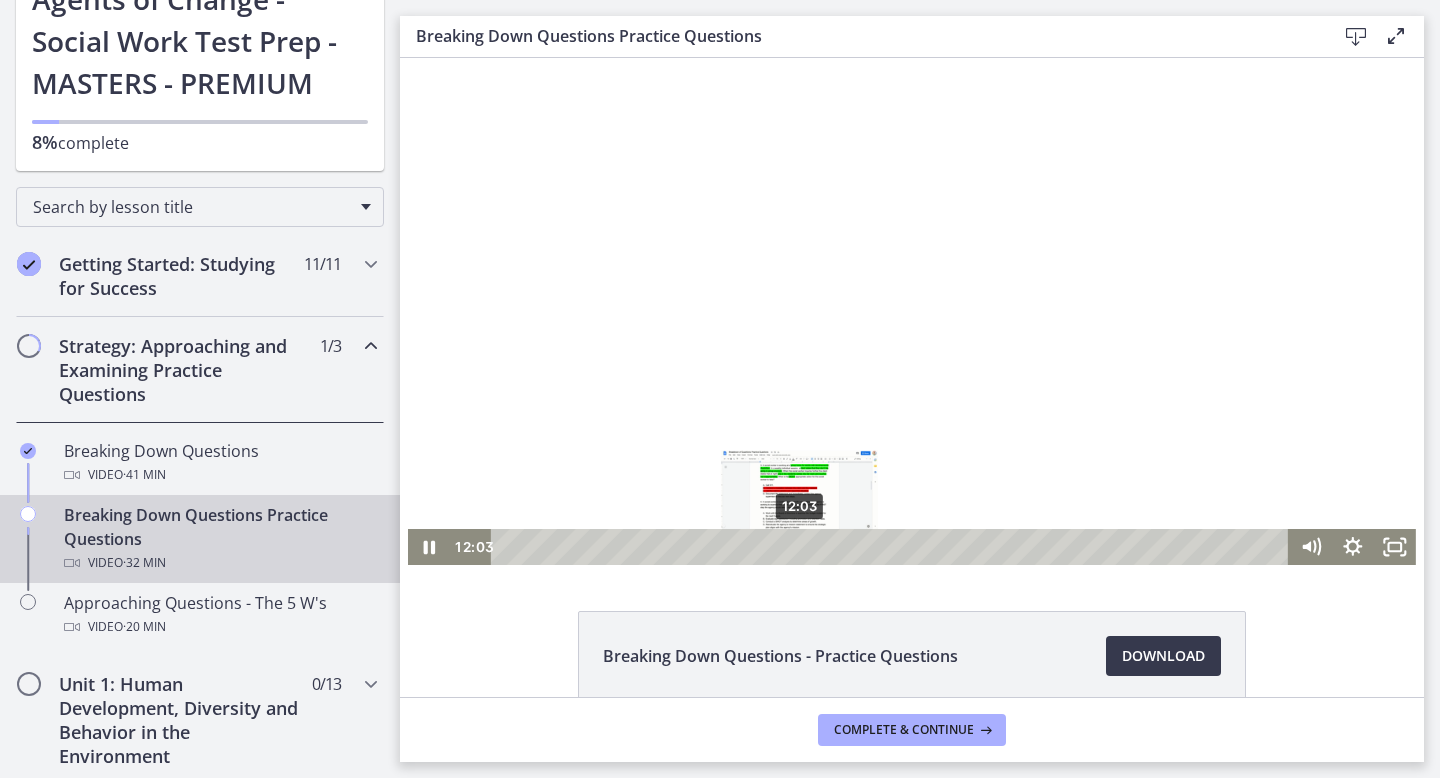 click on "12:03" at bounding box center (892, 547) 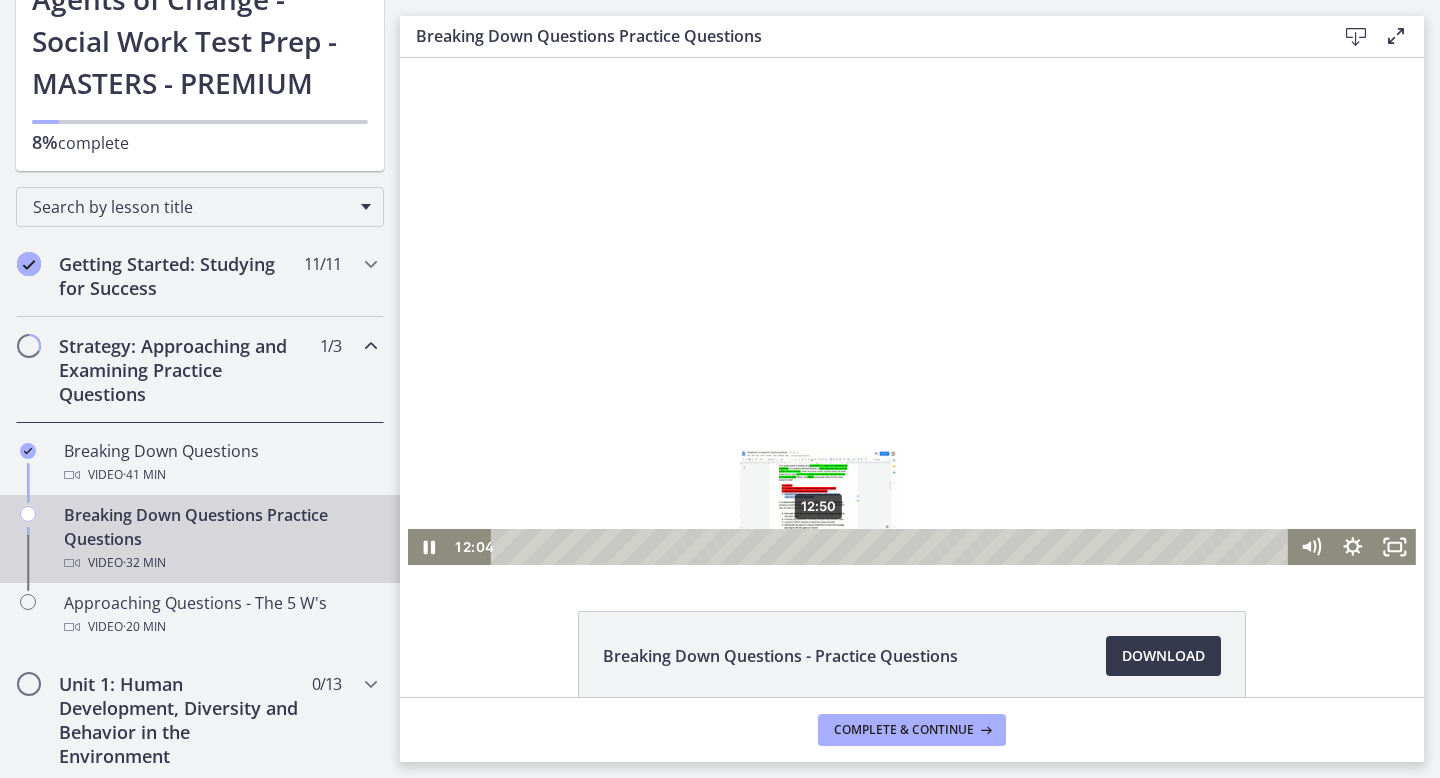 click on "12:50" at bounding box center [892, 547] 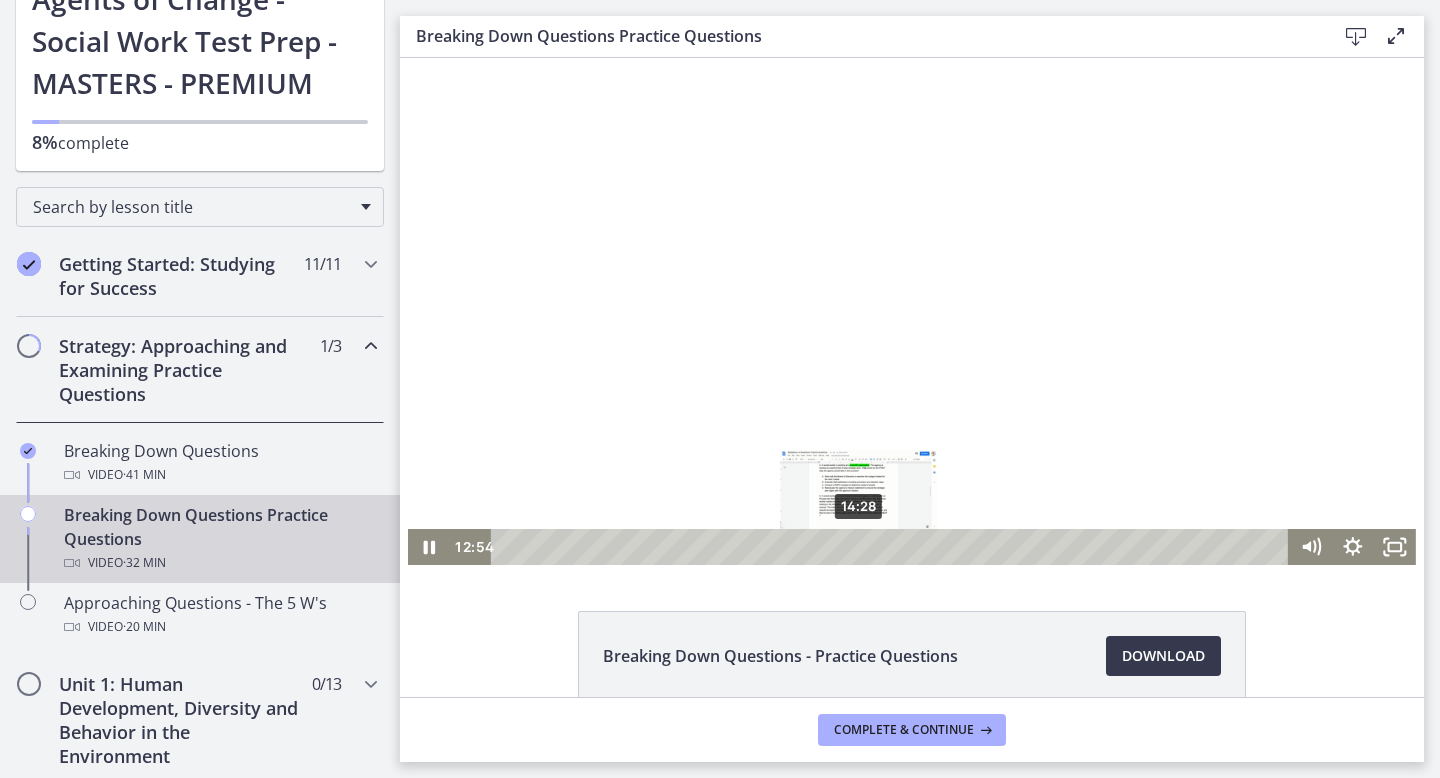 click on "14:28" at bounding box center [892, 547] 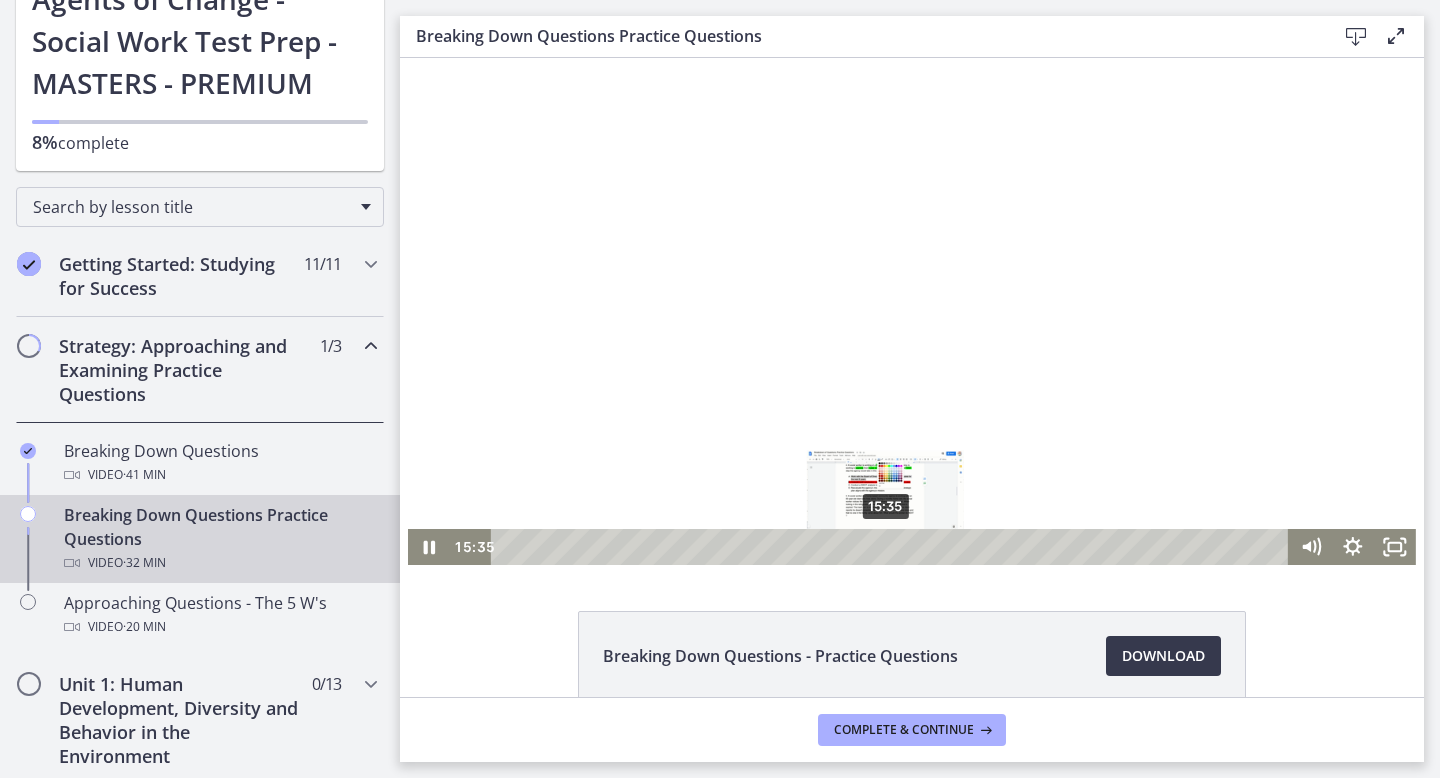 click on "15:35" at bounding box center (892, 547) 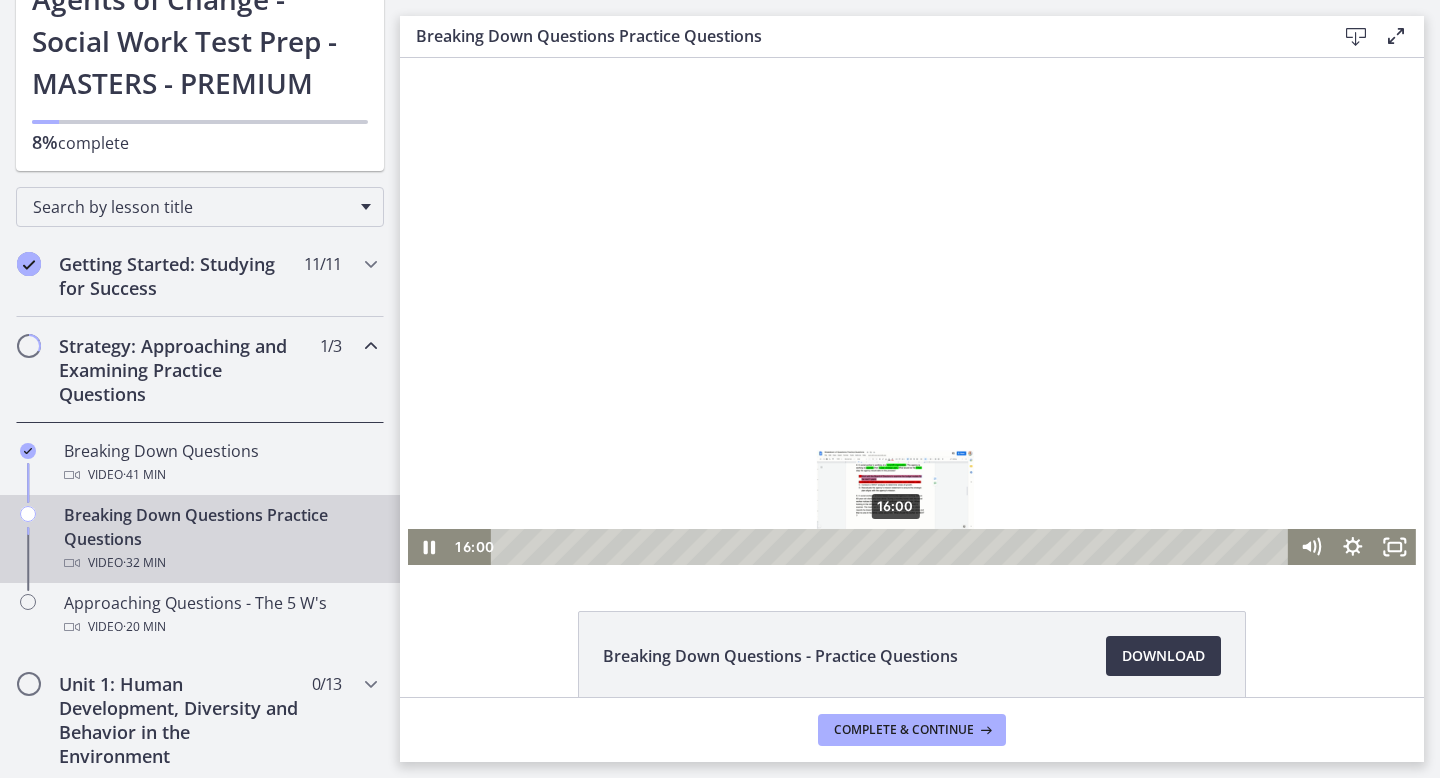 click on "16:00" at bounding box center [892, 547] 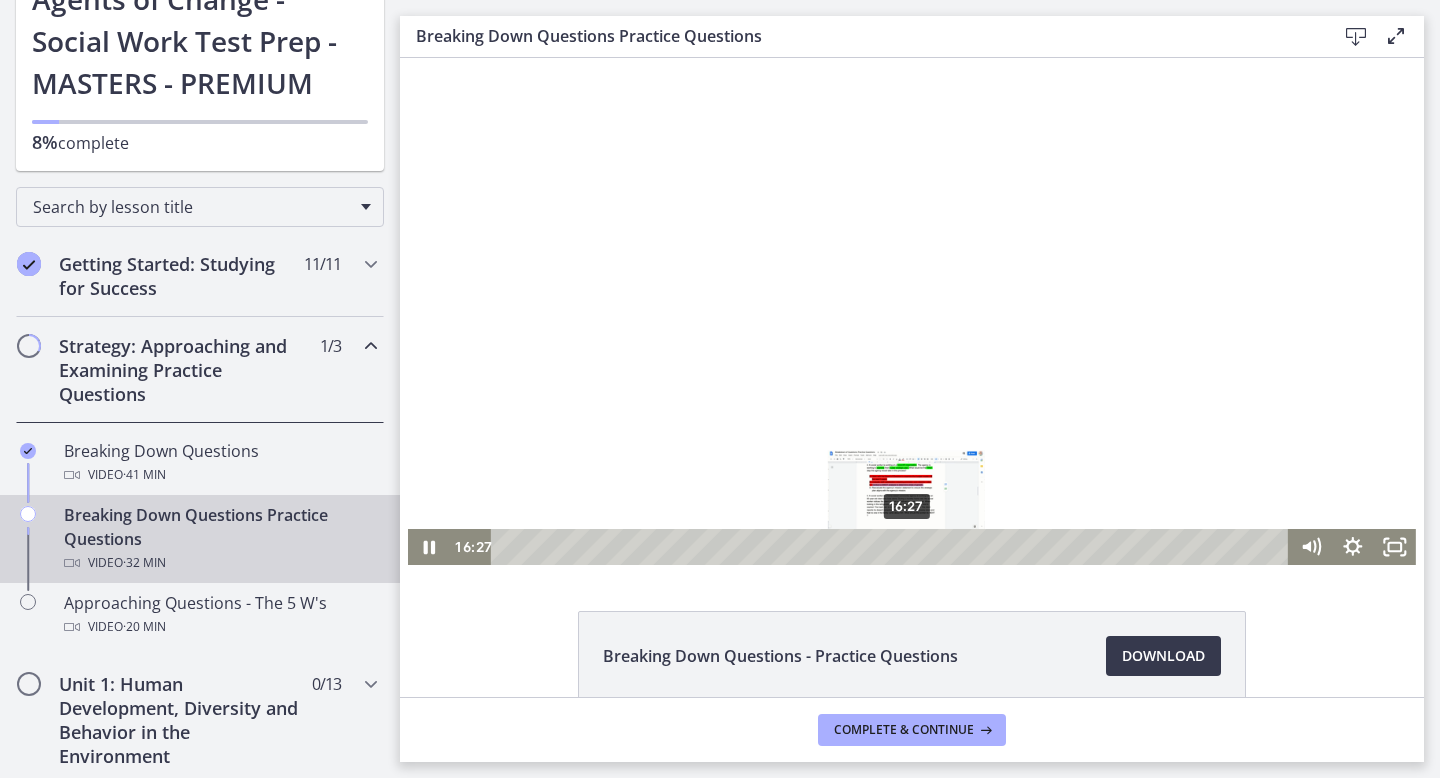 click on "16:27" at bounding box center [892, 547] 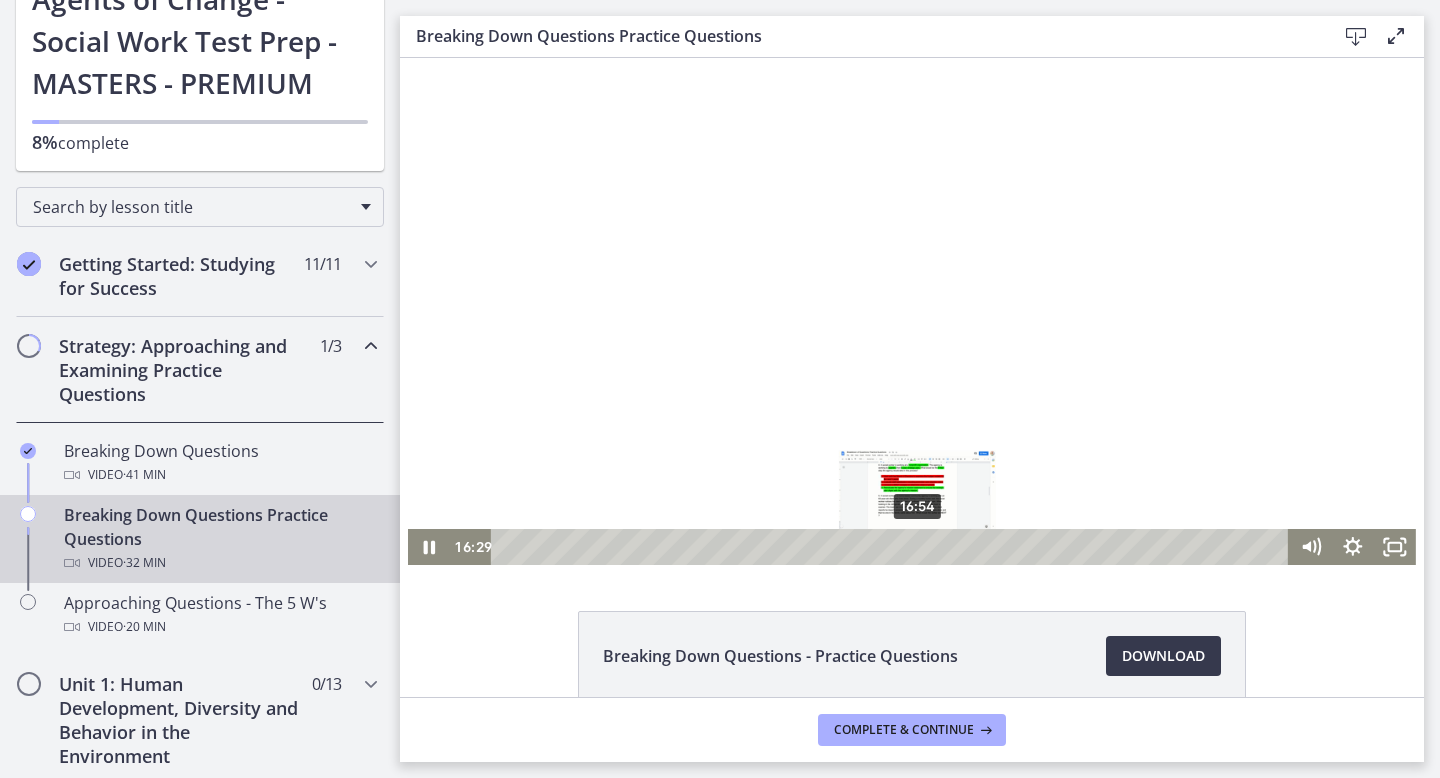click on "16:54" at bounding box center (892, 547) 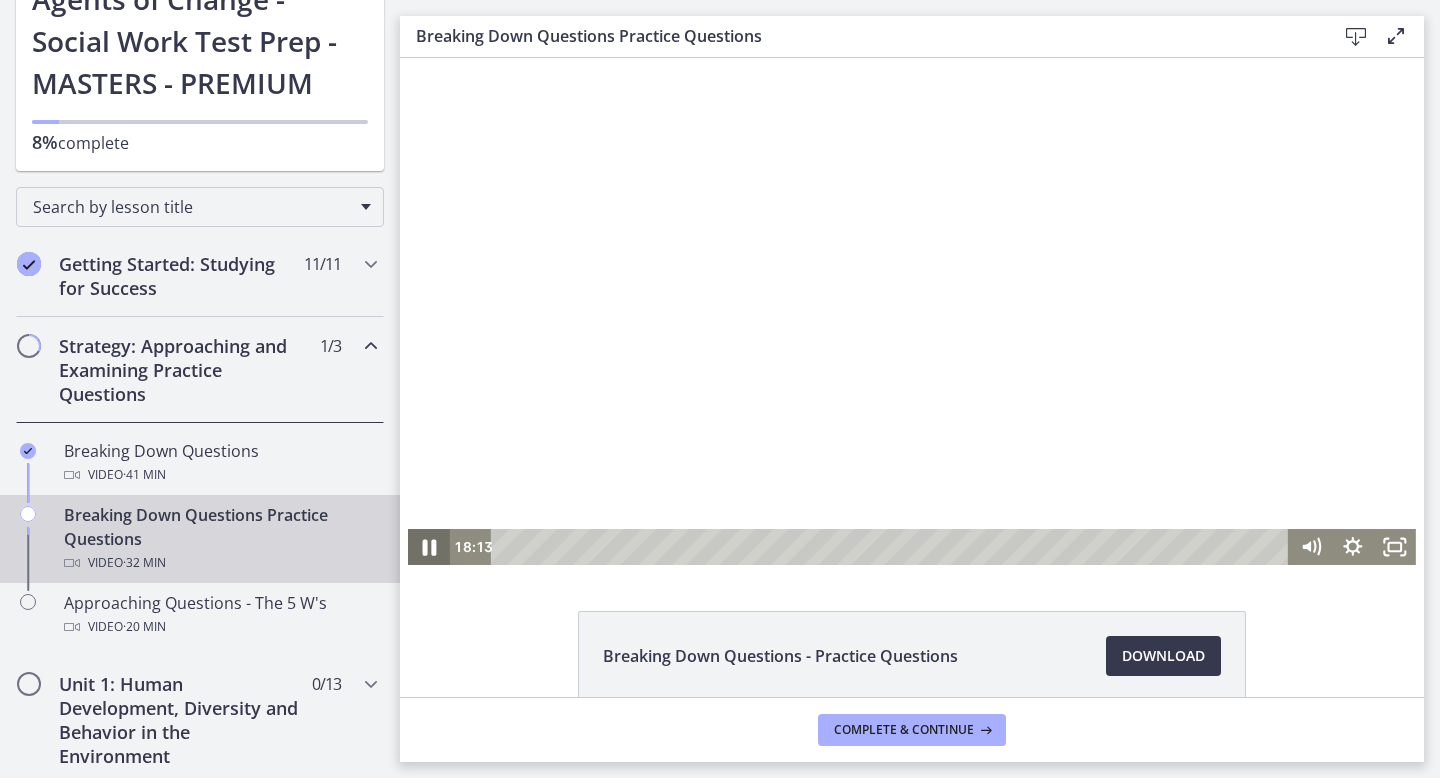 click 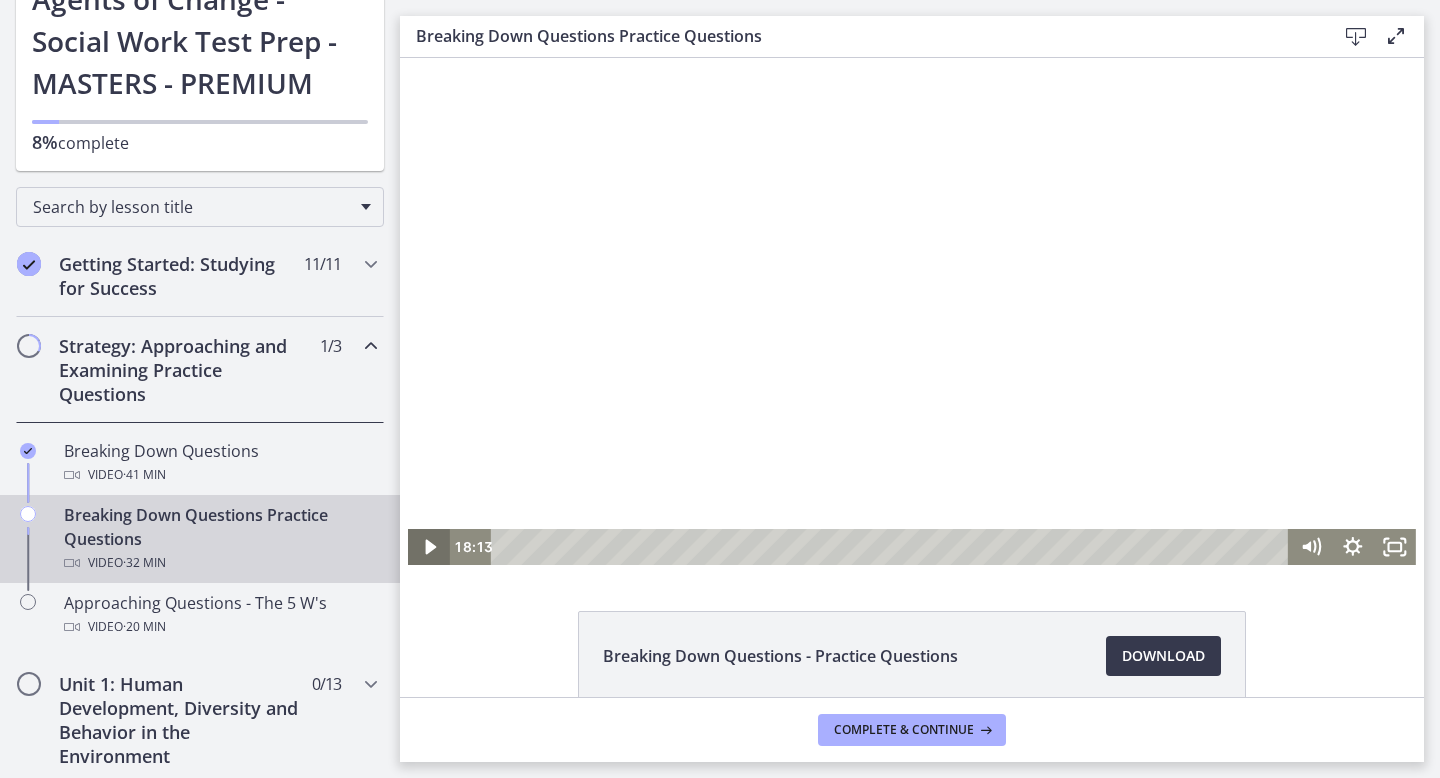 click 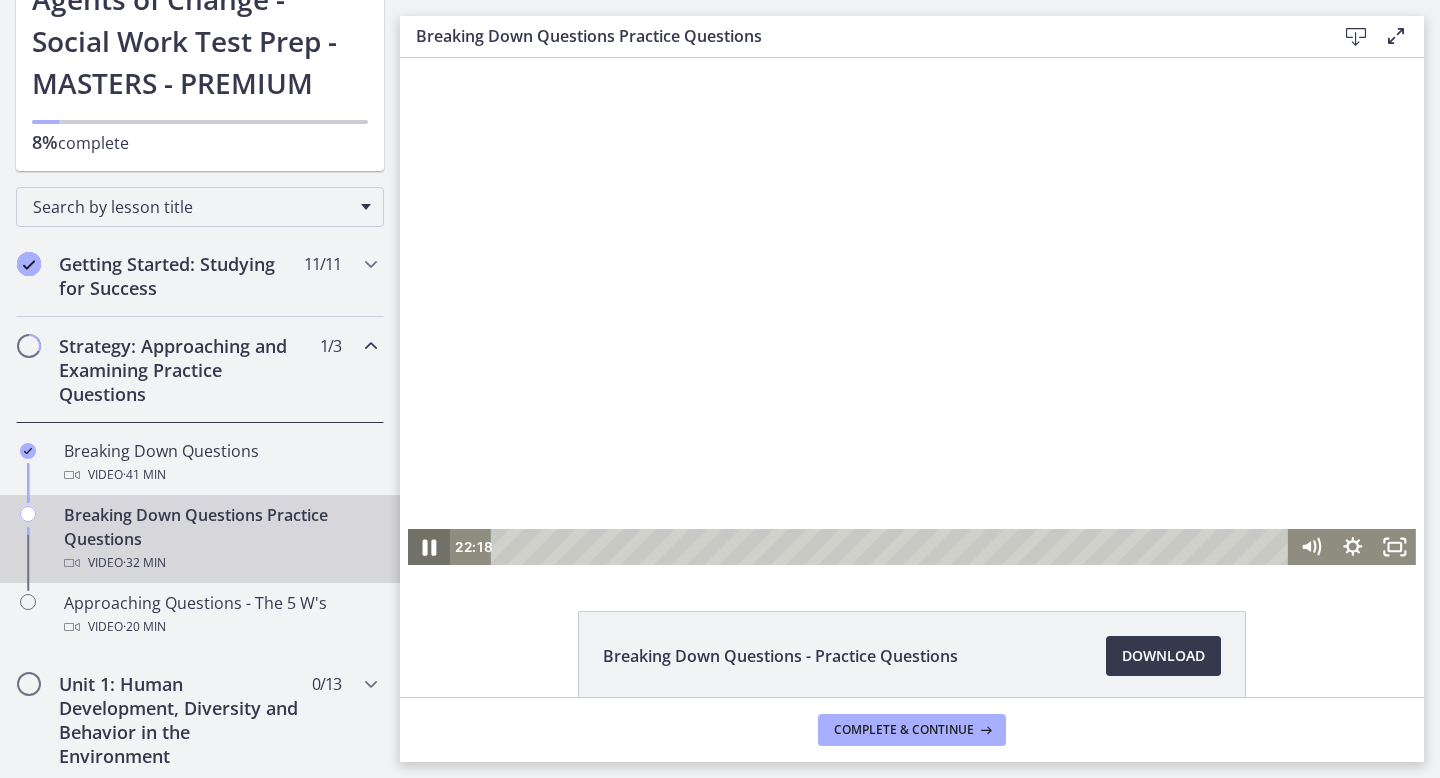 click 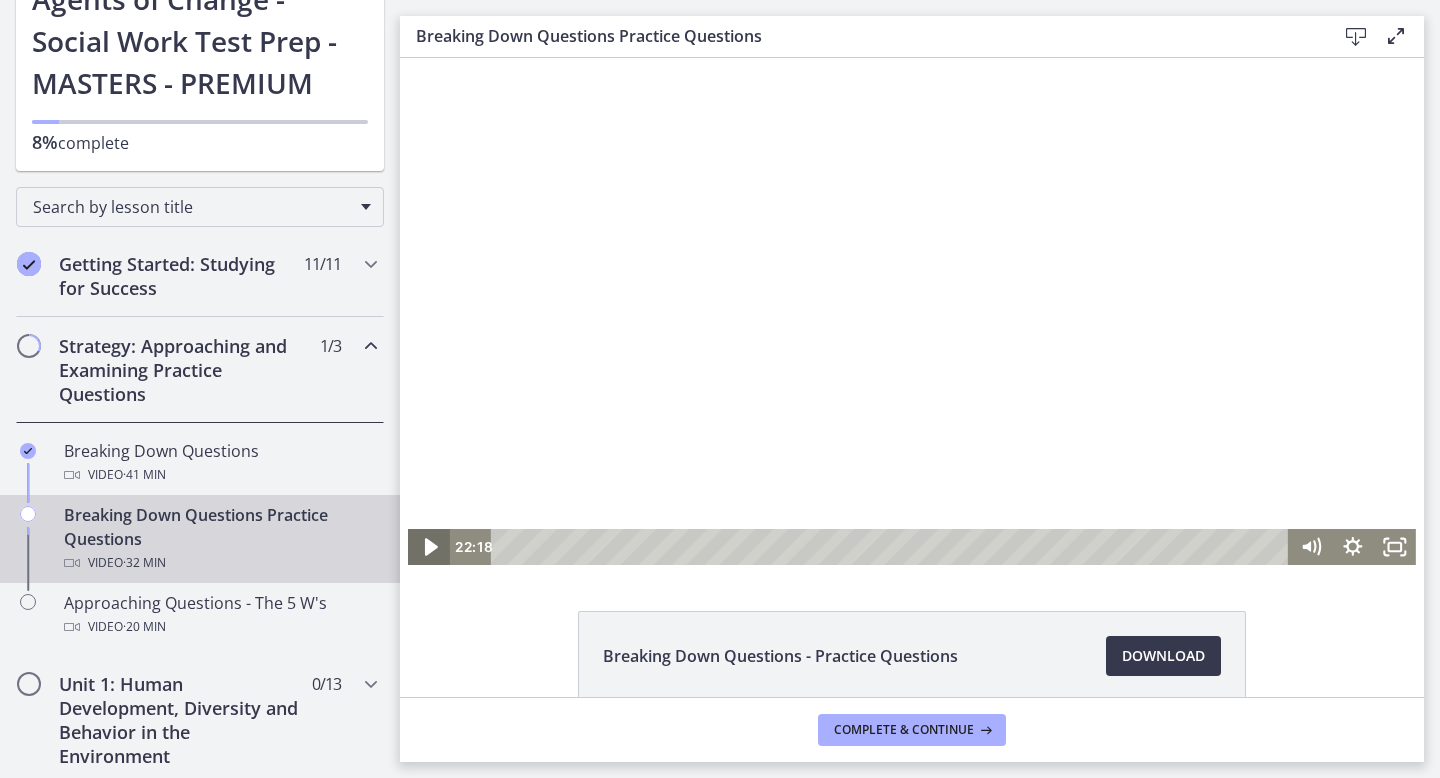 click 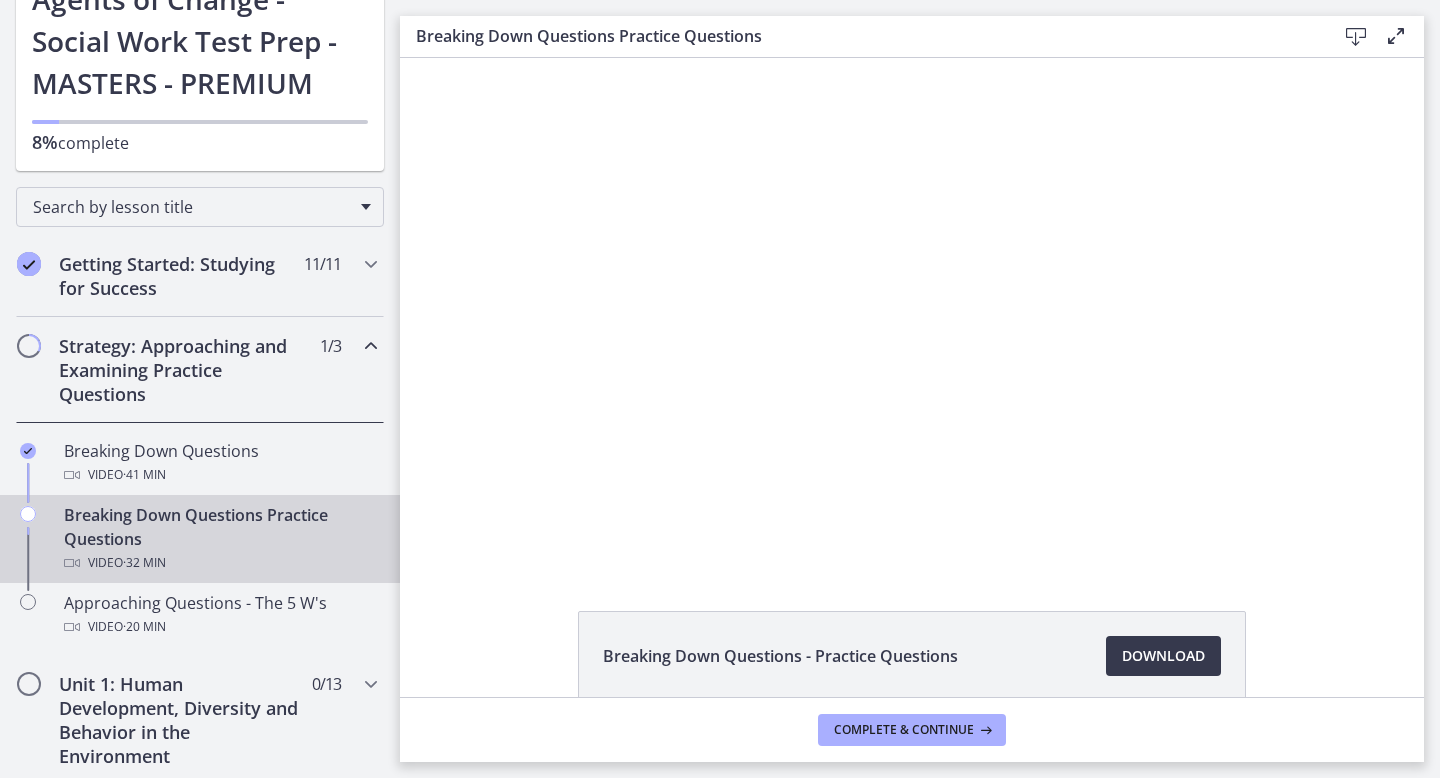 type 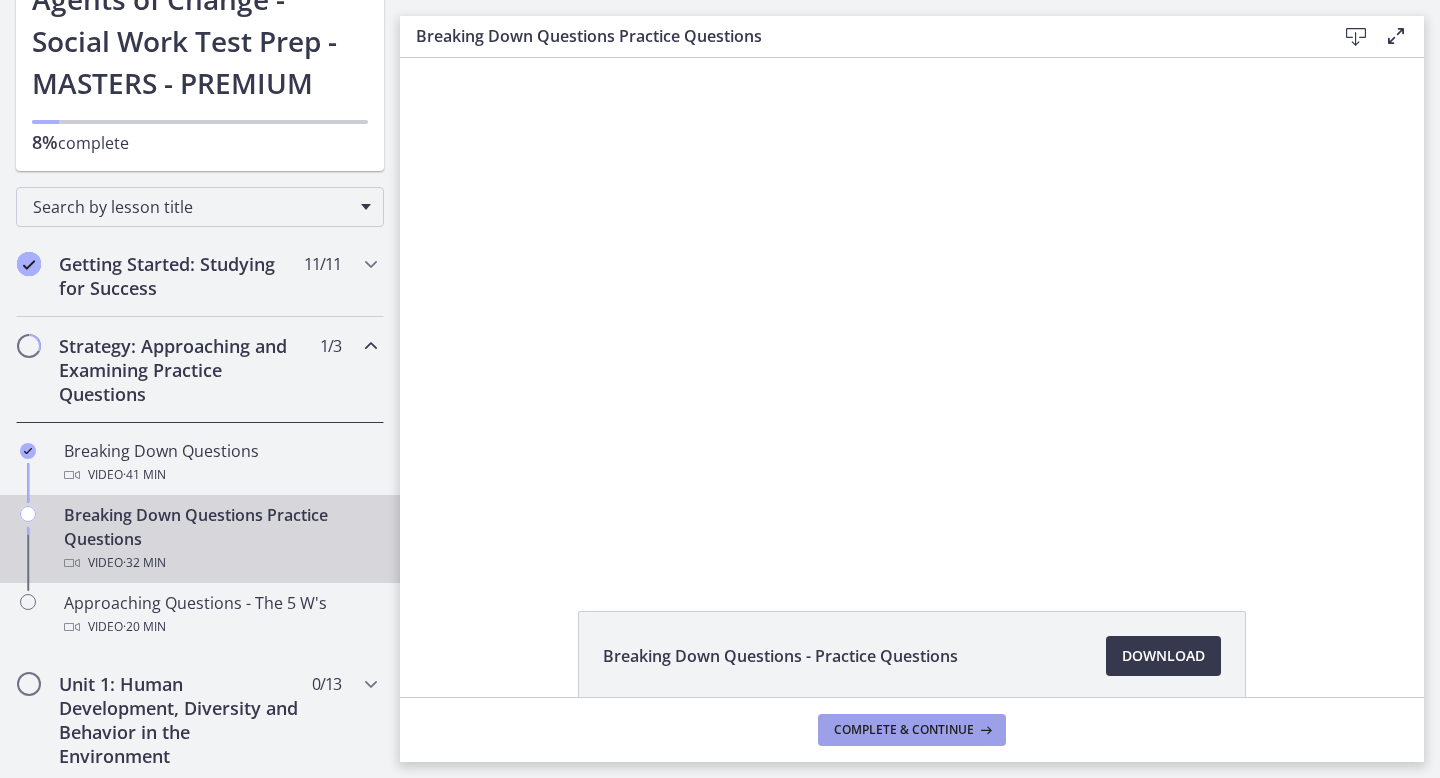 click on "Complete & continue" at bounding box center (904, 730) 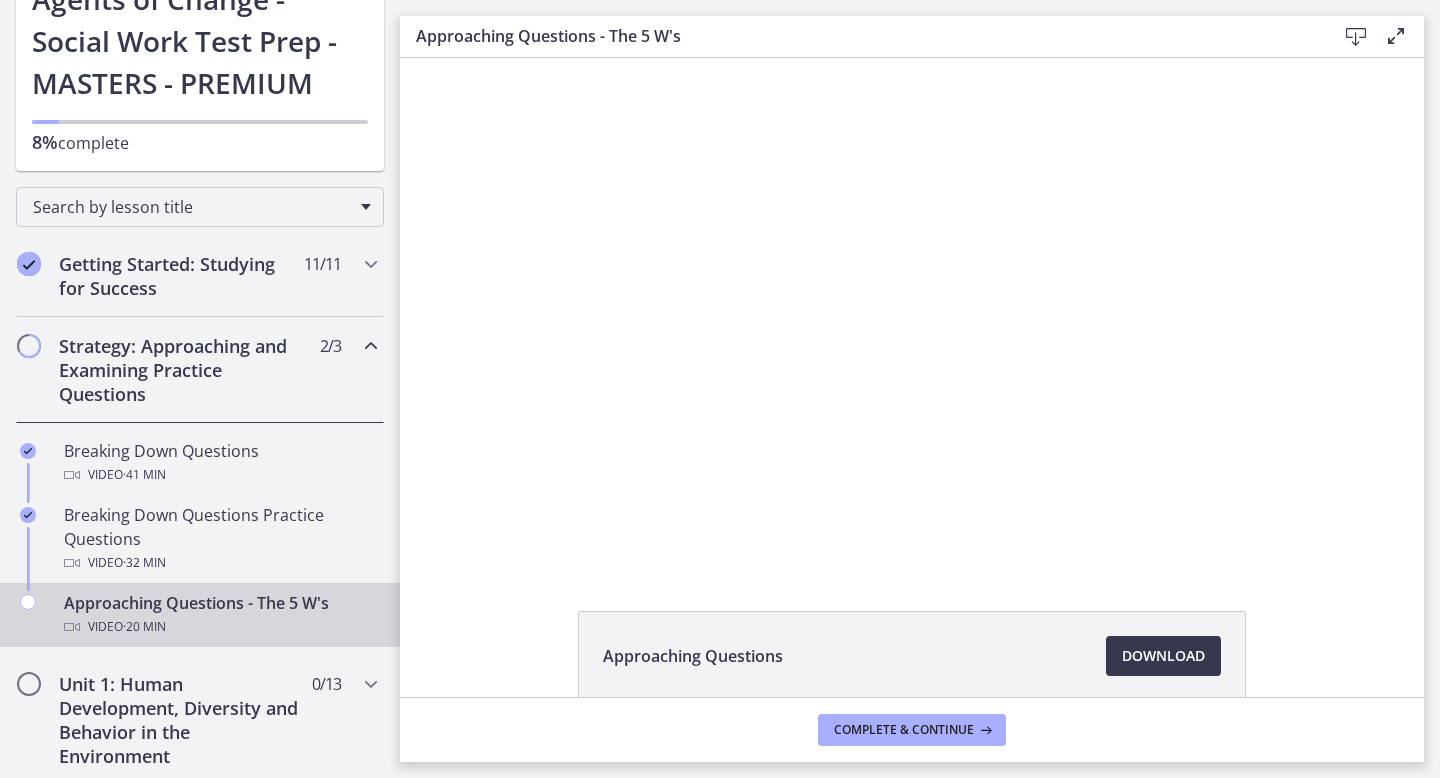 scroll, scrollTop: 0, scrollLeft: 0, axis: both 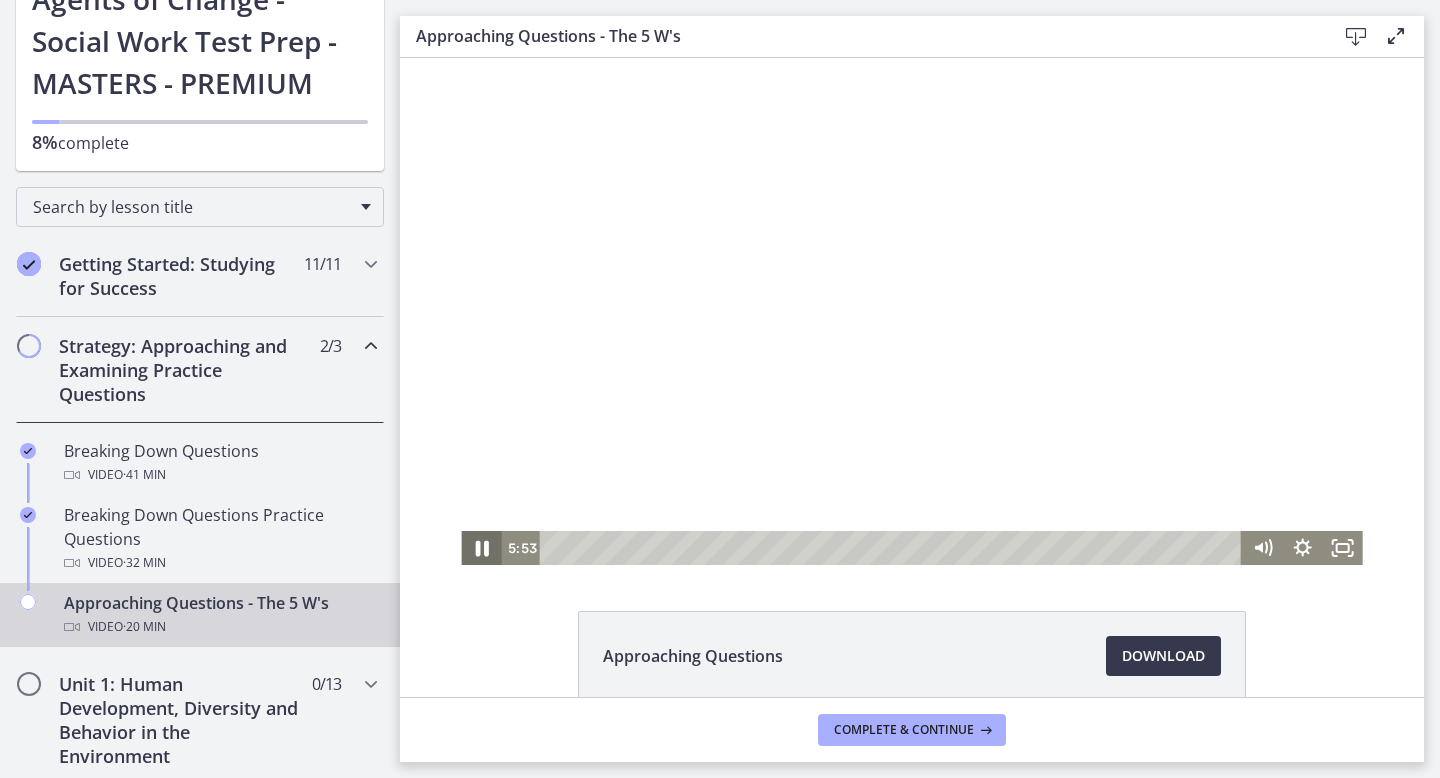 click 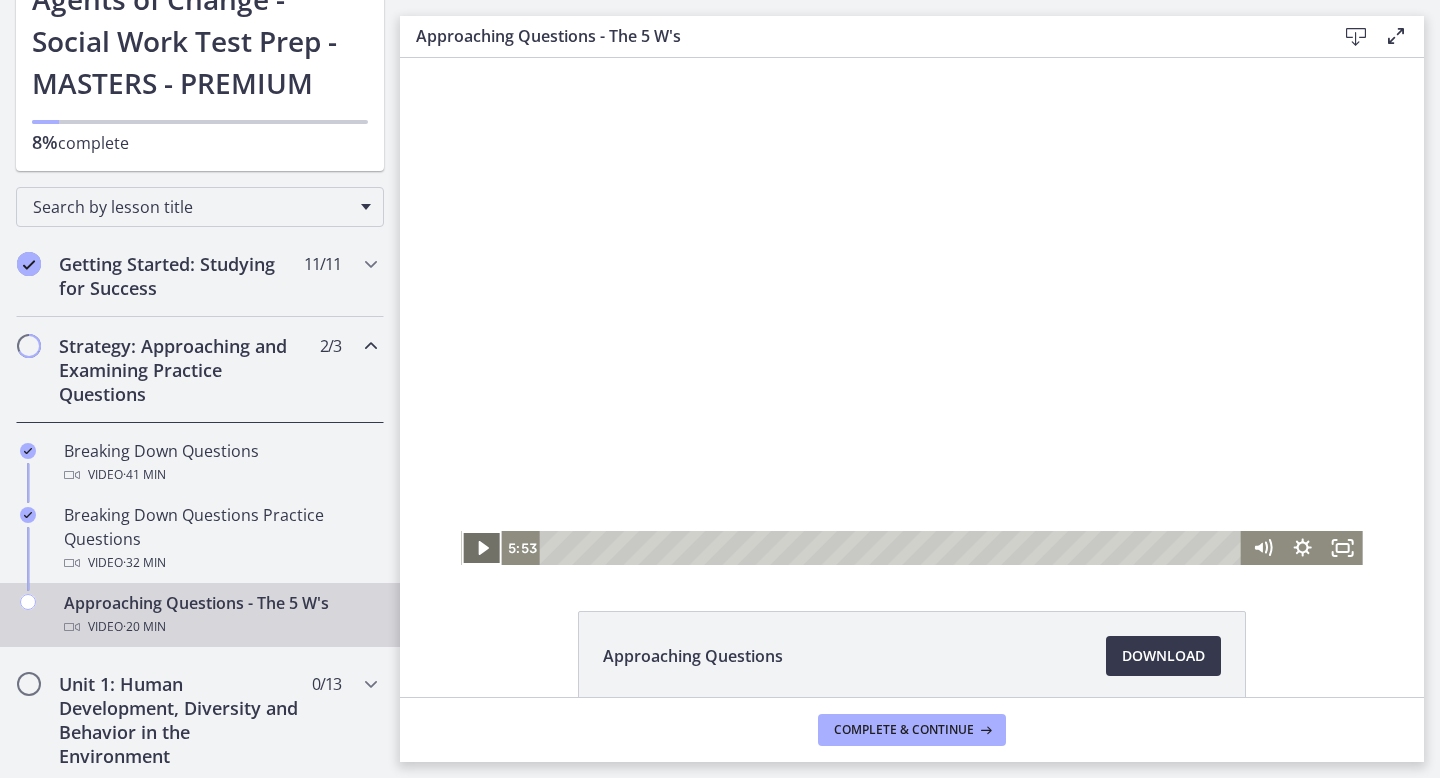 click 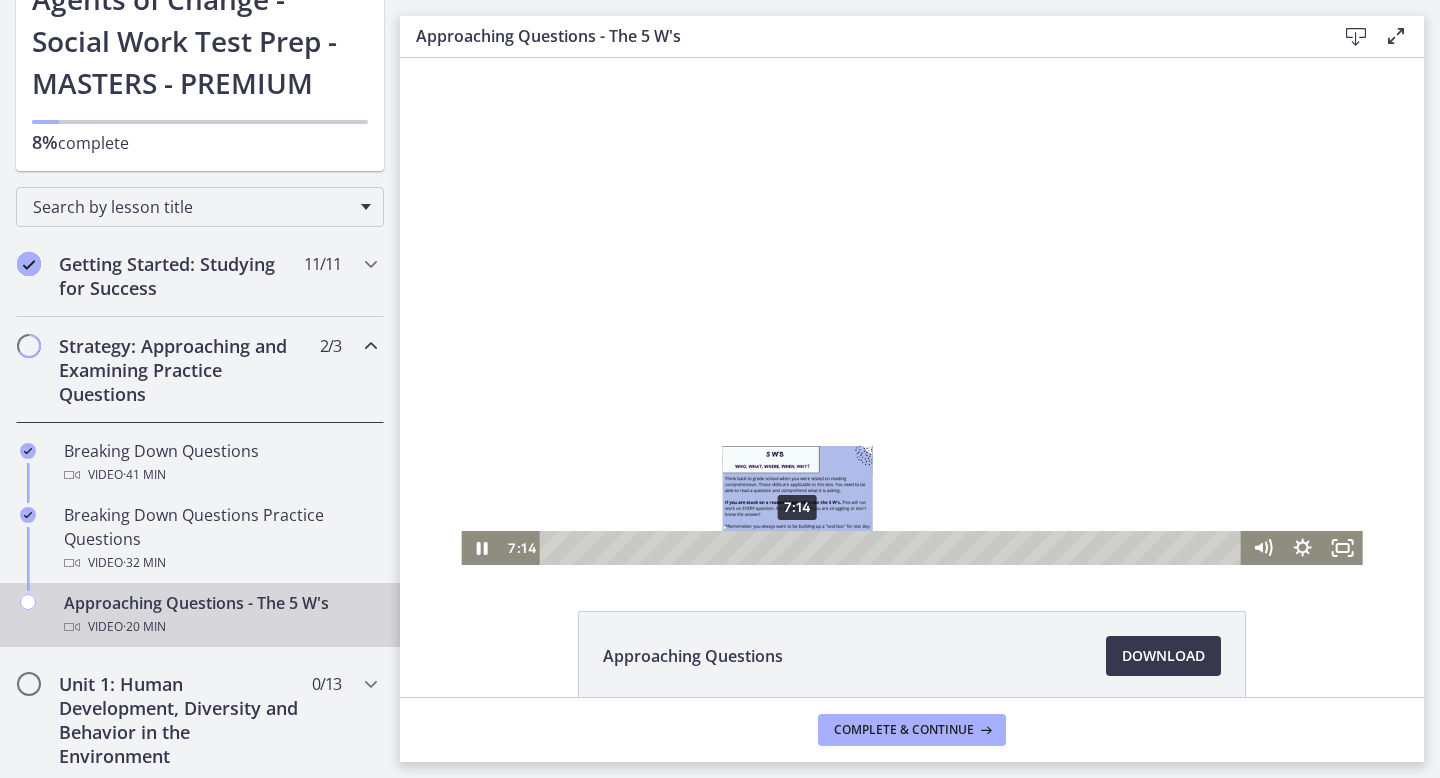 click on "7:14" at bounding box center (894, 548) 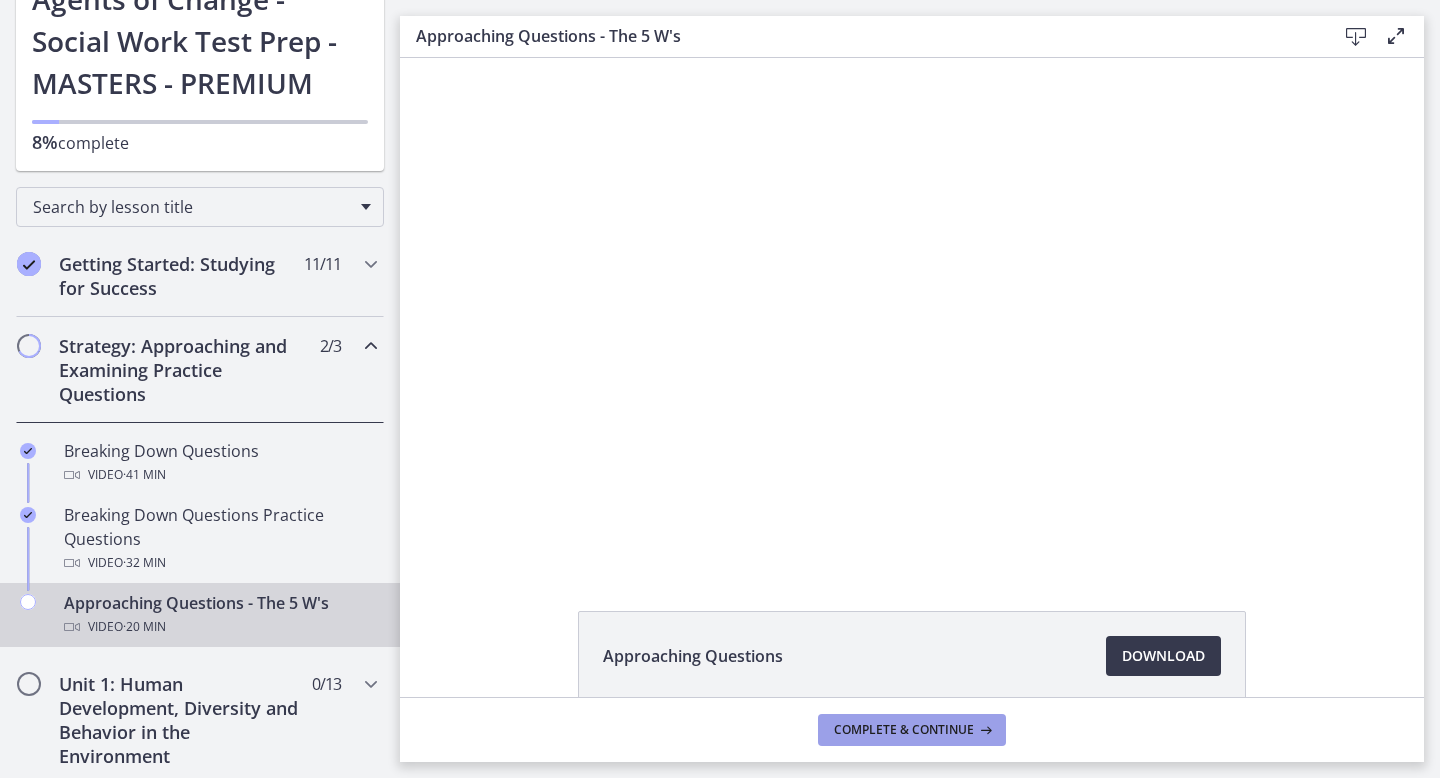 click on "Complete & continue" at bounding box center [904, 730] 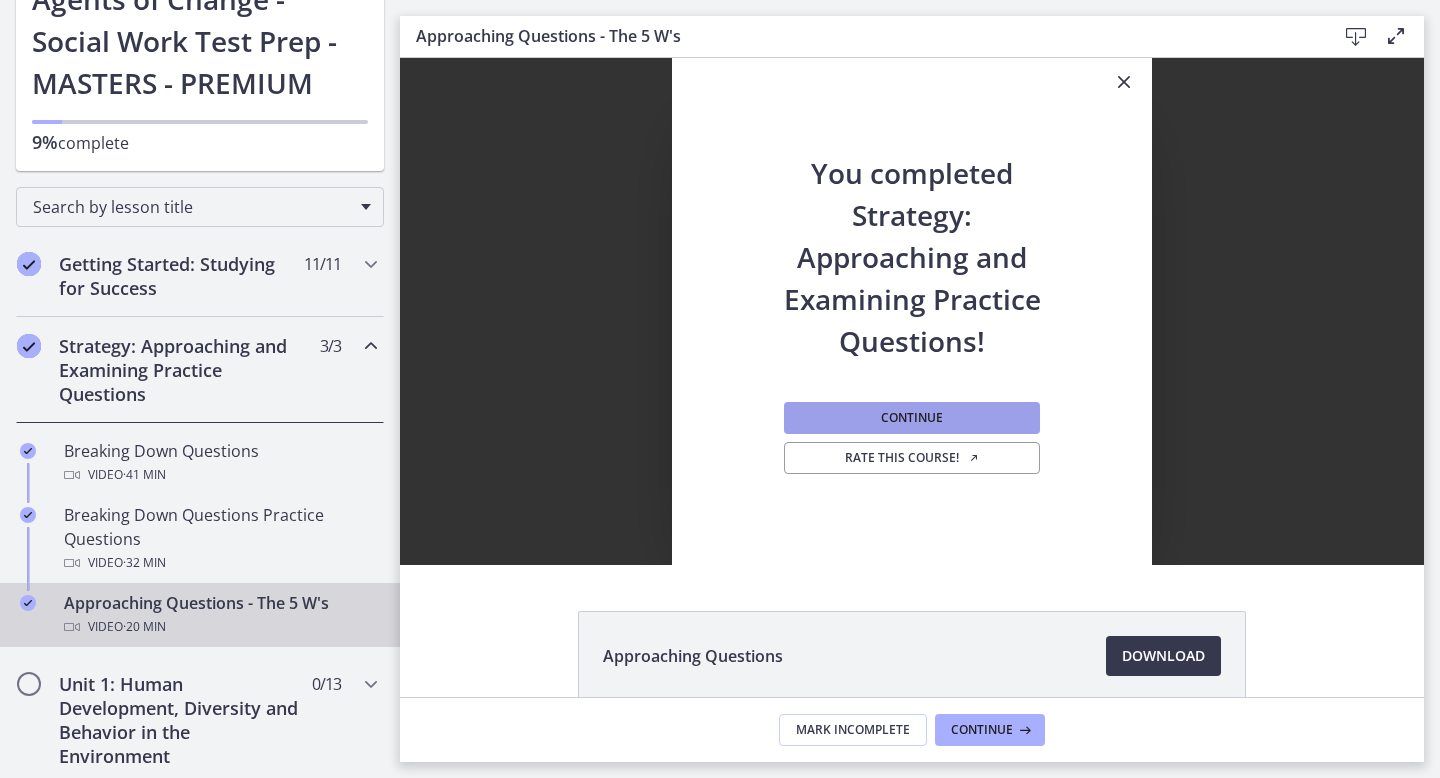 click on "Continue" at bounding box center (912, 418) 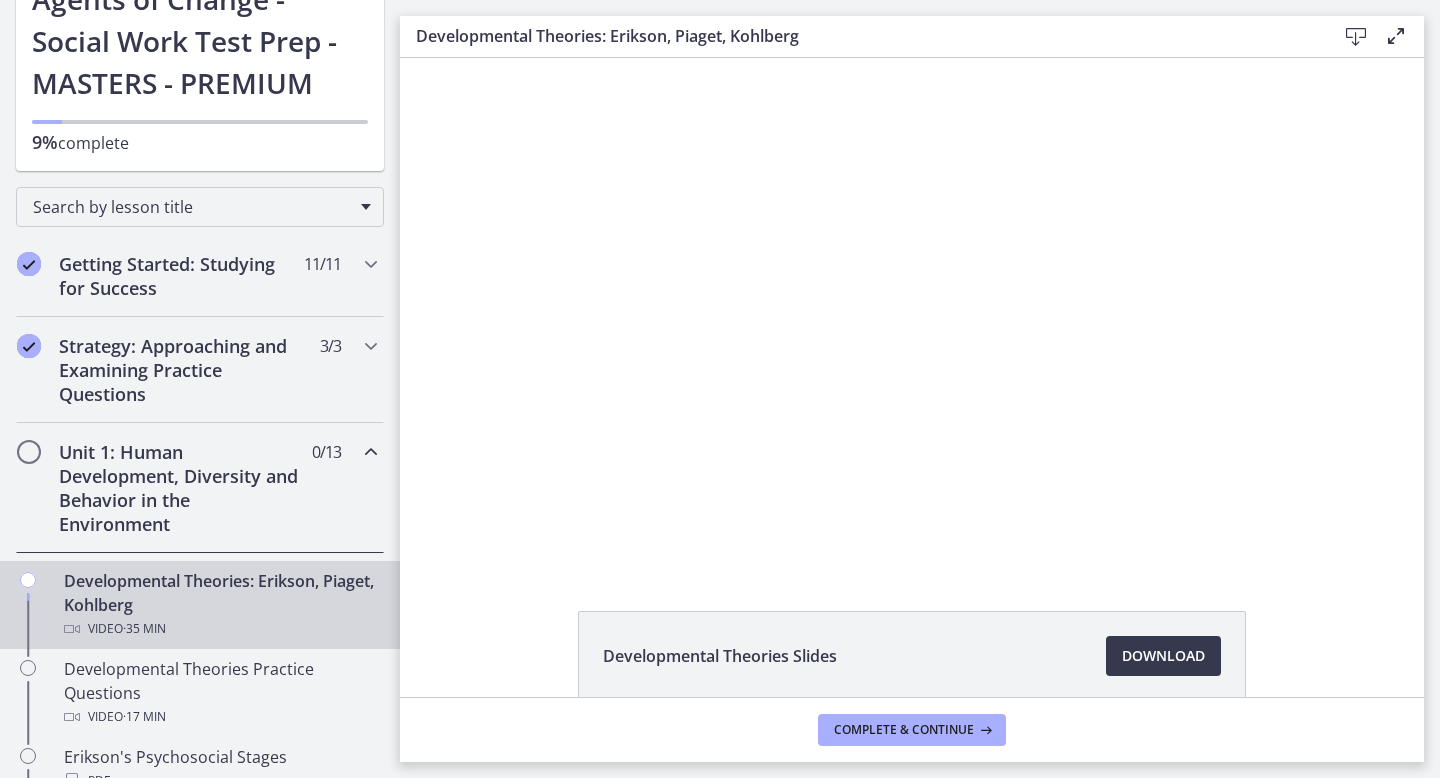 scroll, scrollTop: 0, scrollLeft: 0, axis: both 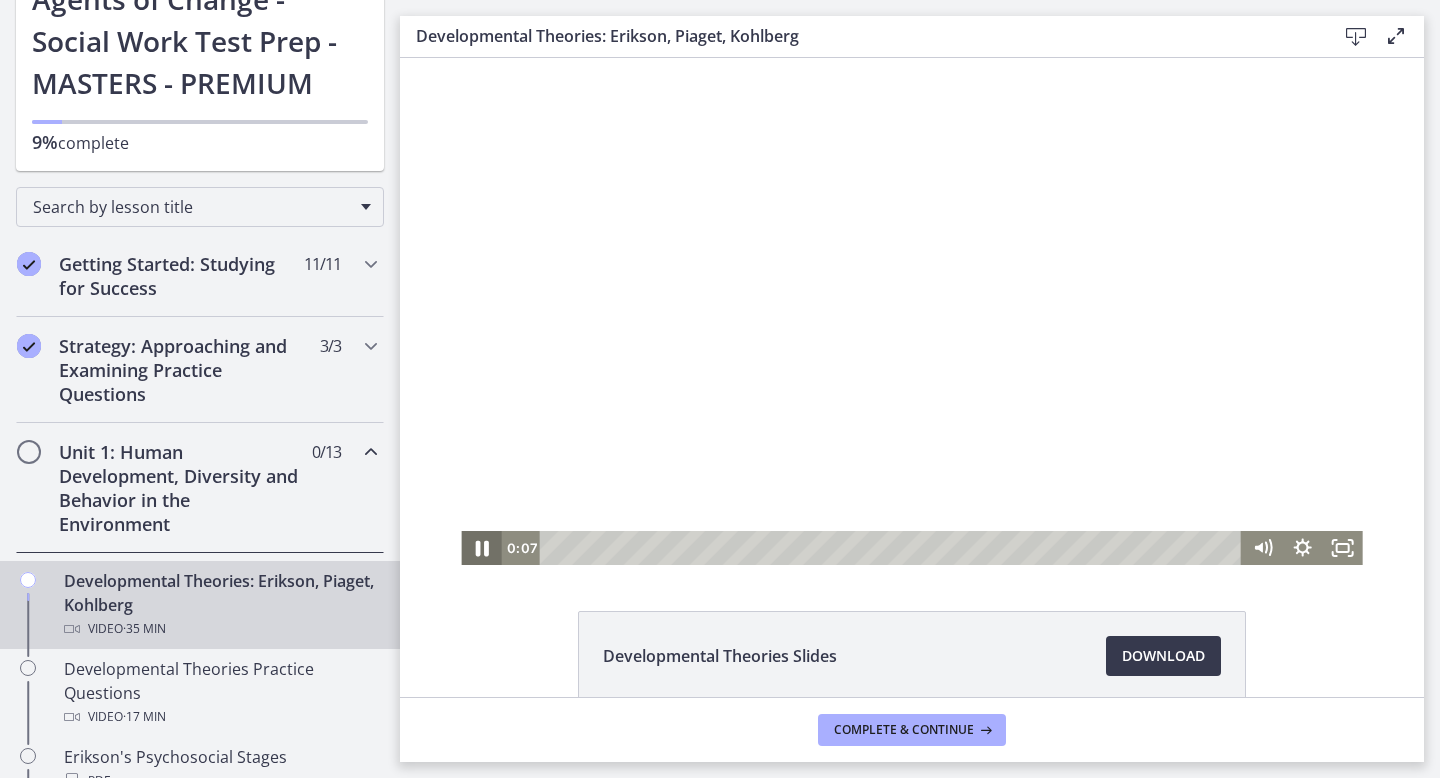 click 